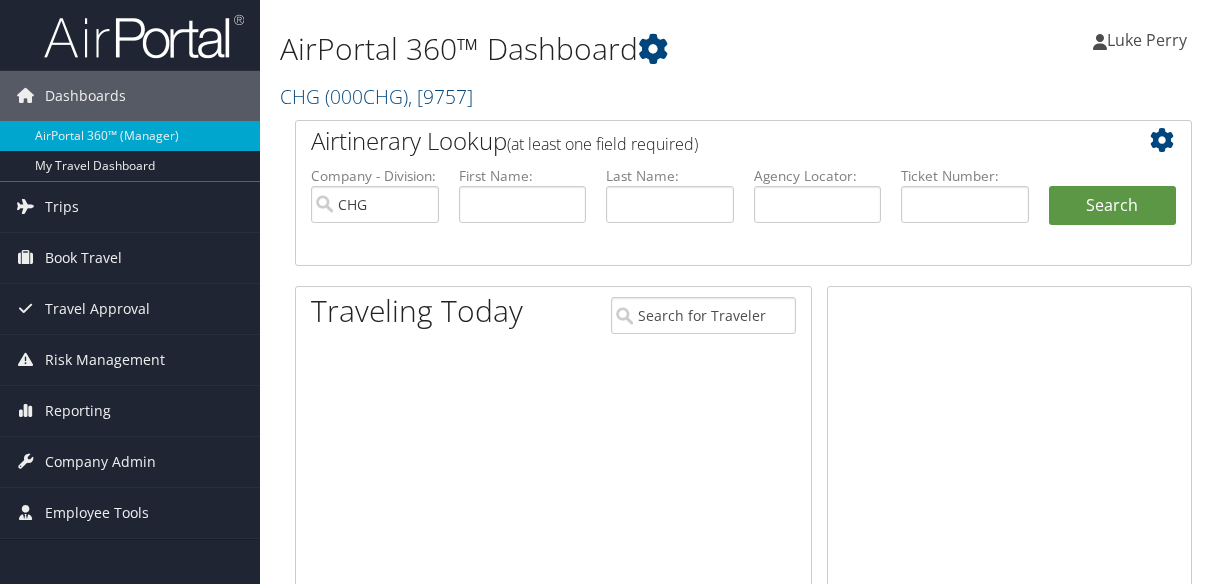 scroll, scrollTop: 0, scrollLeft: 0, axis: both 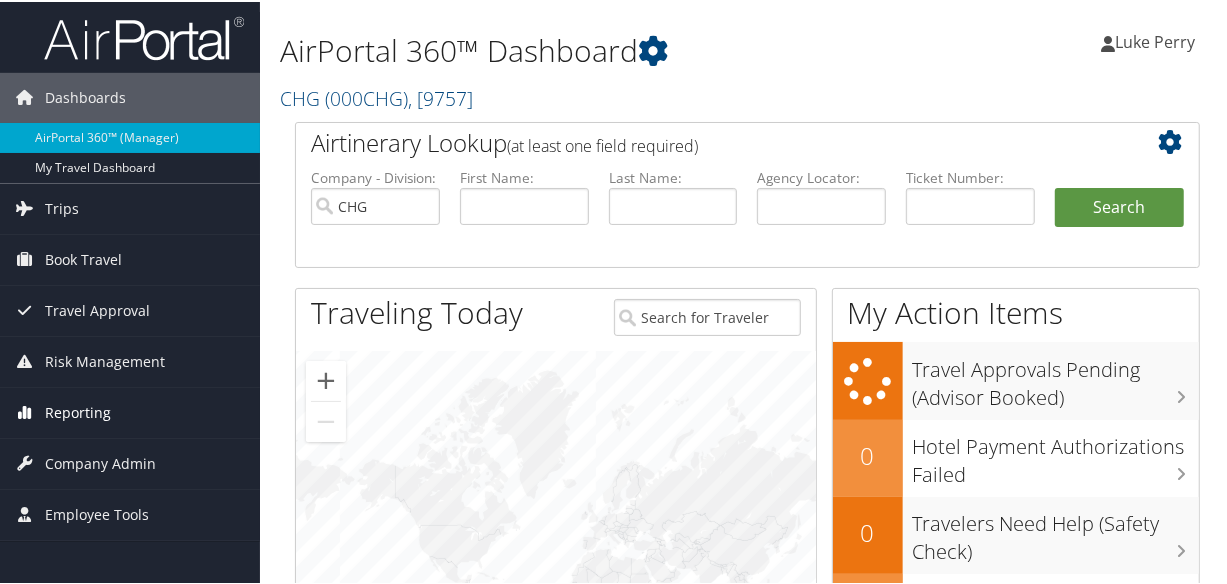 click on "Reporting" at bounding box center (130, 411) 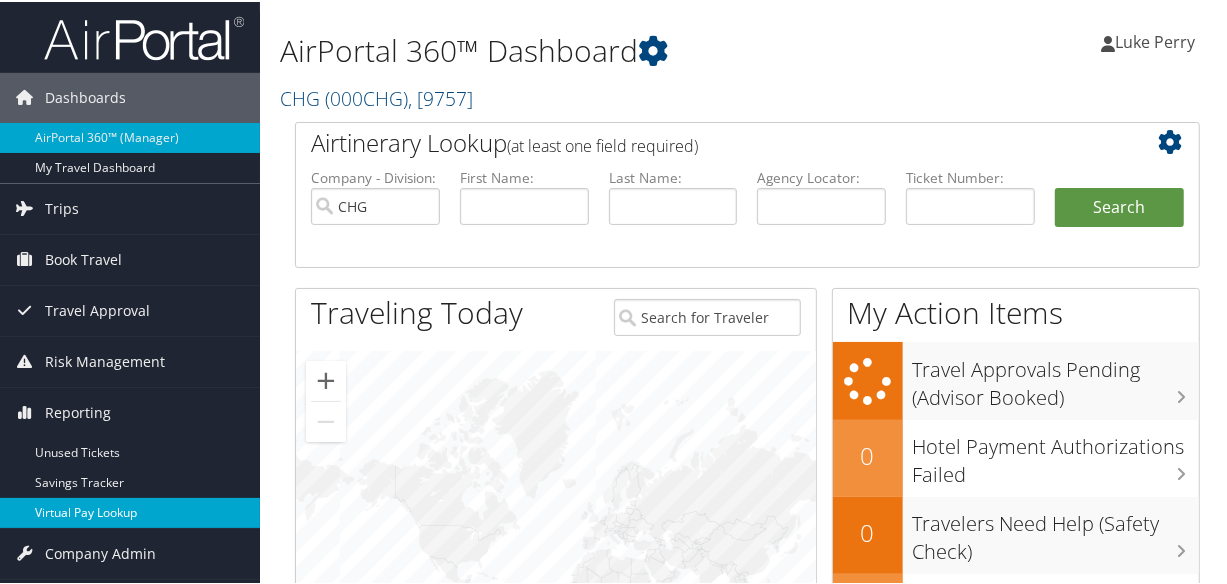 click on "Virtual Pay Lookup" at bounding box center (130, 511) 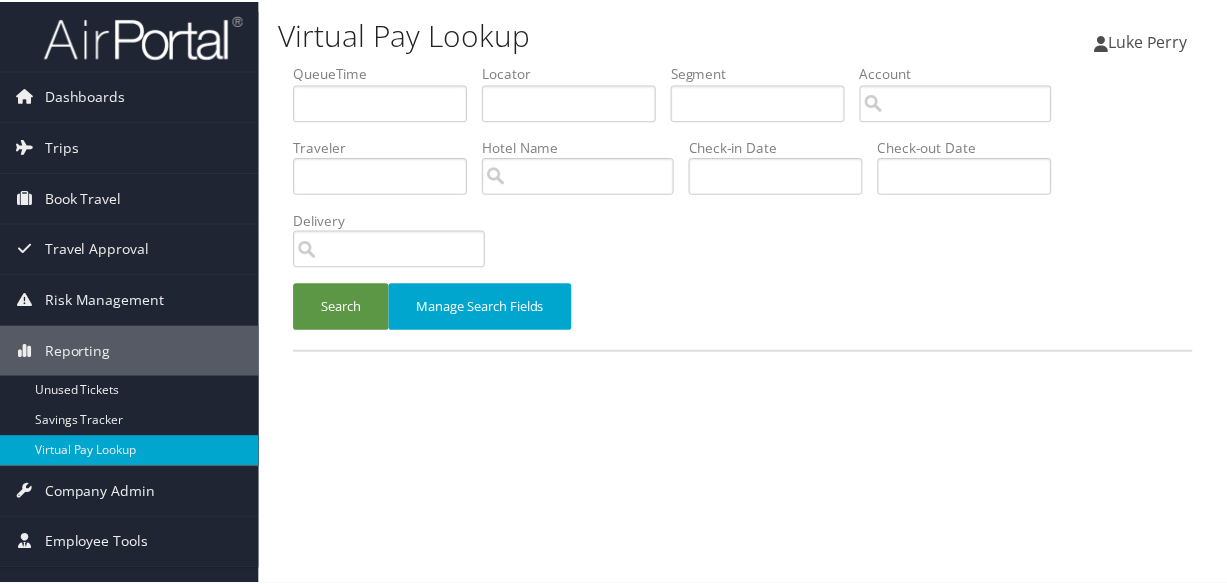 scroll, scrollTop: 0, scrollLeft: 0, axis: both 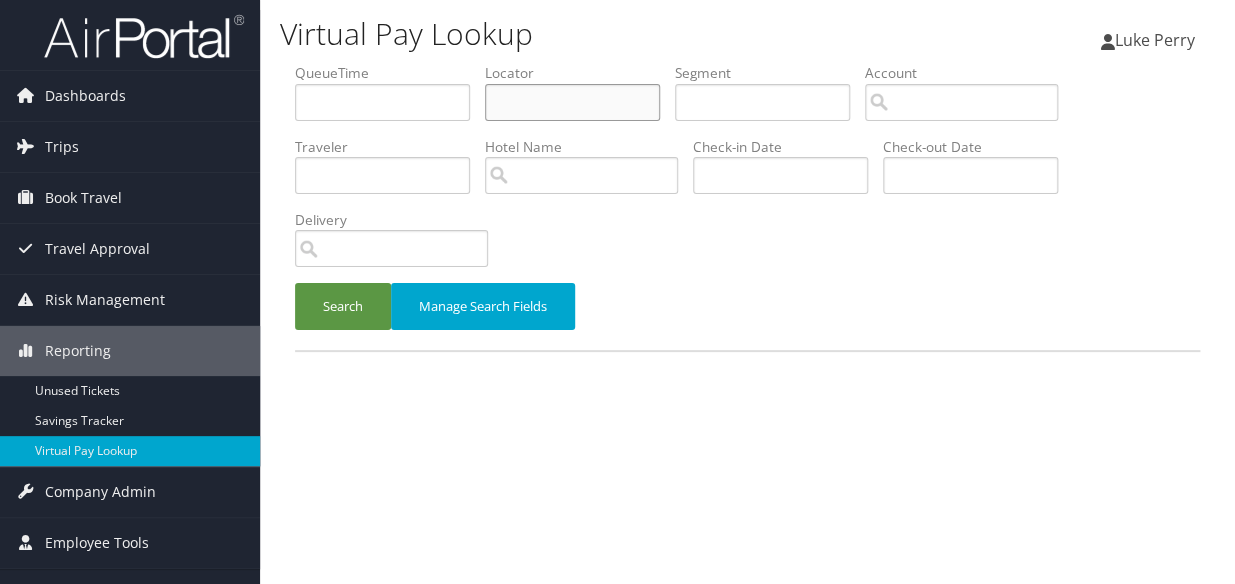 click at bounding box center [572, 102] 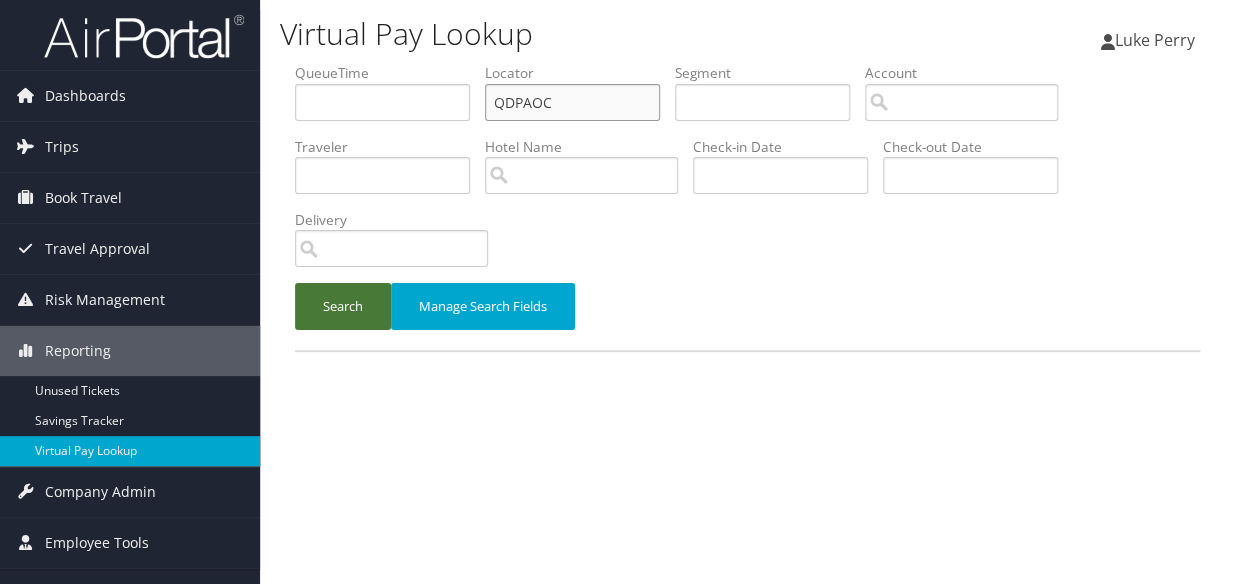 type on "QDPAOC" 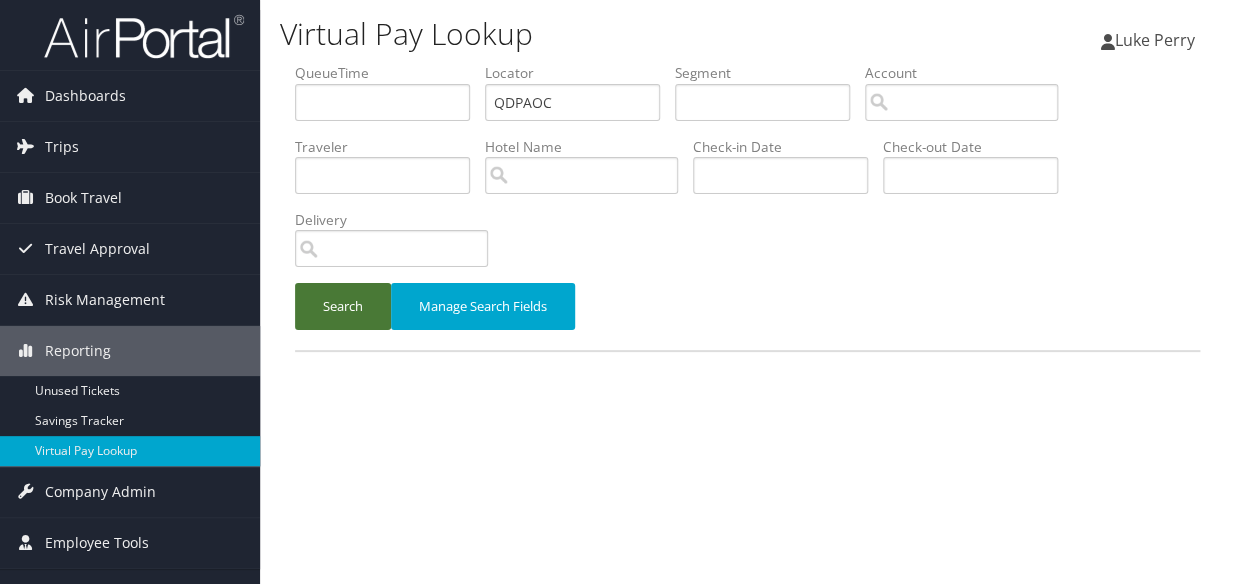 click on "Search" at bounding box center (343, 306) 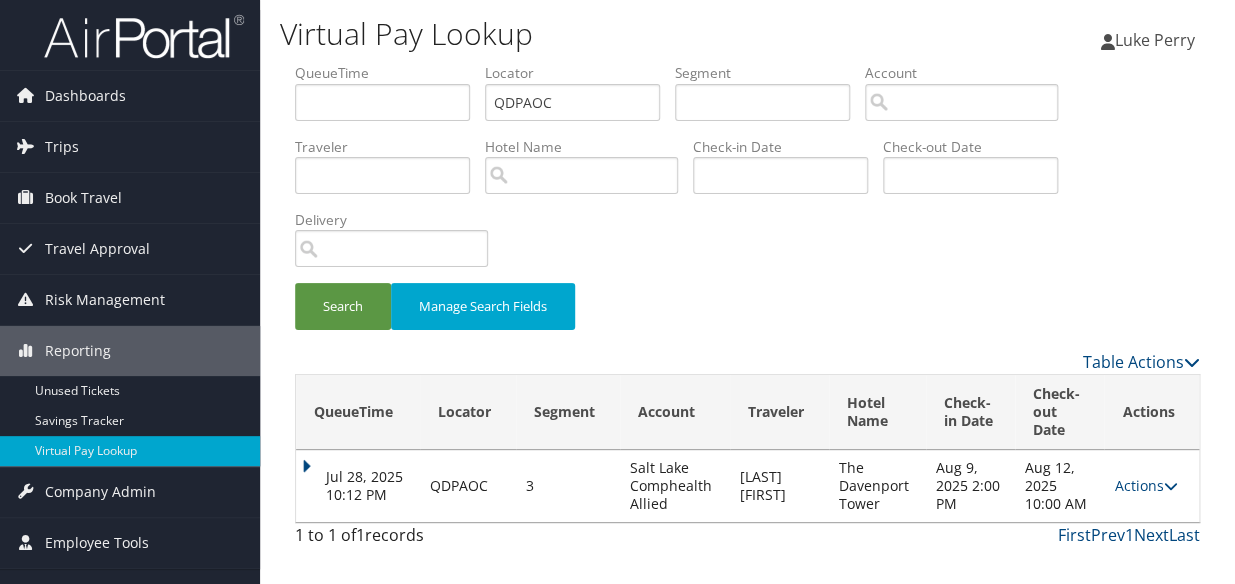 click on "Jul 28, 2025 10:12 PM" at bounding box center (358, 486) 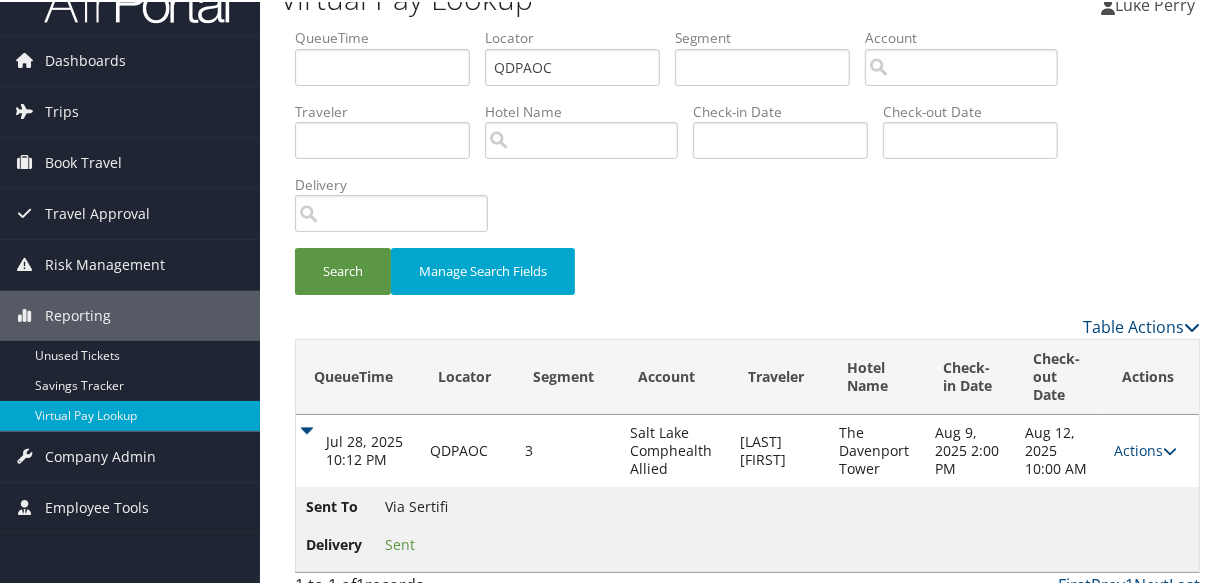scroll, scrollTop: 57, scrollLeft: 0, axis: vertical 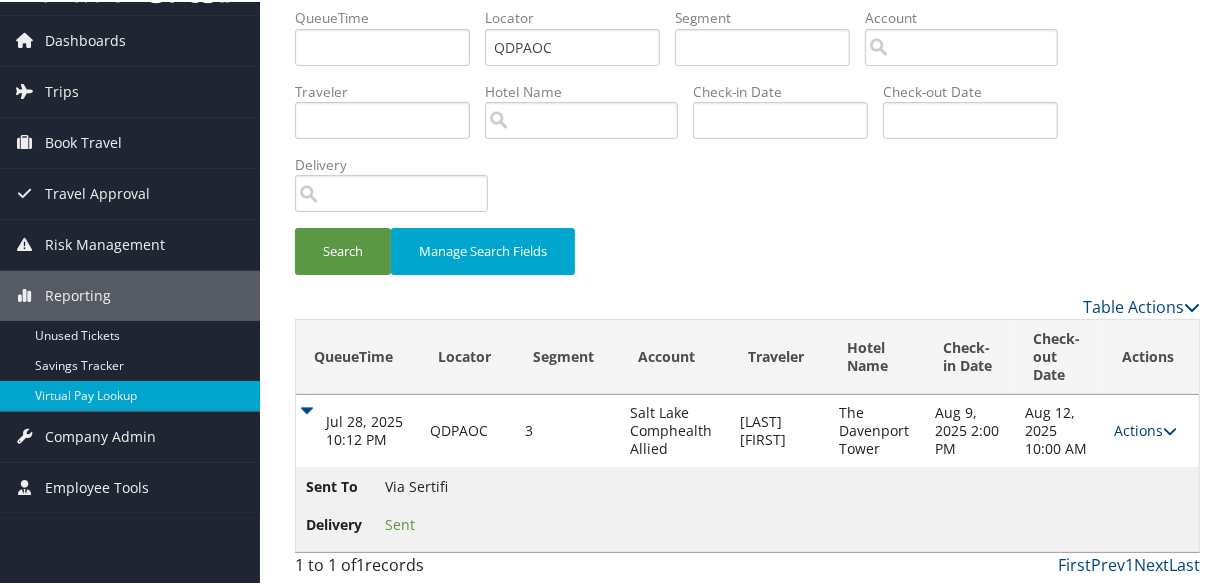 click on "Actions" at bounding box center [1145, 428] 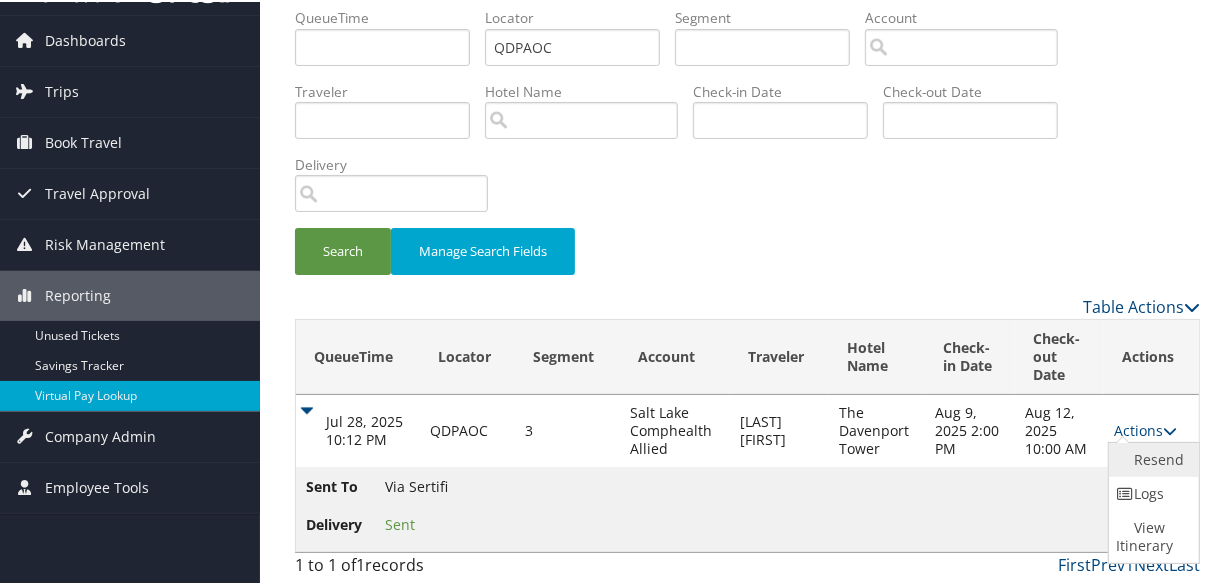 click on "Resend" at bounding box center (1151, 458) 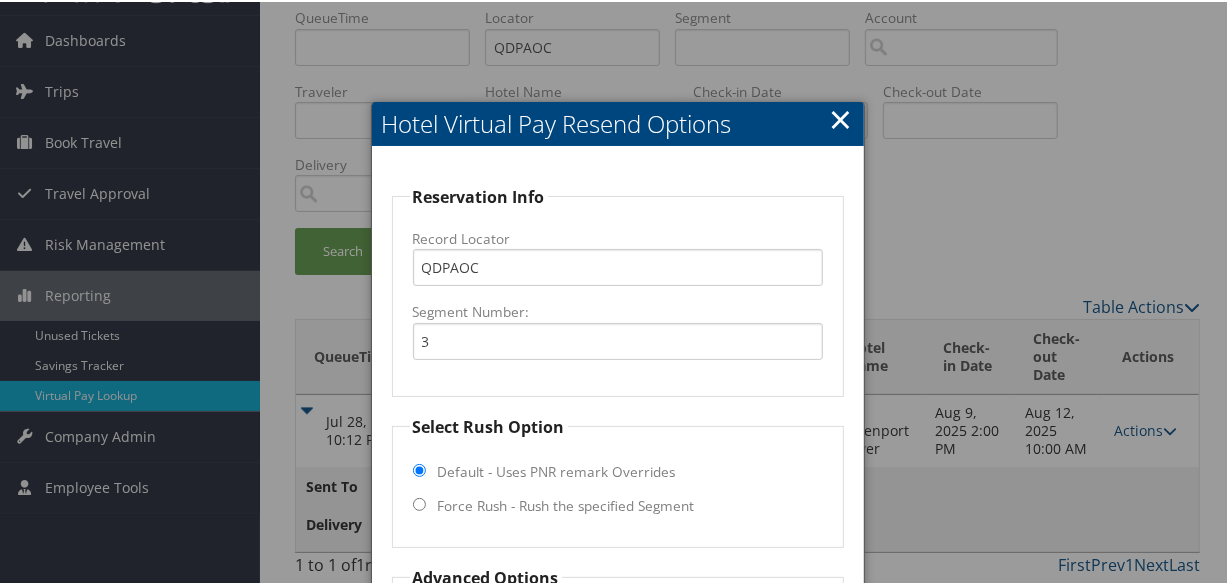 click on "×" at bounding box center (841, 117) 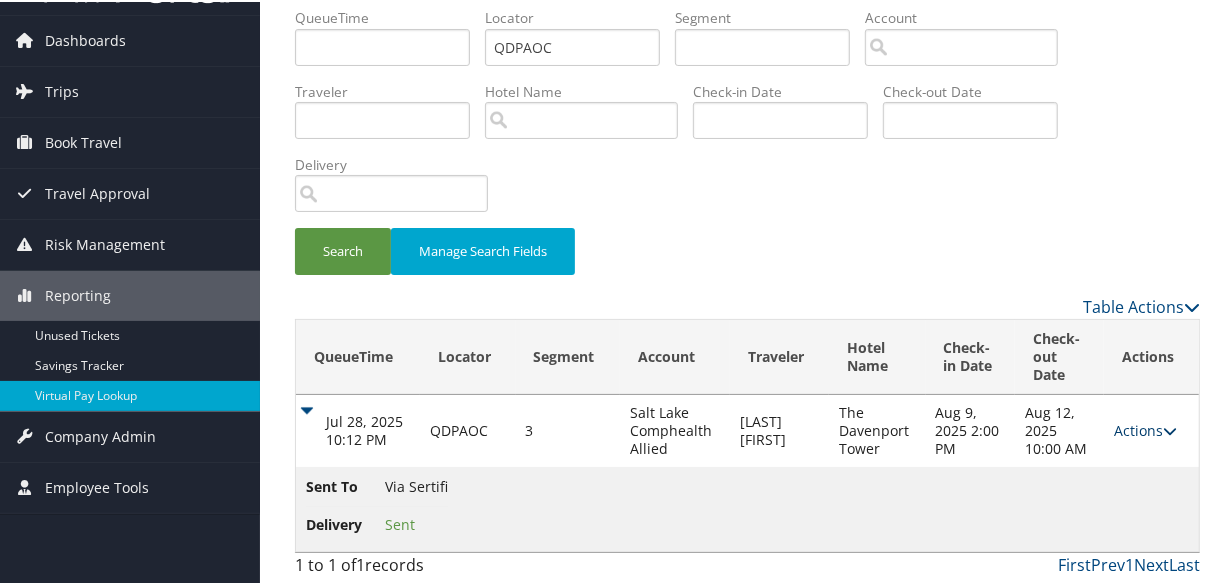 click on "Actions" at bounding box center [1145, 428] 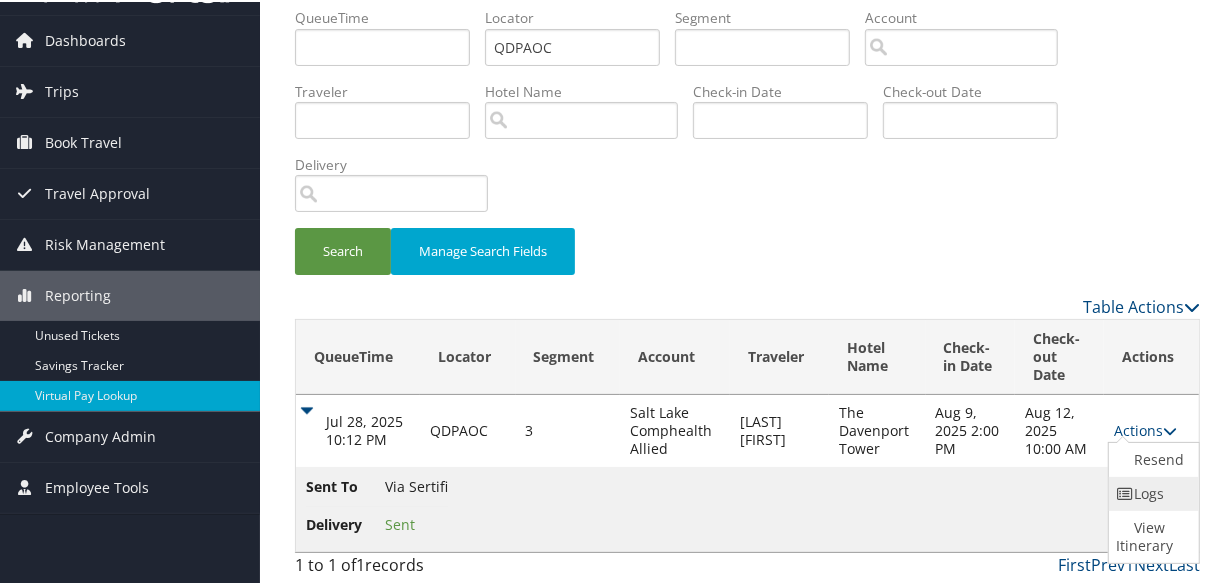click on "Logs" at bounding box center [1151, 492] 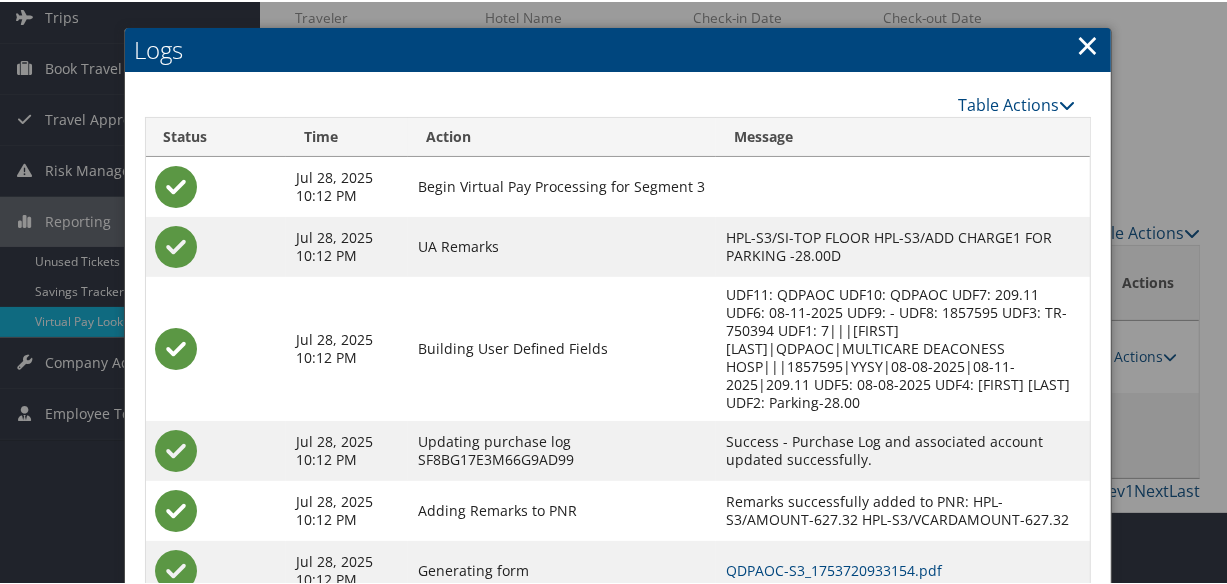 scroll, scrollTop: 303, scrollLeft: 0, axis: vertical 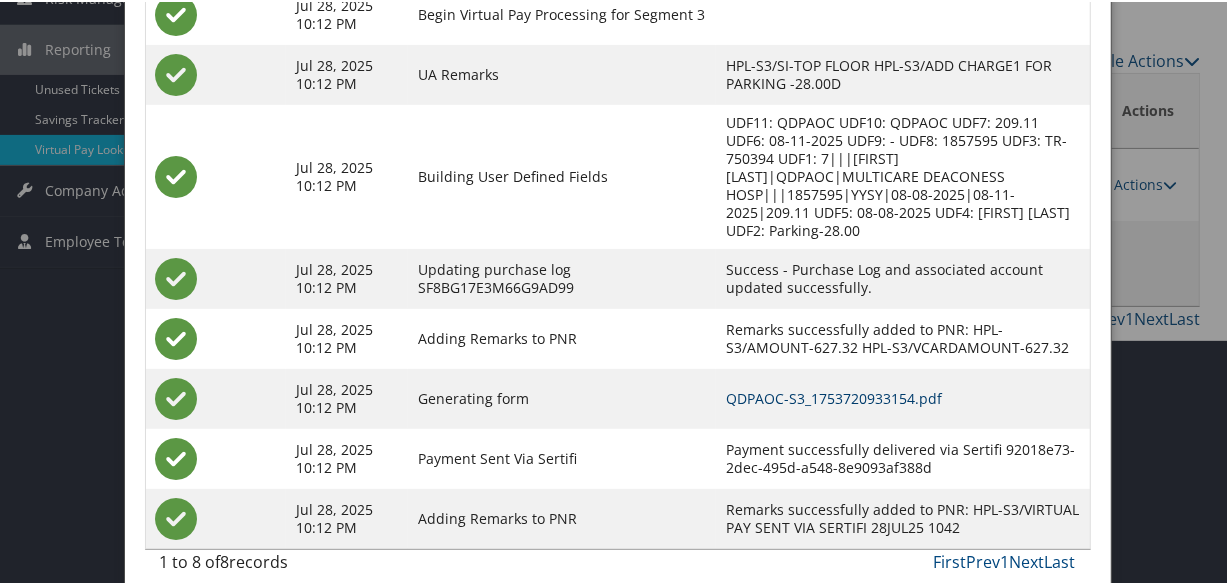 click on "QDPAOC-S3_1753720933154.pdf" at bounding box center (834, 396) 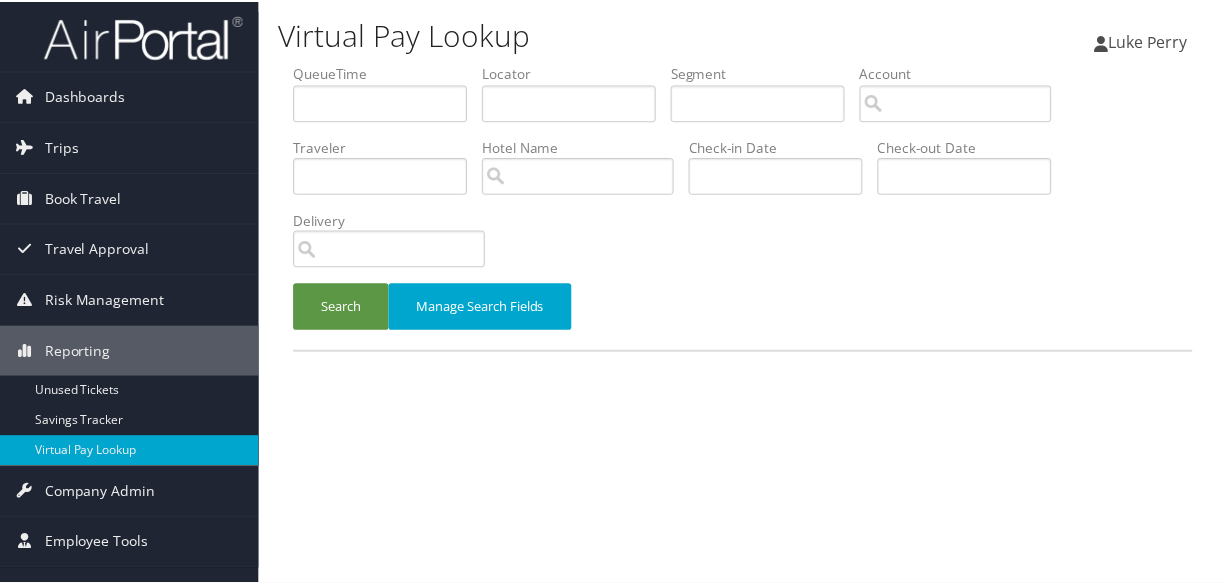scroll, scrollTop: 0, scrollLeft: 0, axis: both 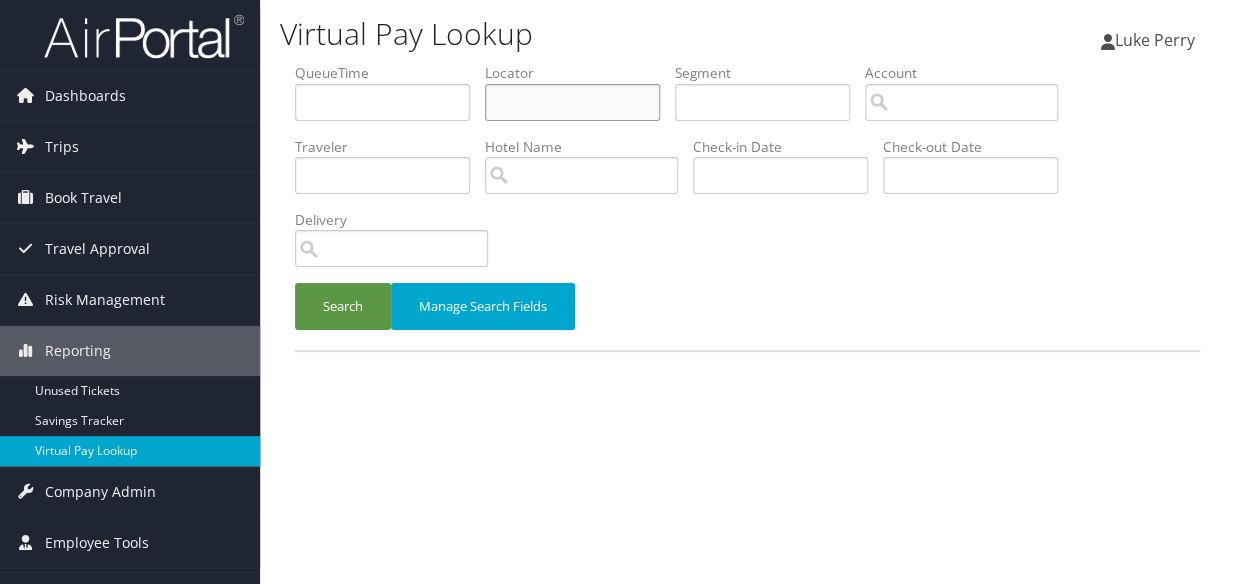 click at bounding box center [572, 102] 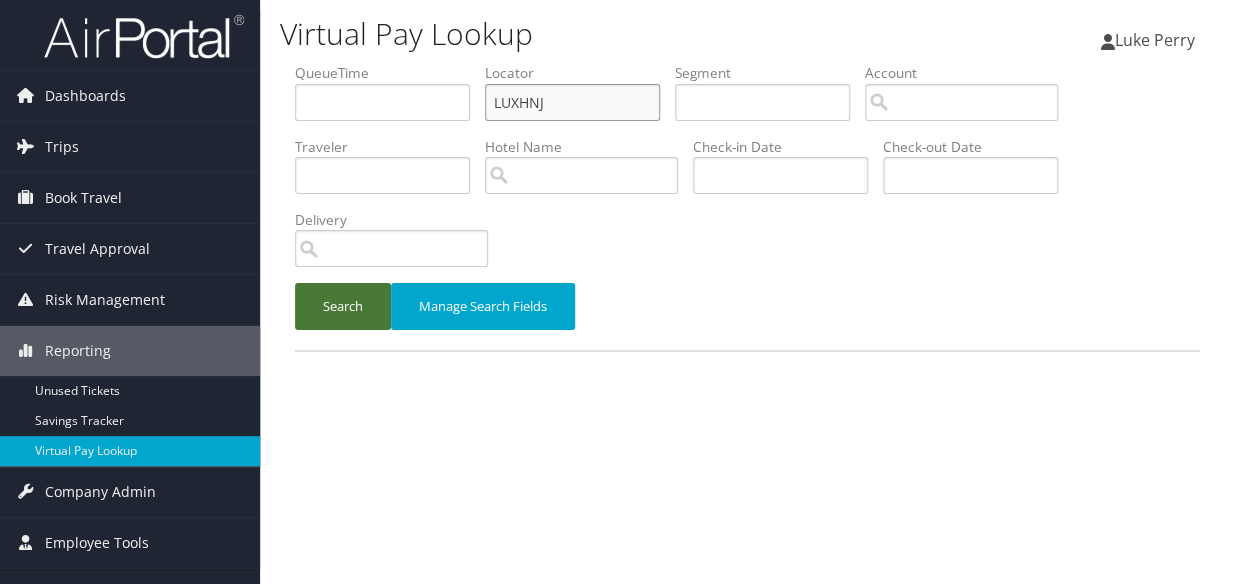 type on "LUXHNJ" 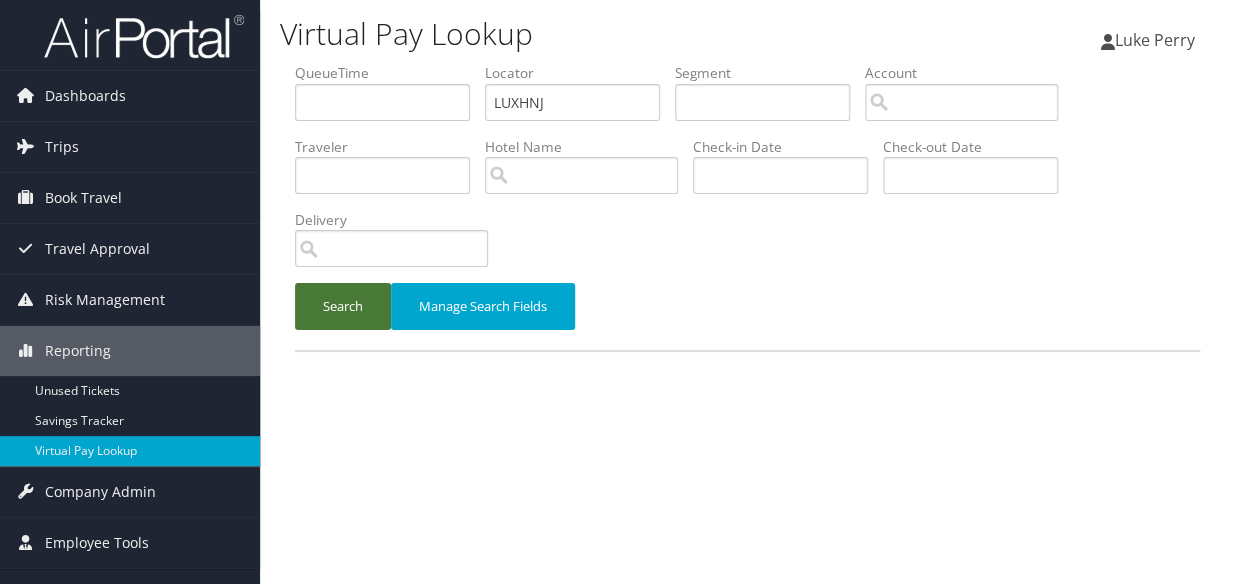 click on "Search" at bounding box center (343, 306) 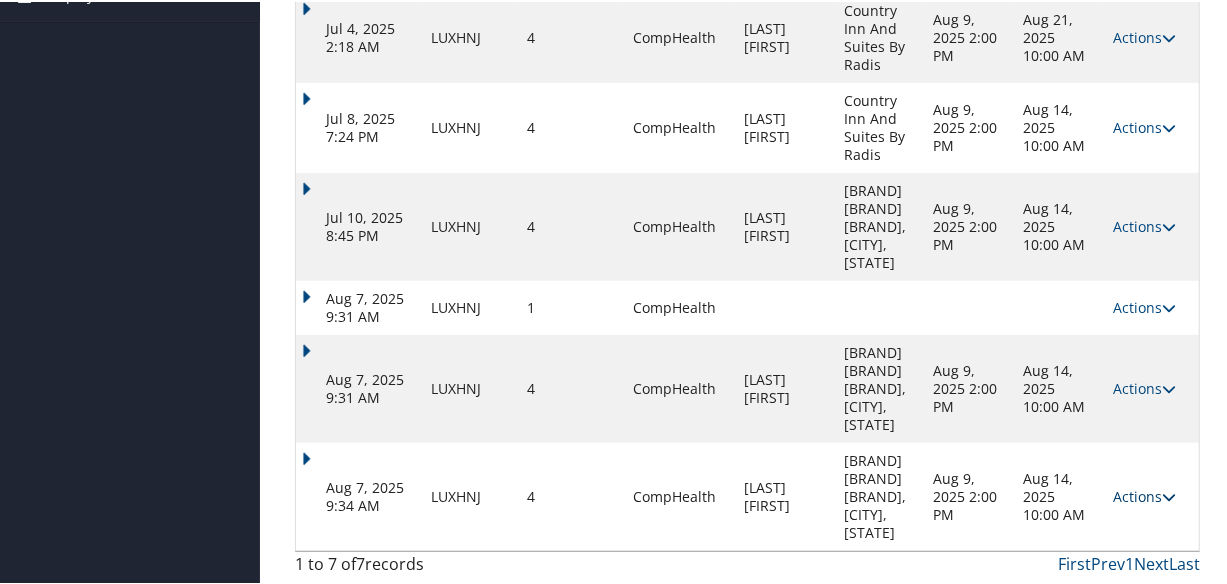click on "Actions" at bounding box center (1144, 494) 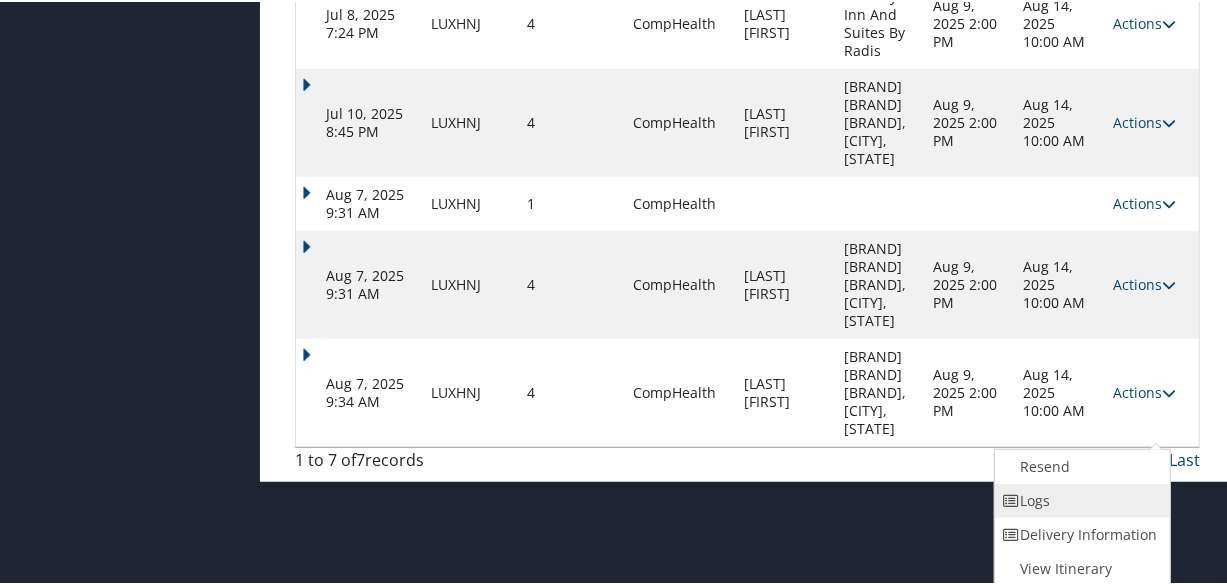 click on "Logs" at bounding box center (1080, 499) 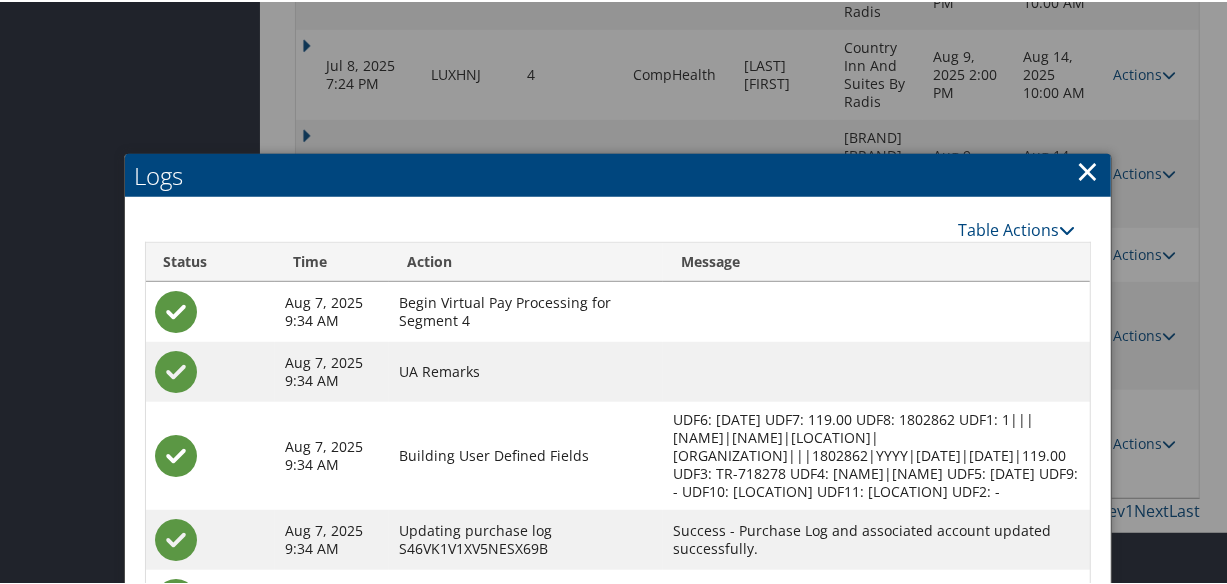 scroll, scrollTop: 780, scrollLeft: 0, axis: vertical 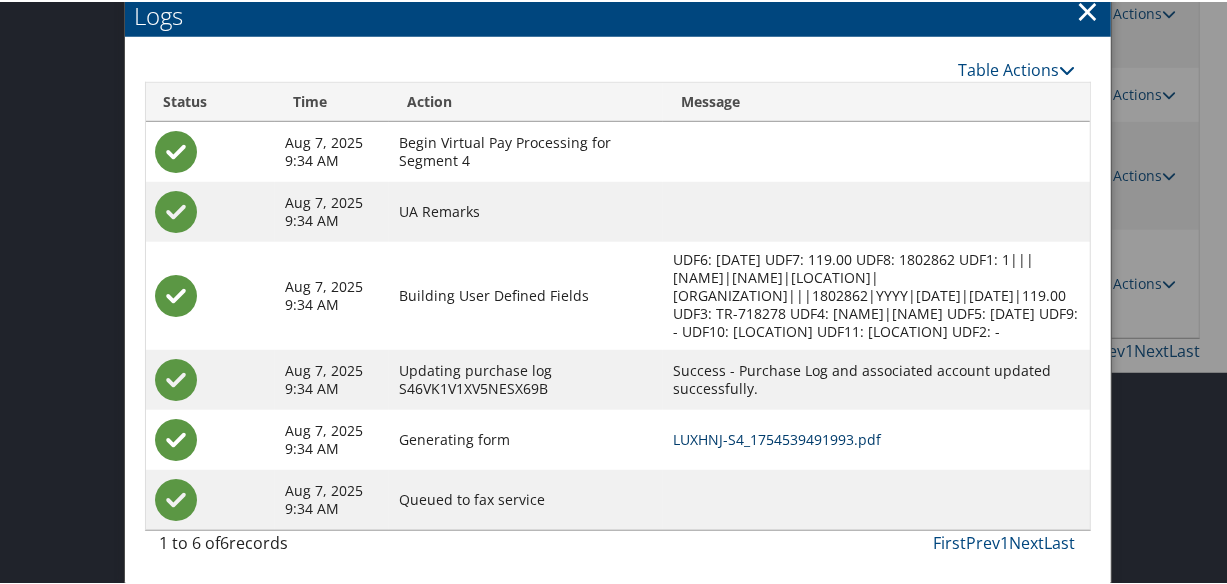 click on "LUXHNJ-S4_1754539491993.pdf" at bounding box center [777, 437] 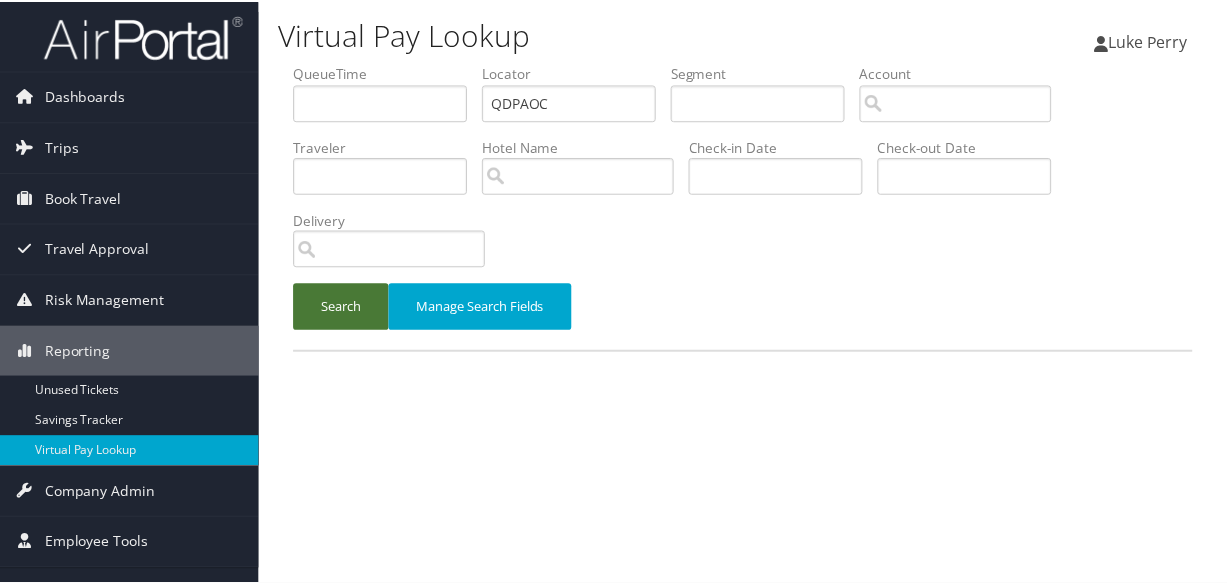 scroll, scrollTop: 0, scrollLeft: 0, axis: both 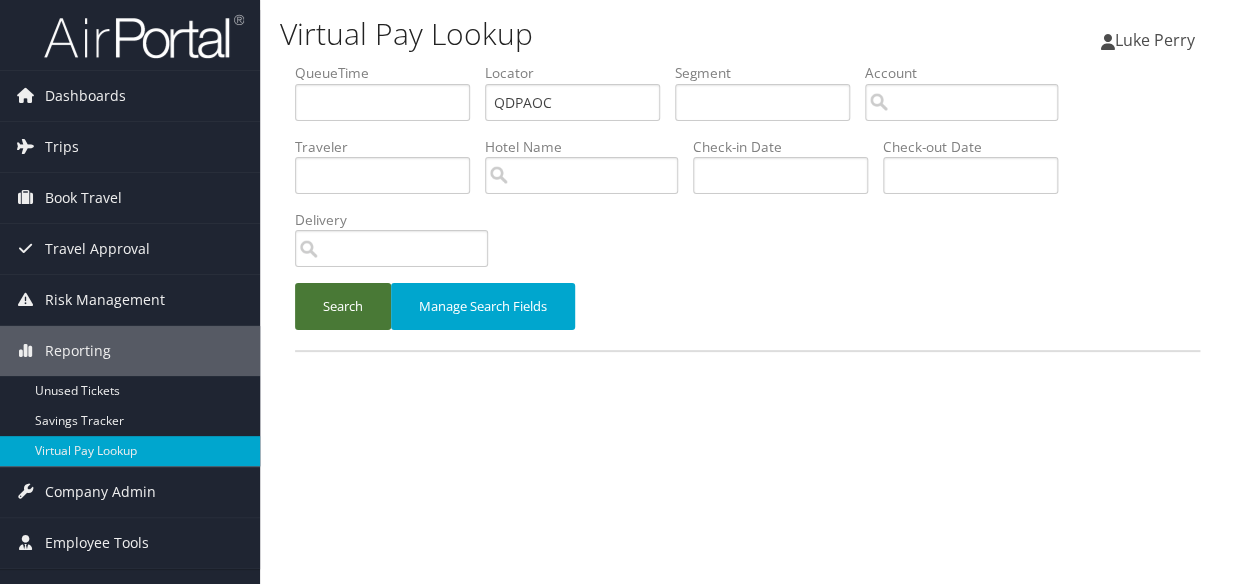 click on "Search" at bounding box center (343, 306) 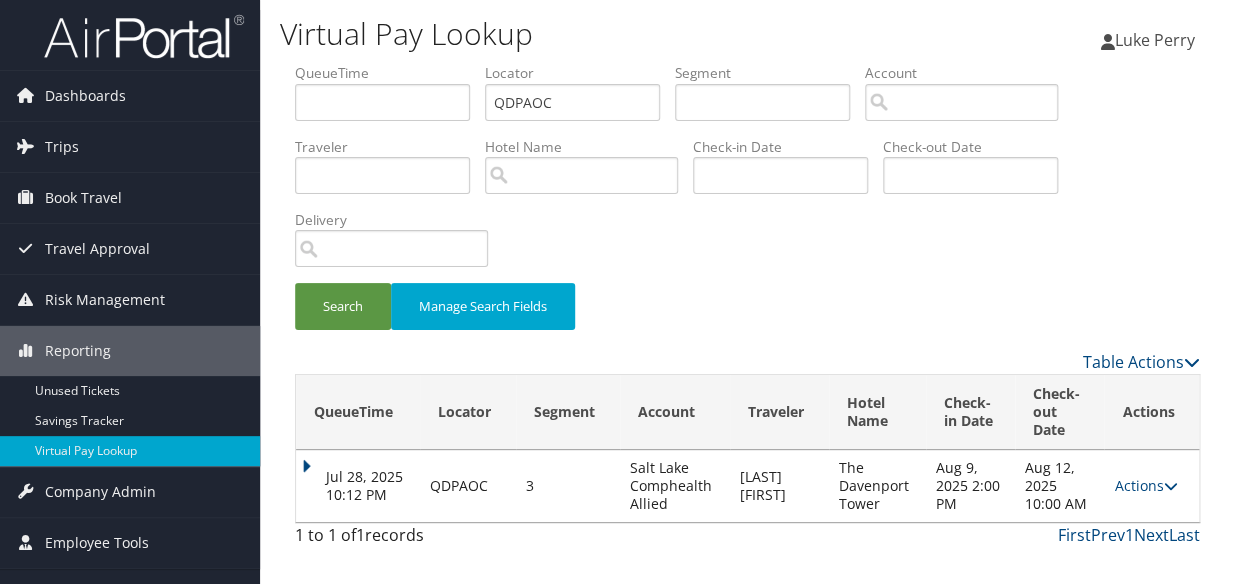 click on "Jul 28, 2025 10:12 PM" at bounding box center (358, 486) 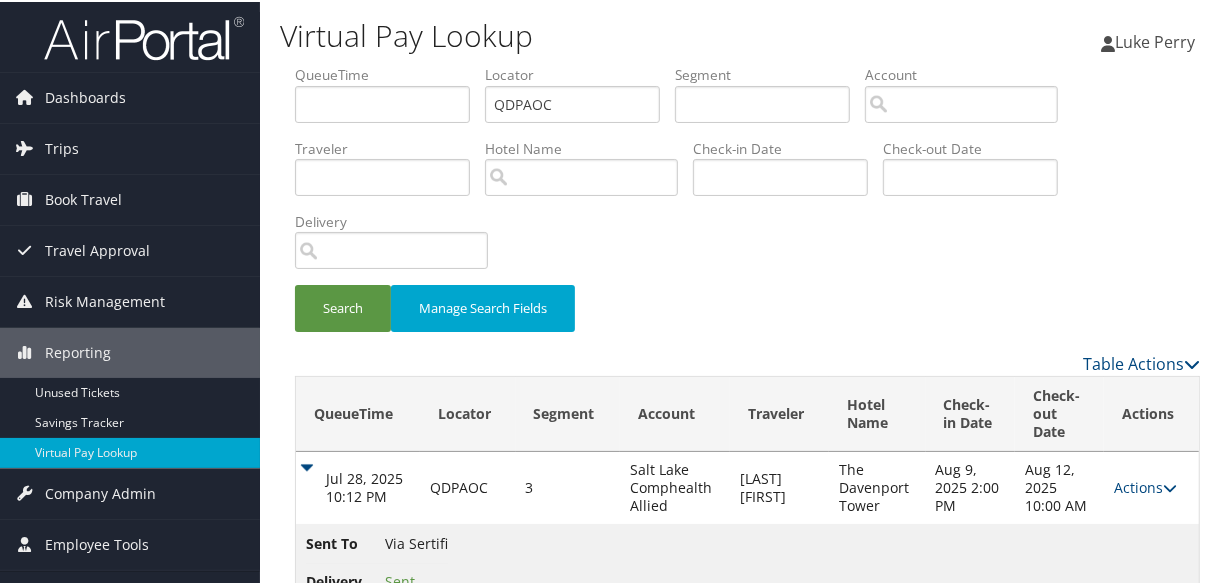 scroll, scrollTop: 57, scrollLeft: 0, axis: vertical 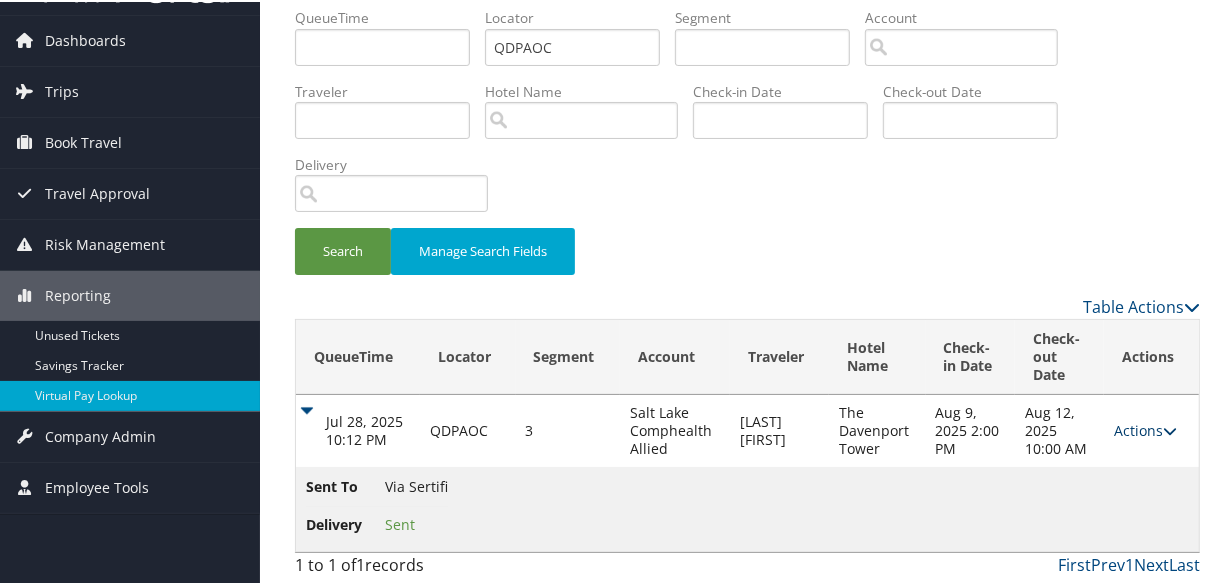 click on "Actions" at bounding box center [1145, 428] 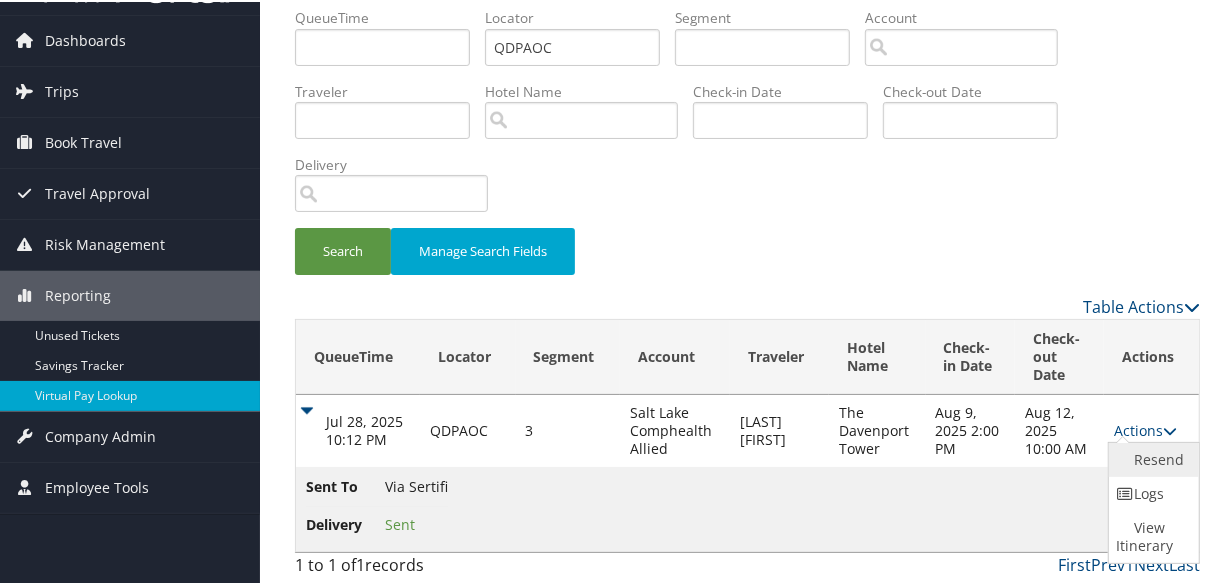 click on "Resend" at bounding box center (1151, 458) 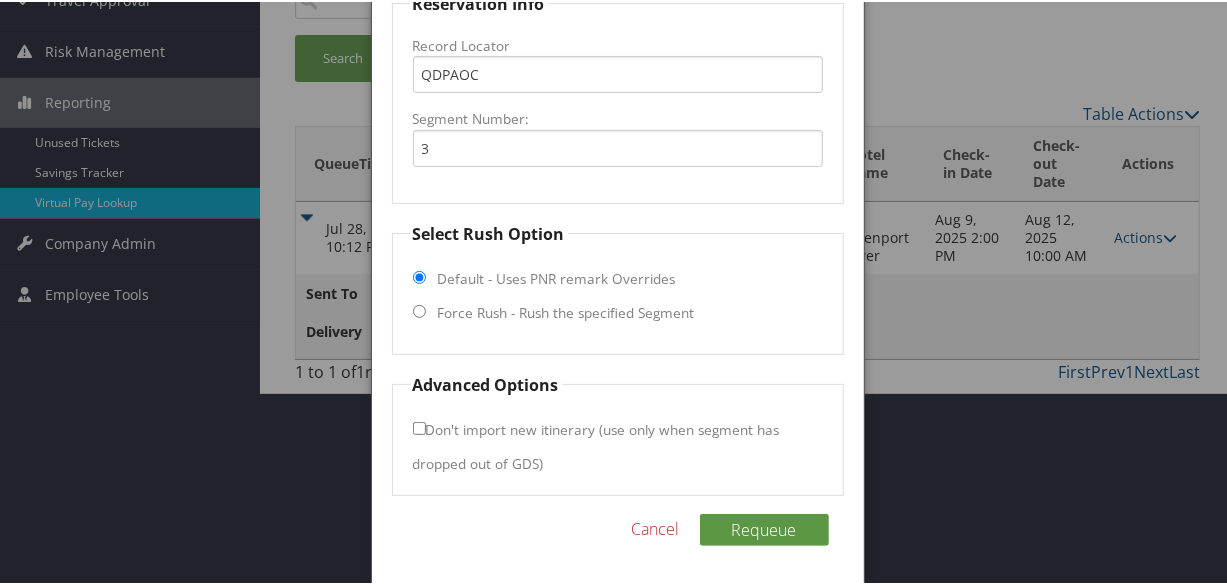 click on "Force Rush - Rush the specified Segment" at bounding box center (566, 311) 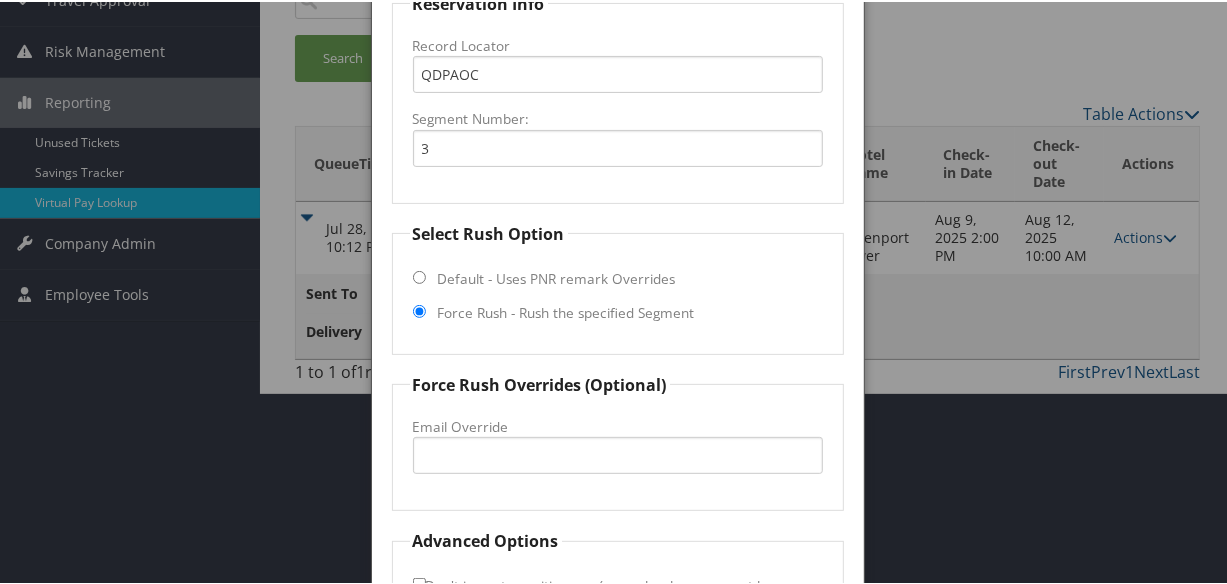 scroll, scrollTop: 407, scrollLeft: 0, axis: vertical 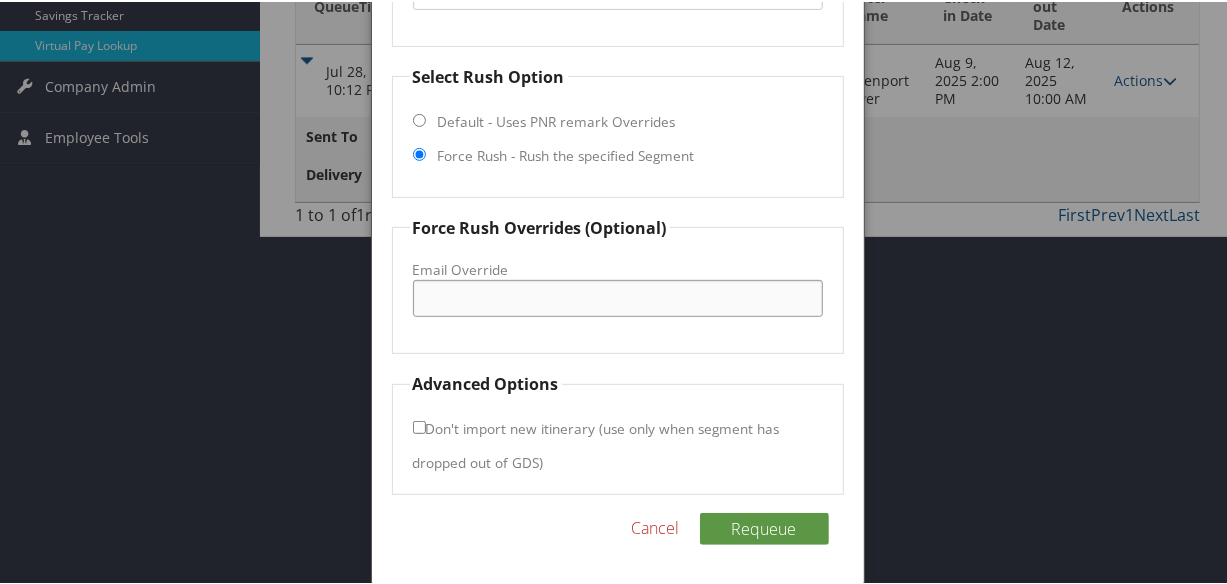 click on "Email Override" at bounding box center (618, 296) 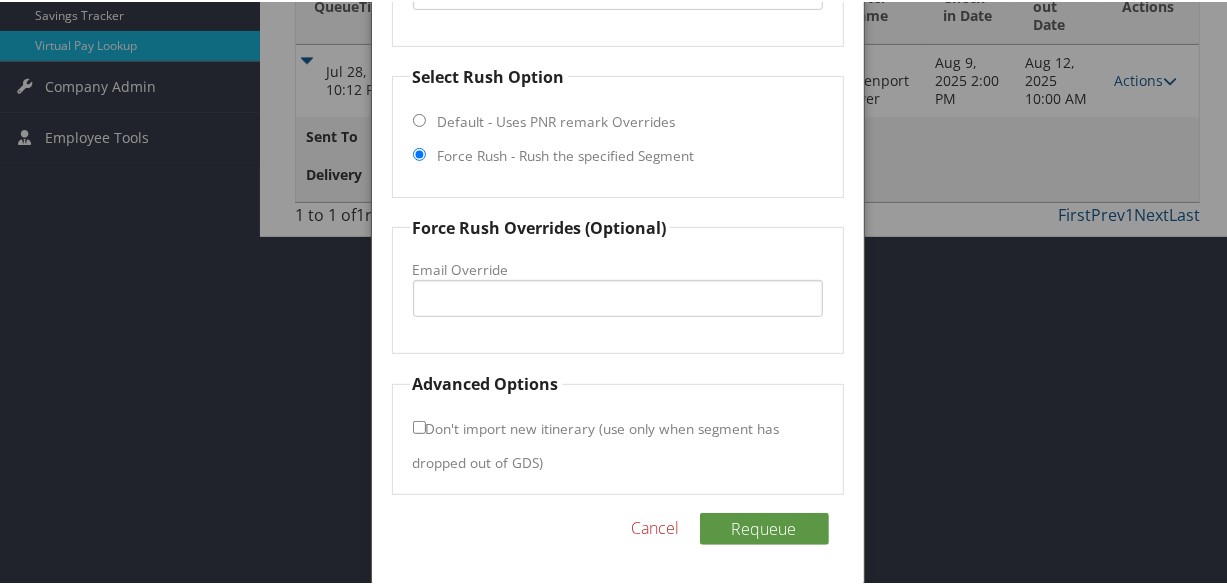 click at bounding box center (617, 292) 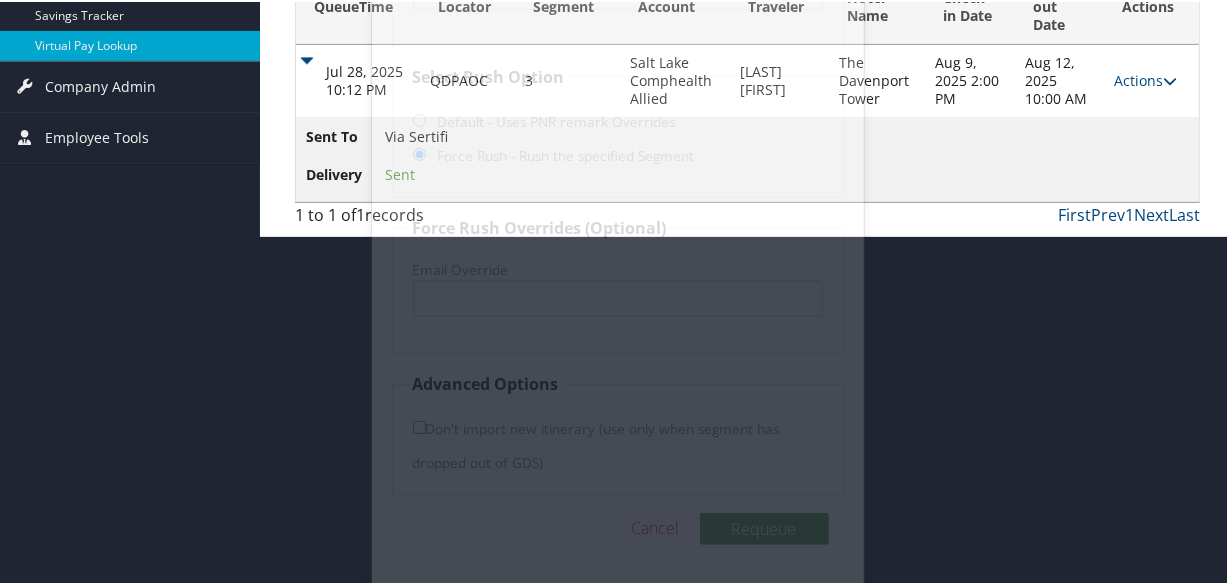 scroll, scrollTop: 57, scrollLeft: 0, axis: vertical 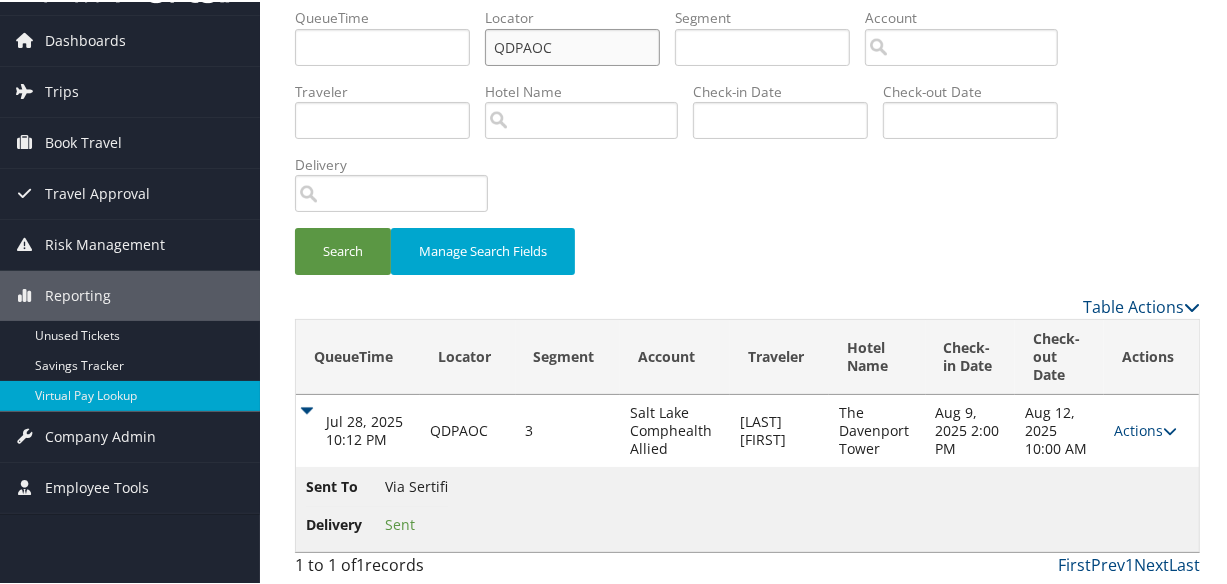 drag, startPoint x: 565, startPoint y: 52, endPoint x: 444, endPoint y: 73, distance: 122.80879 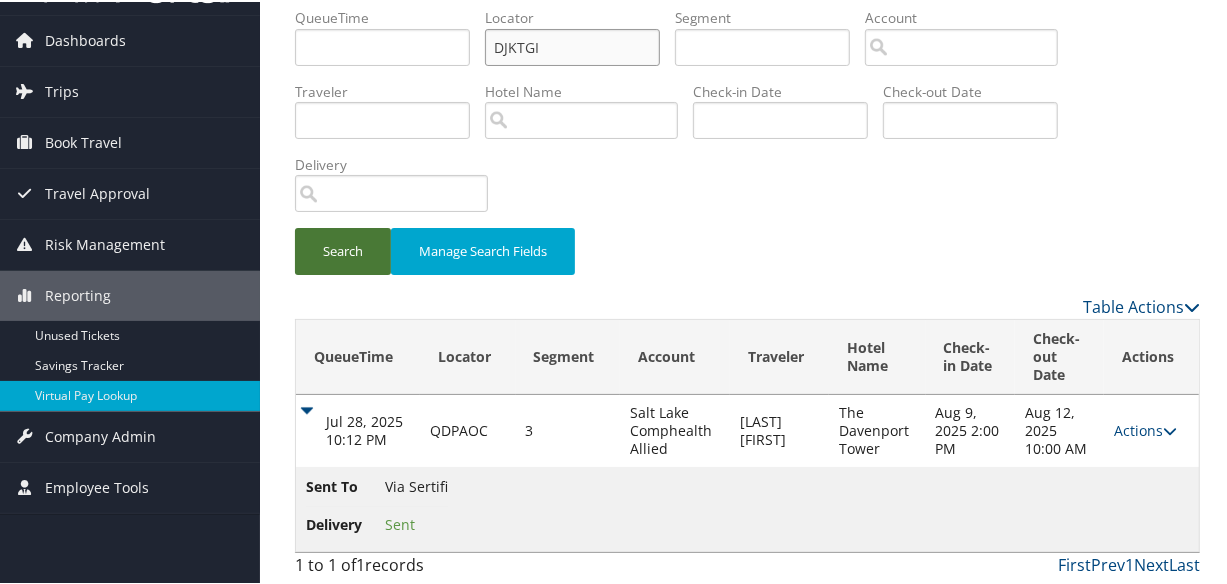 type on "DJKTGI" 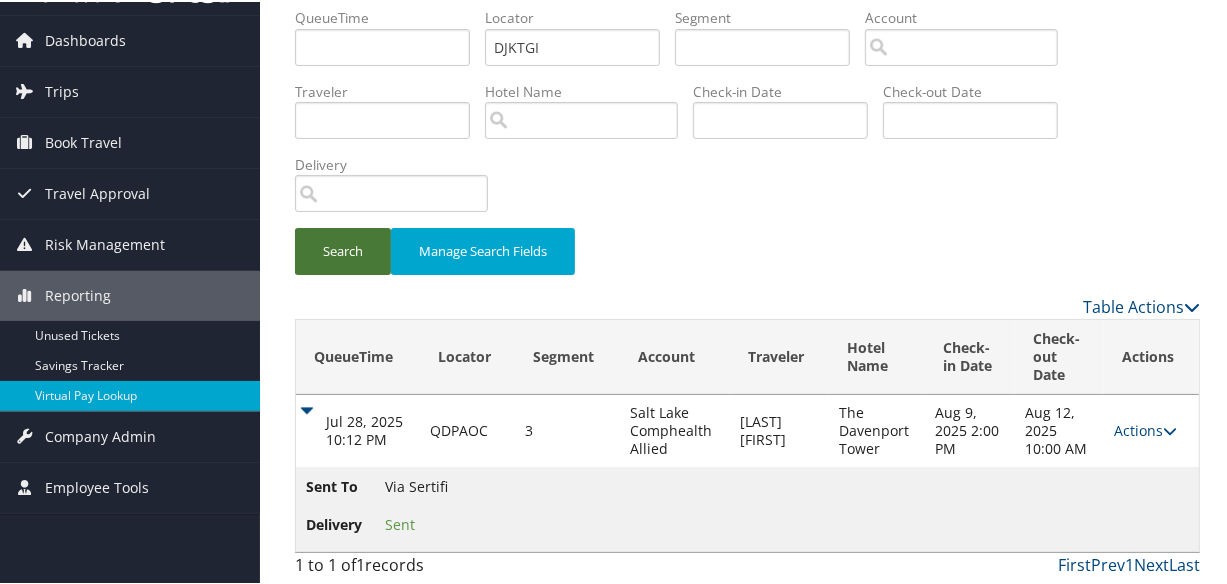 click on "Search" at bounding box center [343, 249] 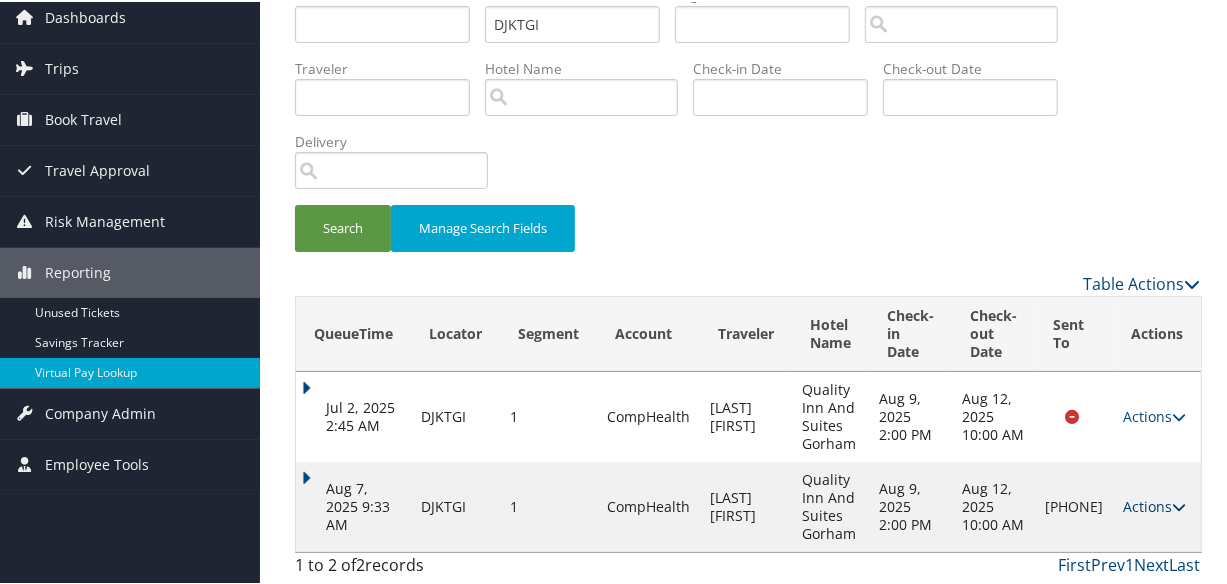 click on "Actions" at bounding box center (1154, 504) 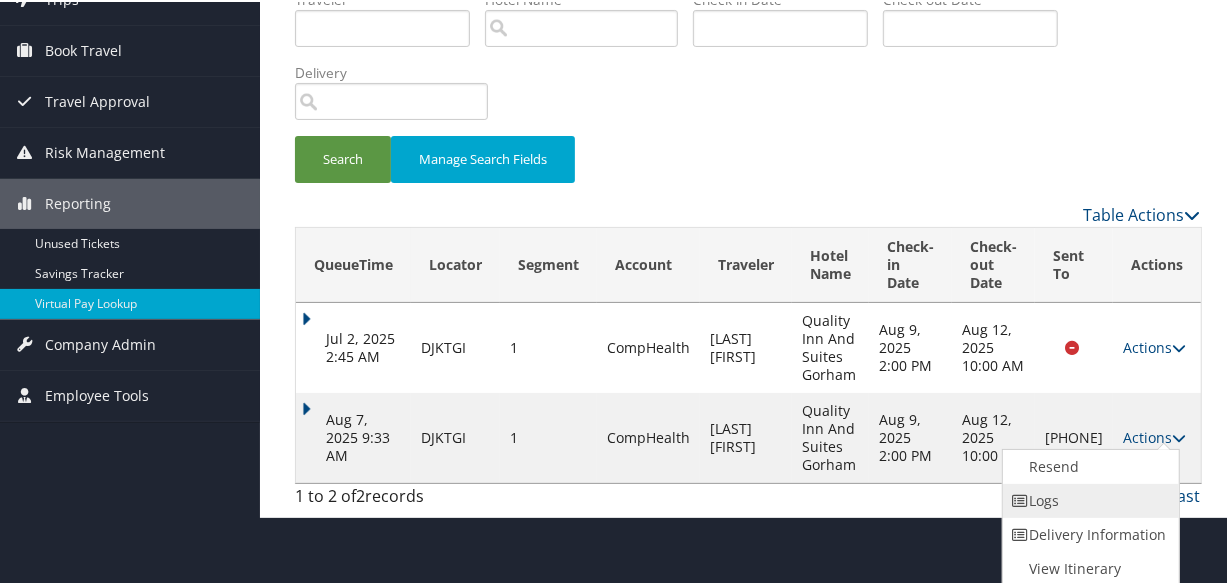 click at bounding box center (1020, 499) 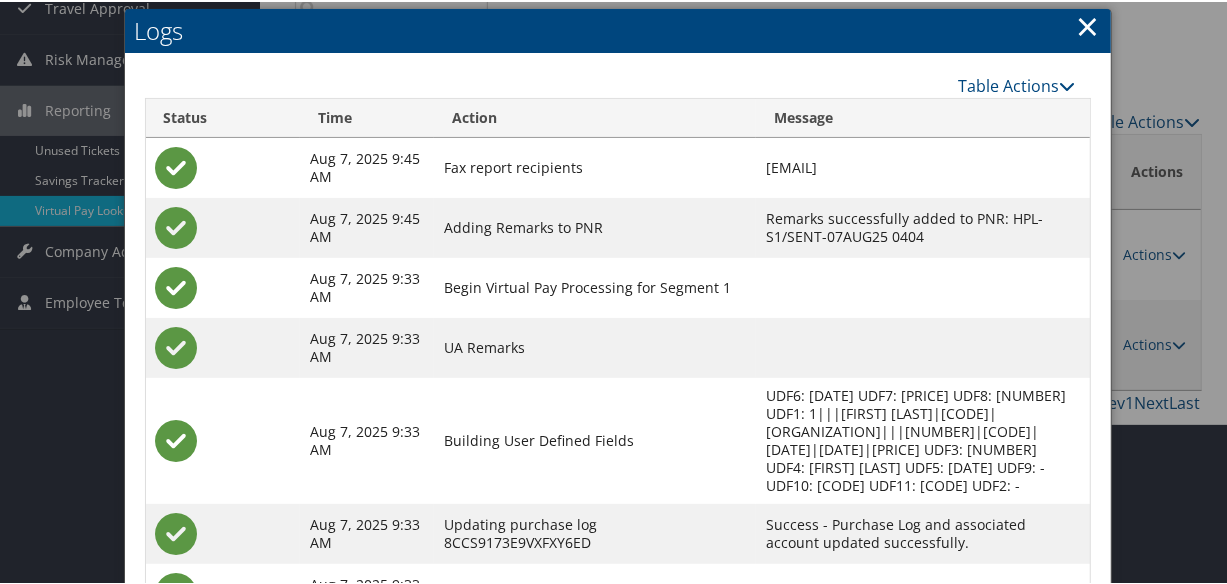 scroll, scrollTop: 377, scrollLeft: 0, axis: vertical 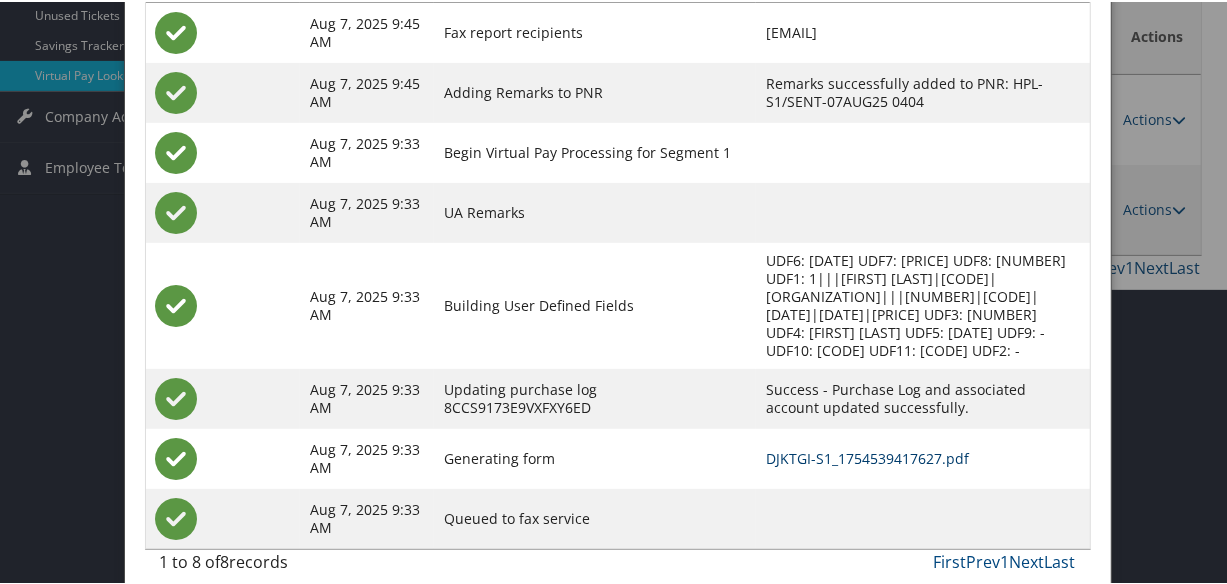 click on "DJKTGI-S1_1754539417627.pdf" at bounding box center [867, 456] 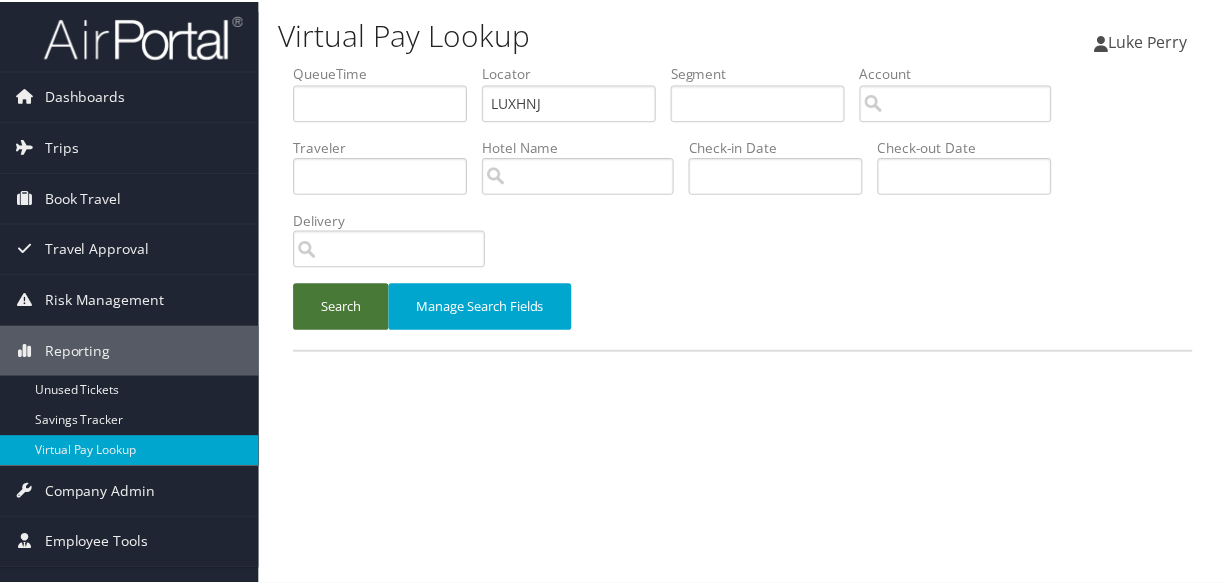 scroll, scrollTop: 0, scrollLeft: 0, axis: both 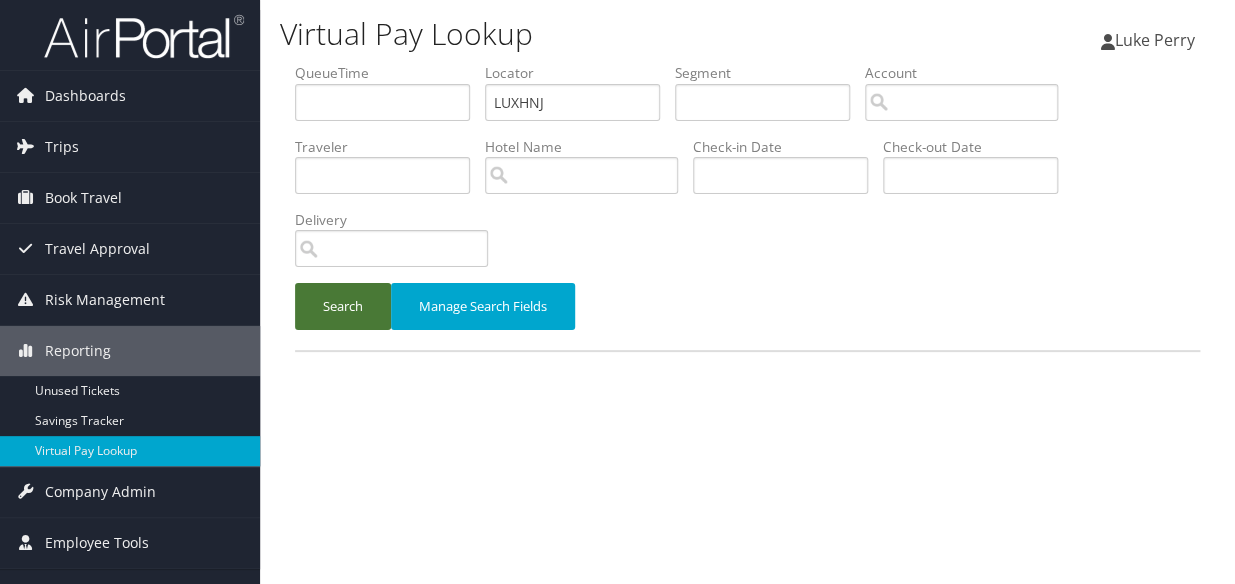 click on "Search" at bounding box center [343, 306] 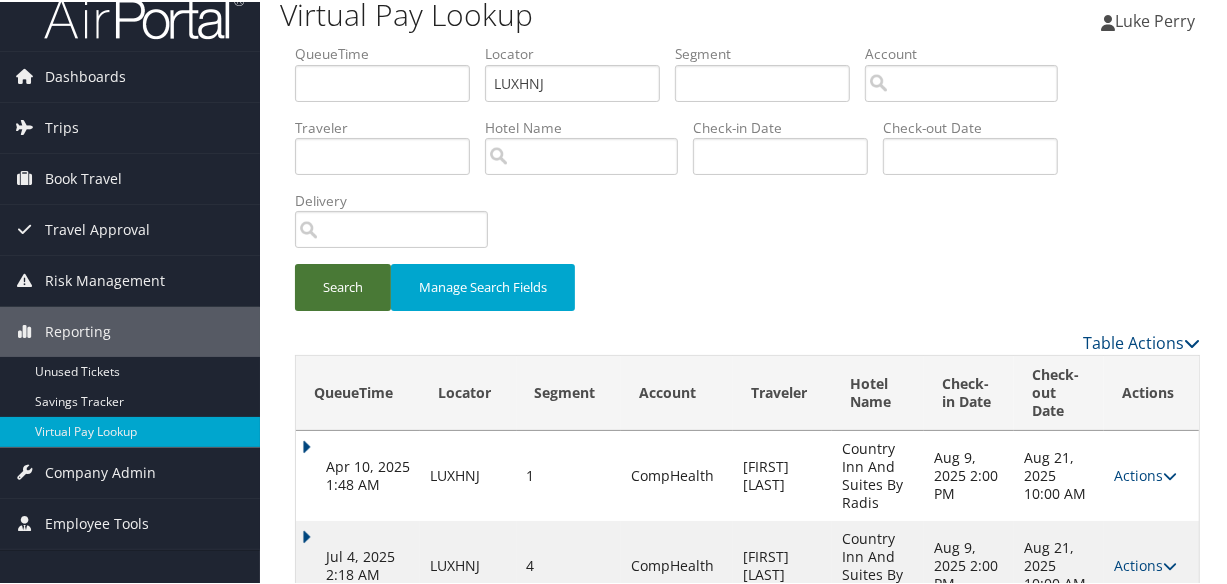 scroll, scrollTop: 602, scrollLeft: 0, axis: vertical 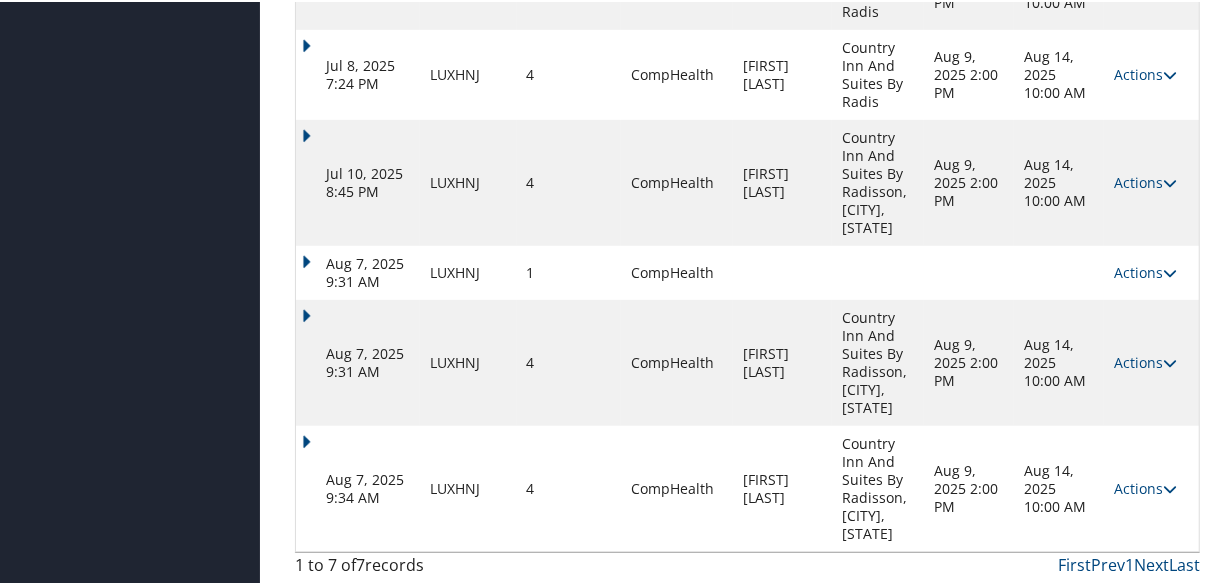 click on "Actions   Resend  Logs  Delivery Information  View Itinerary" at bounding box center (1151, 487) 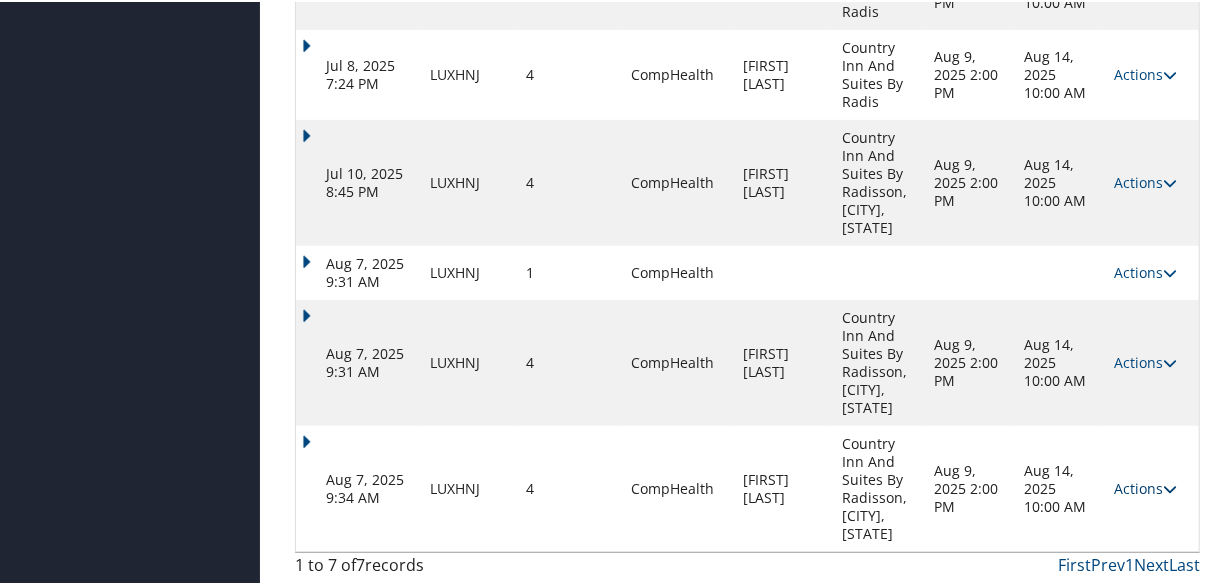 click on "Actions" at bounding box center (1145, 486) 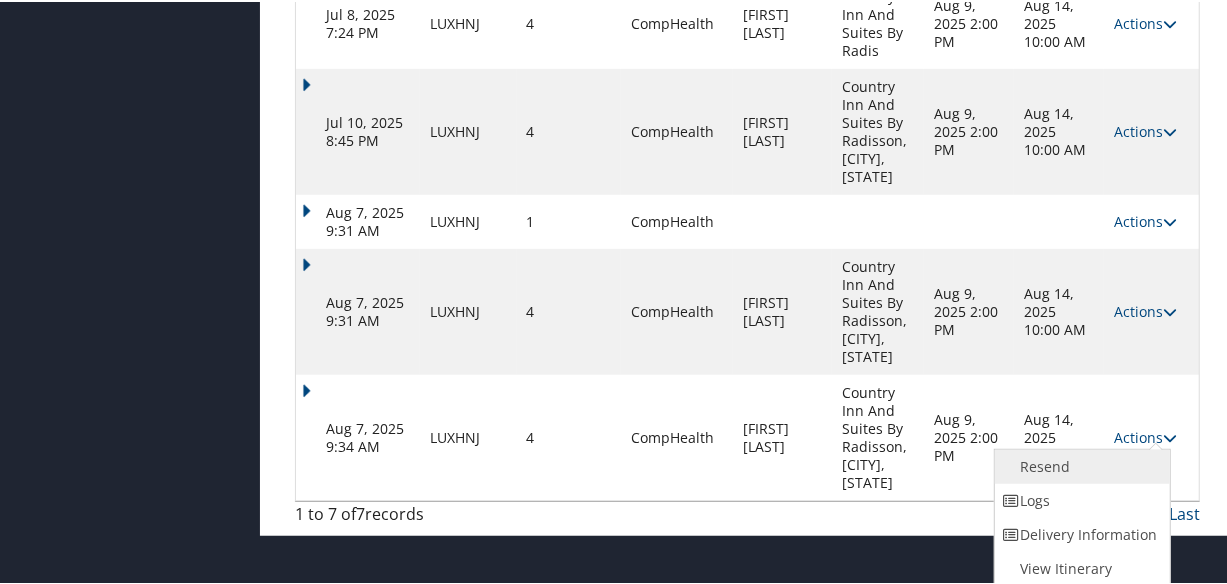 click on "Resend" at bounding box center [1080, 465] 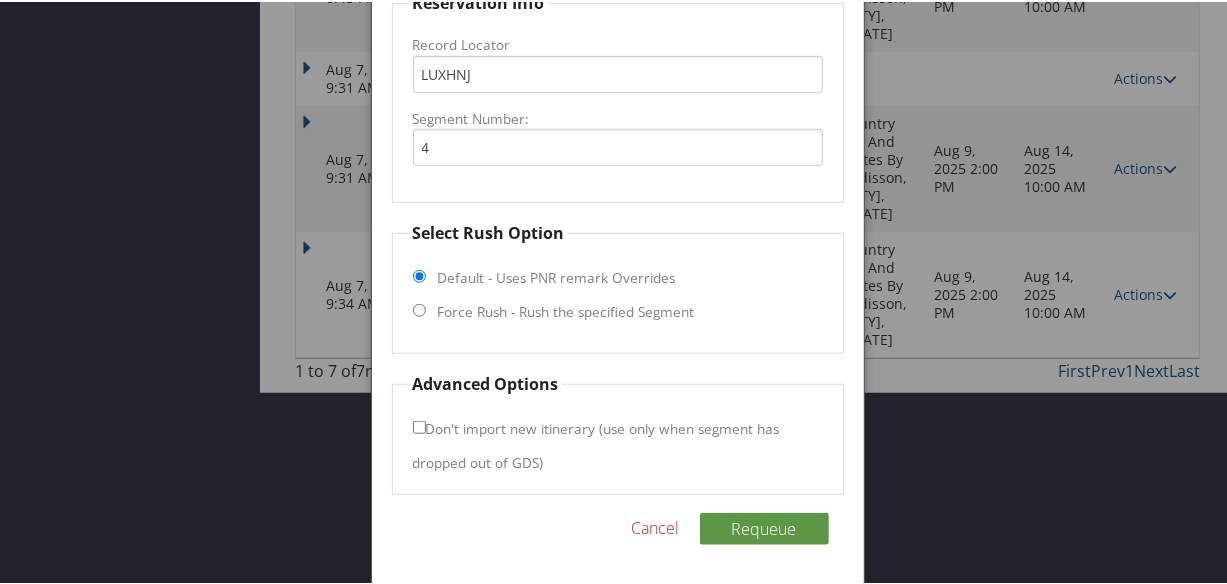 click on "Force Rush - Rush the specified Segment" at bounding box center [566, 310] 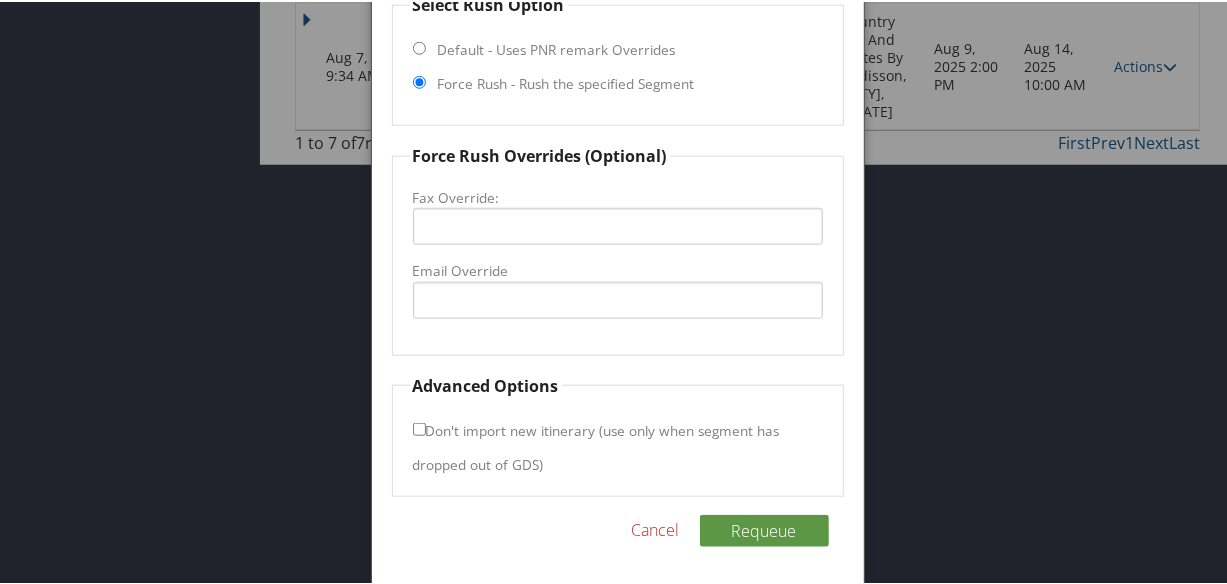 scroll, scrollTop: 1026, scrollLeft: 0, axis: vertical 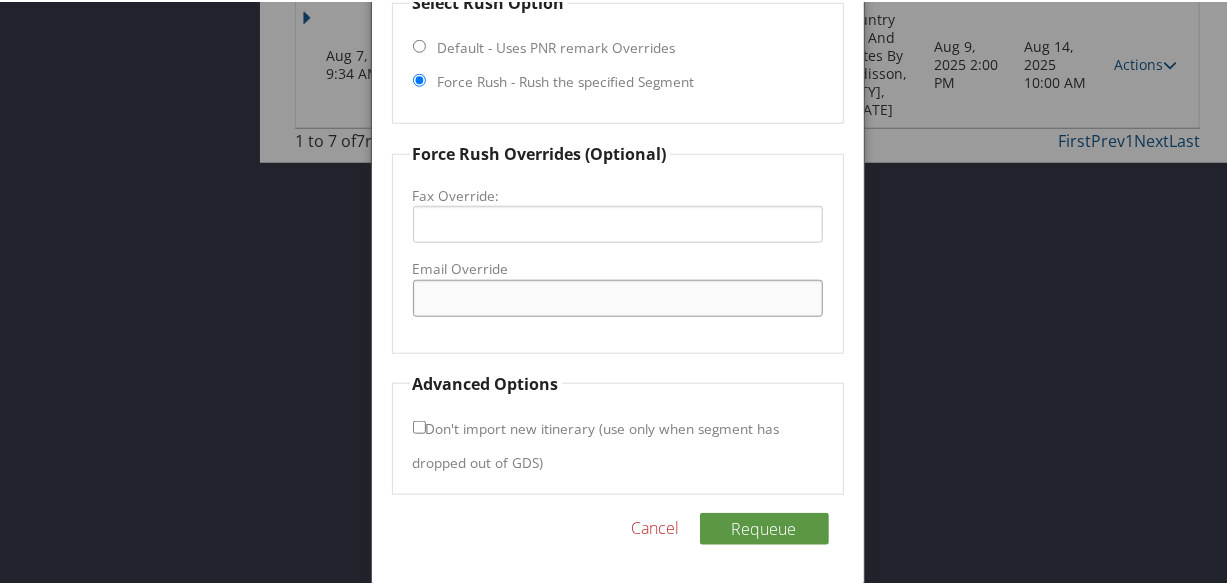 click on "Email Override" at bounding box center [618, 296] 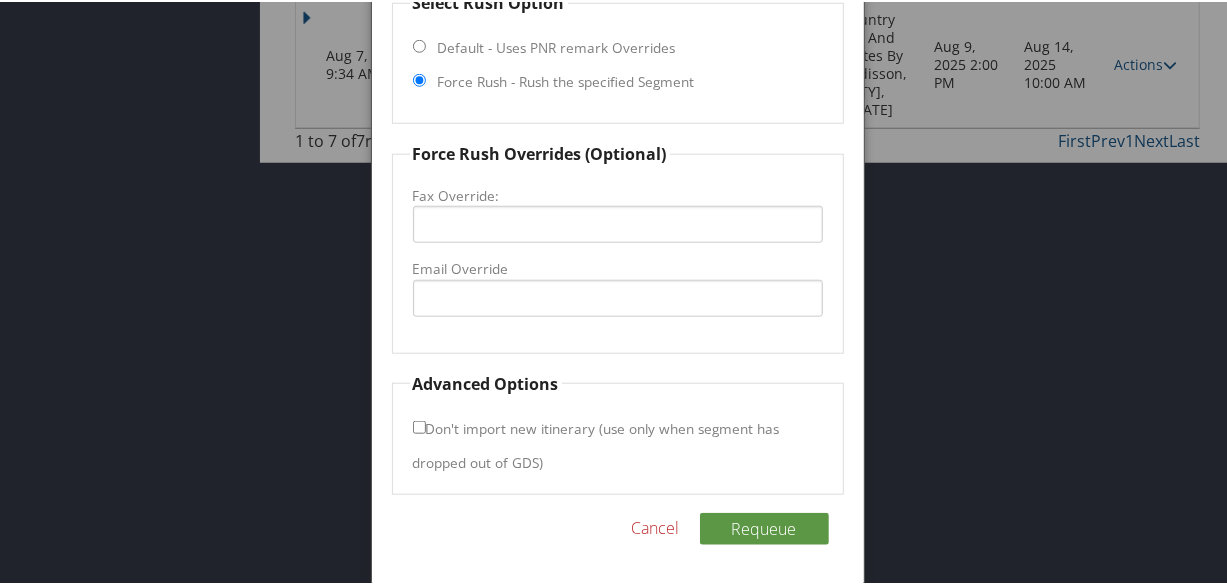 click on "Force Rush Overrides (Optional)
Fax Override:
Email Override" at bounding box center (618, 246) 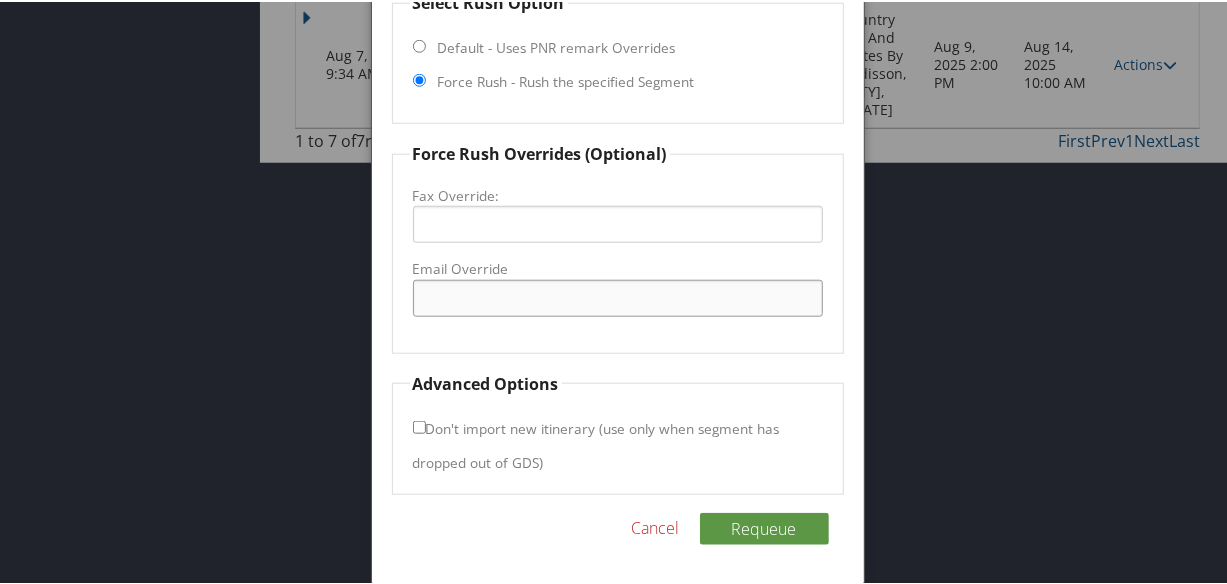click on "Email Override" at bounding box center (618, 296) 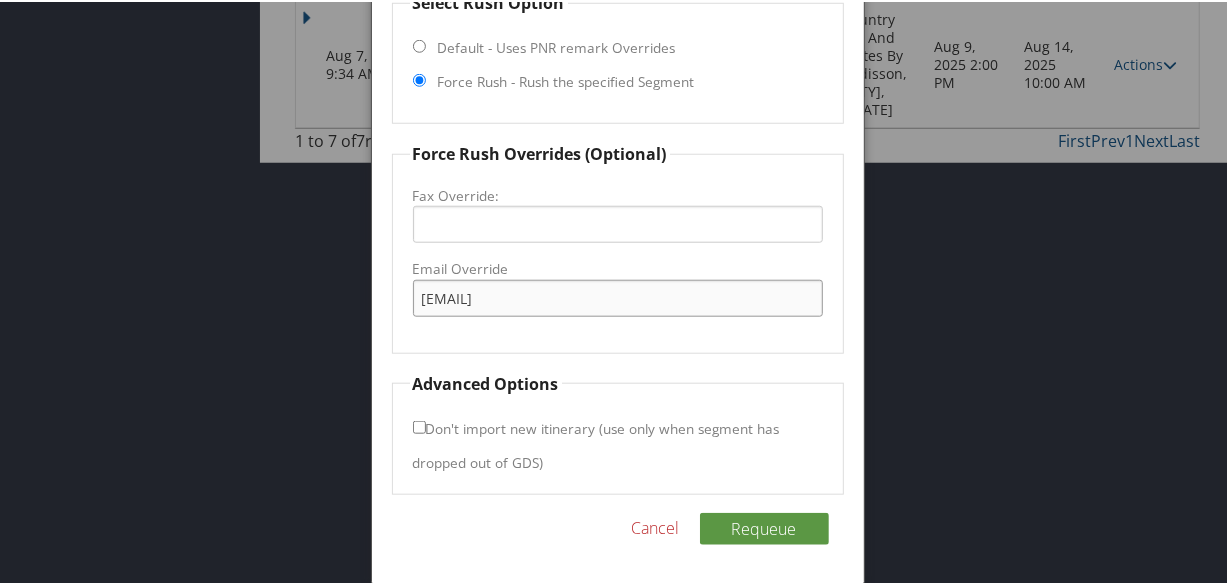 click on "cis_baxter@outlook.com" at bounding box center (618, 296) 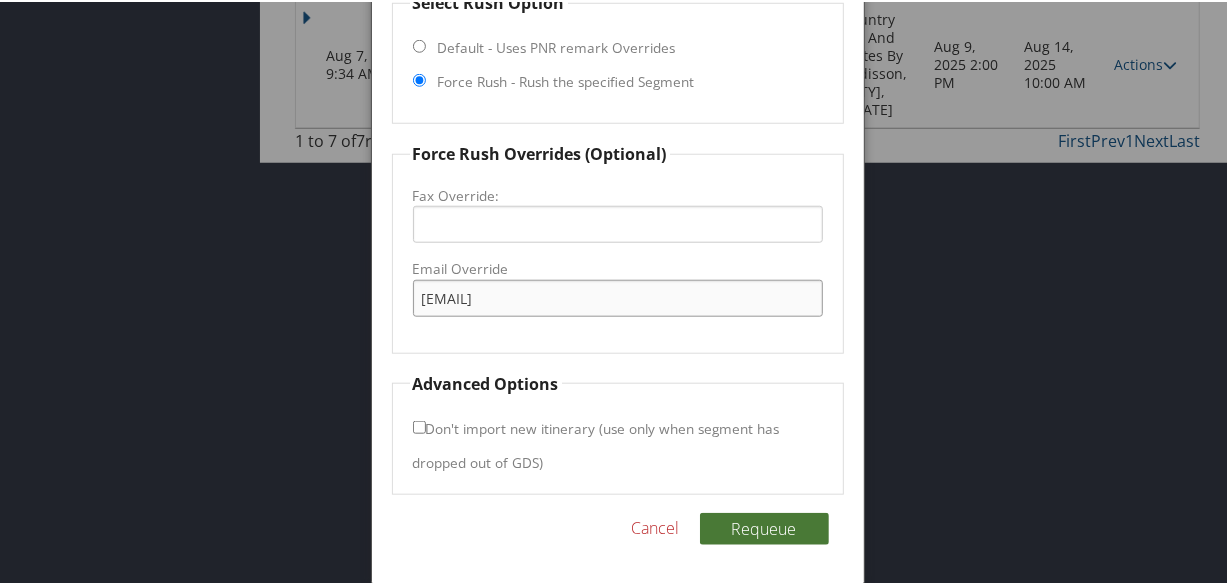 type on "cis_baxter@outlook.com" 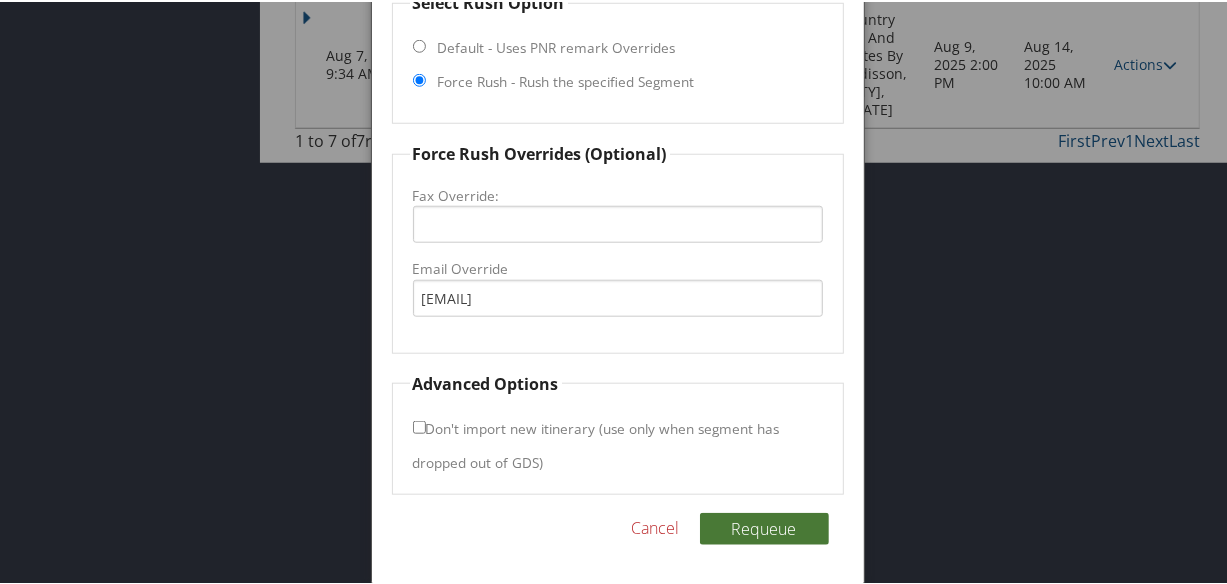 click on "Requeue" at bounding box center [764, 527] 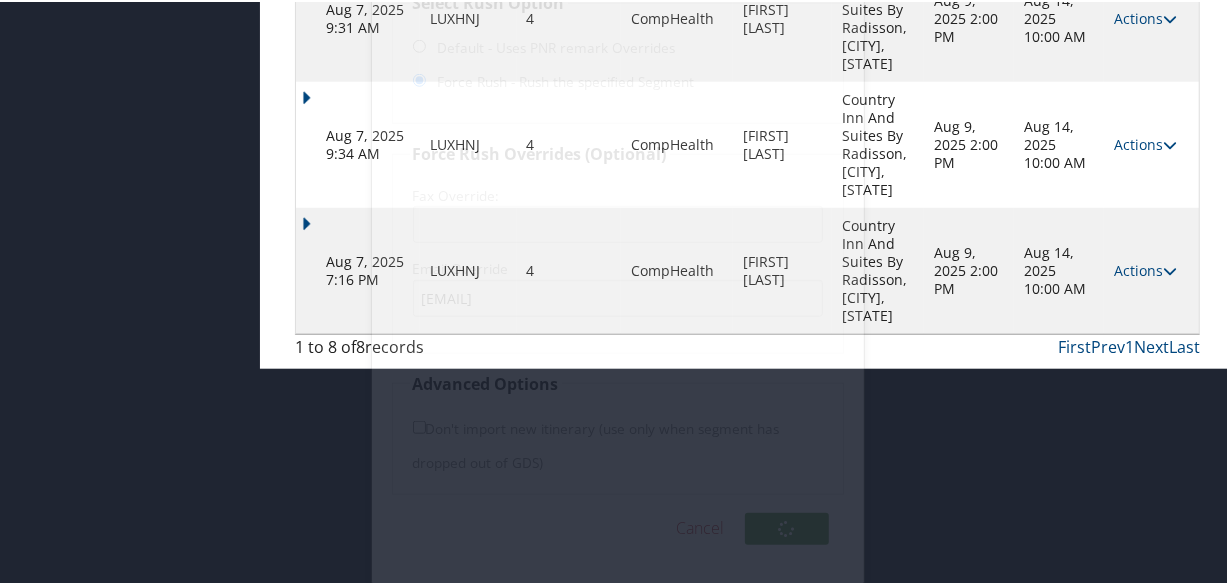 scroll, scrollTop: 808, scrollLeft: 0, axis: vertical 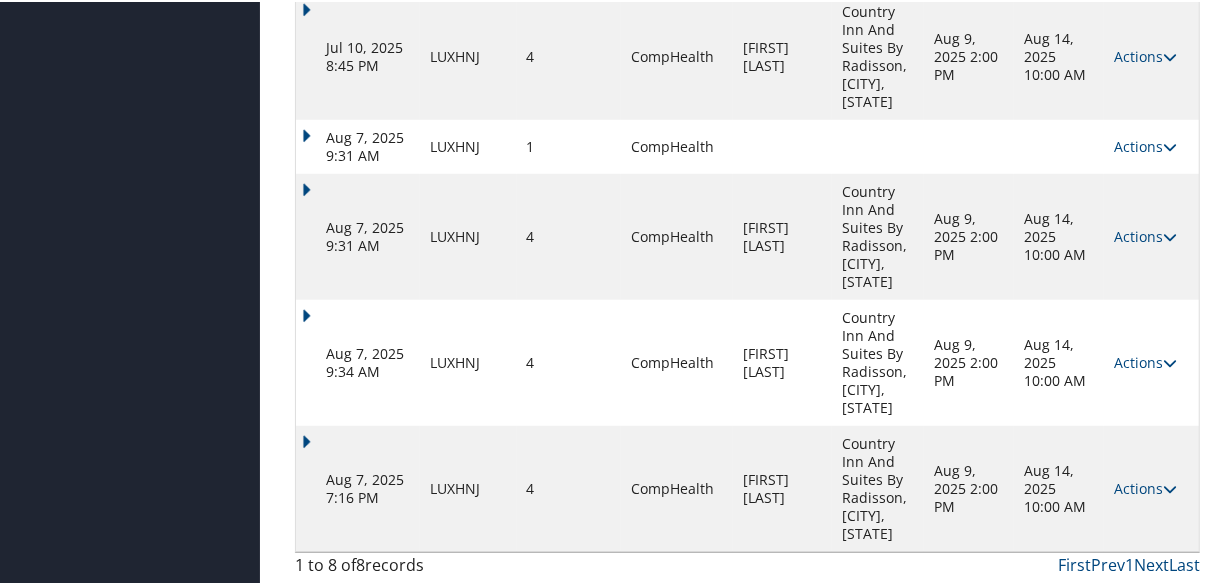 click on "Aug 7, 2025 7:16 PM" at bounding box center [358, 487] 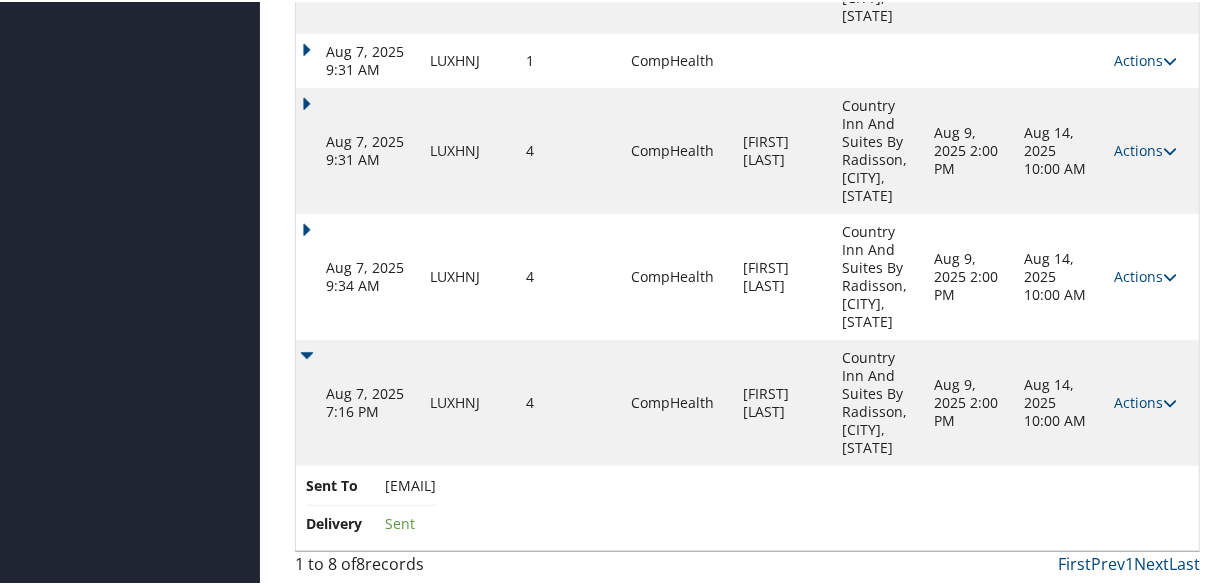 scroll, scrollTop: 812, scrollLeft: 0, axis: vertical 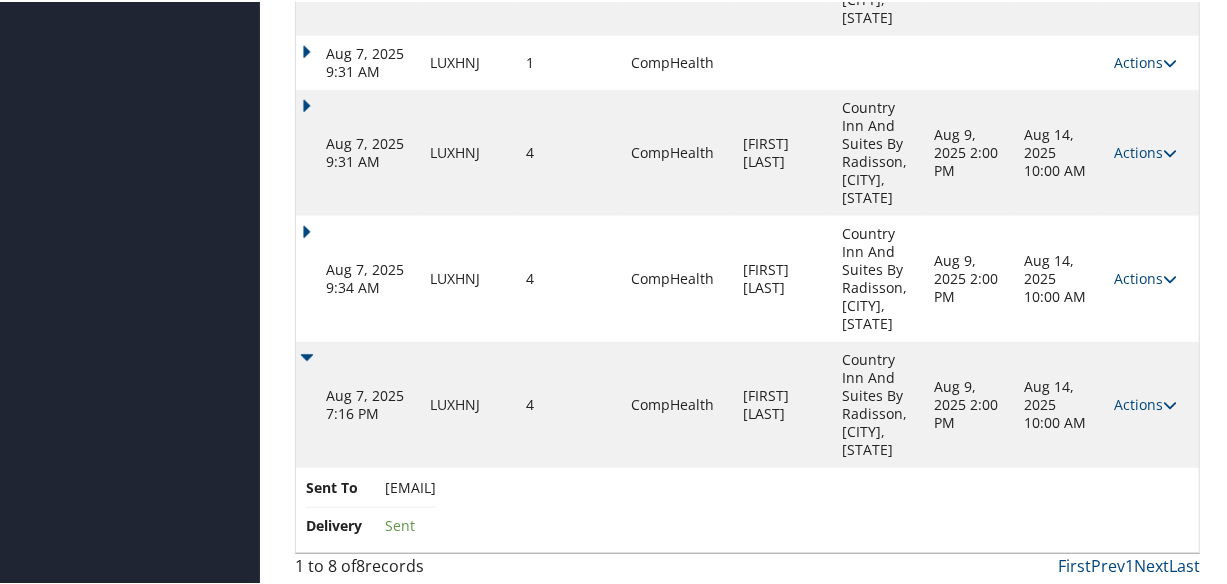 drag, startPoint x: 550, startPoint y: 486, endPoint x: 447, endPoint y: 490, distance: 103.077644 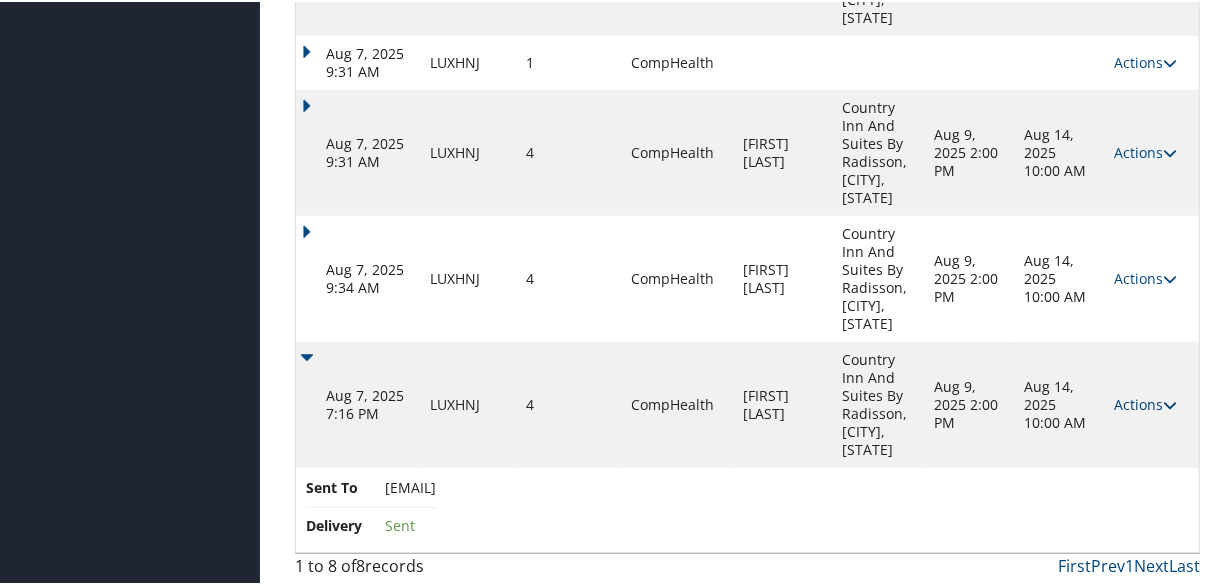 click on "Actions" at bounding box center [1145, 402] 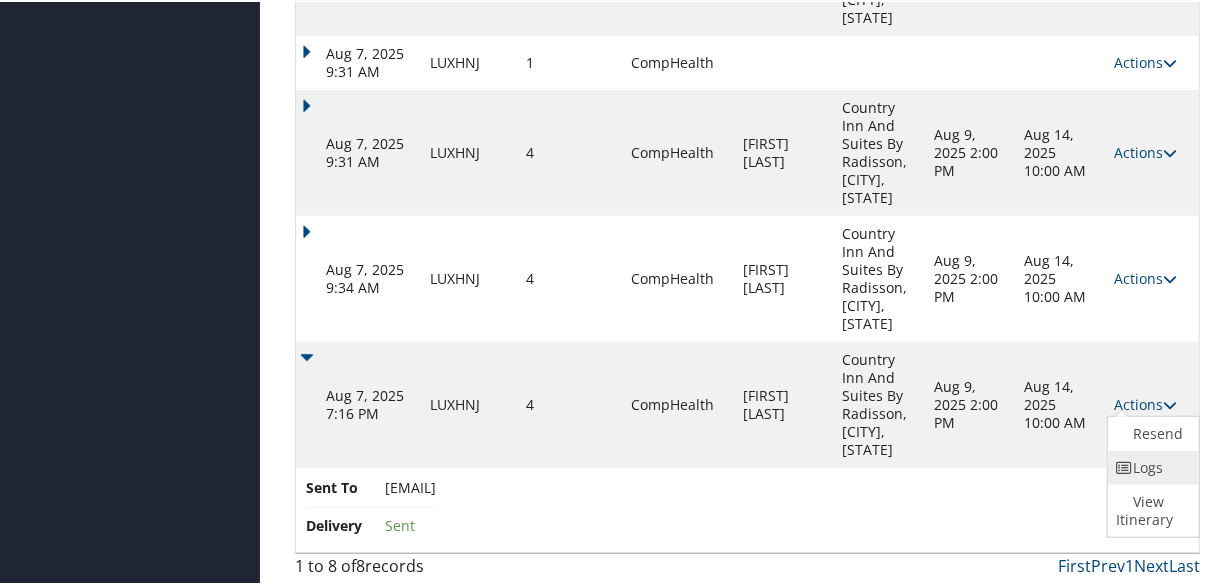 click at bounding box center [1125, 466] 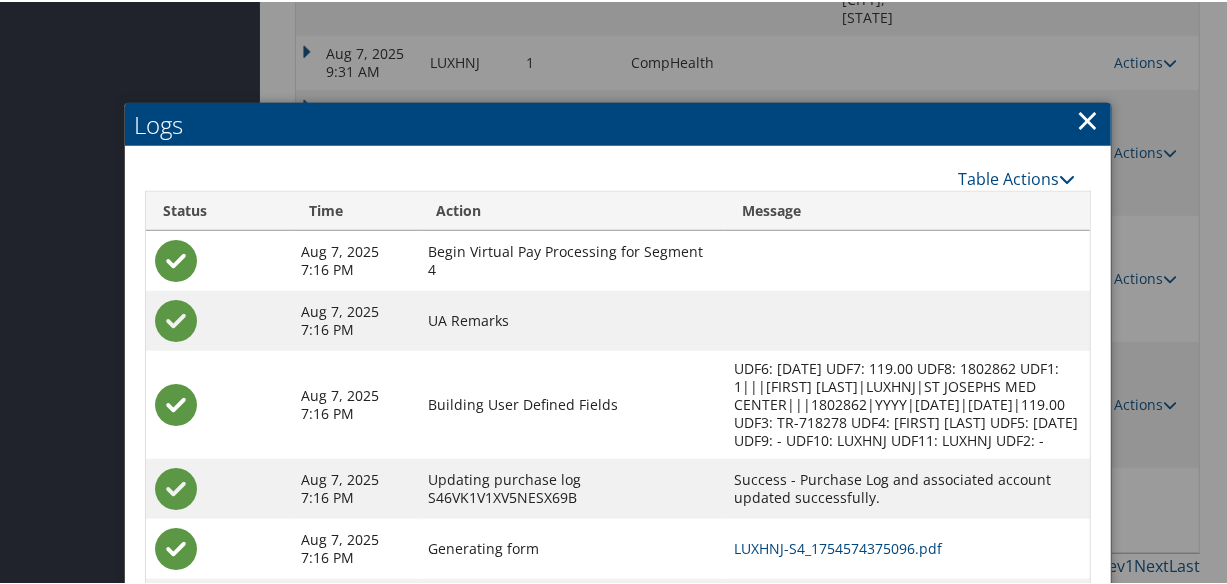 scroll, scrollTop: 999, scrollLeft: 0, axis: vertical 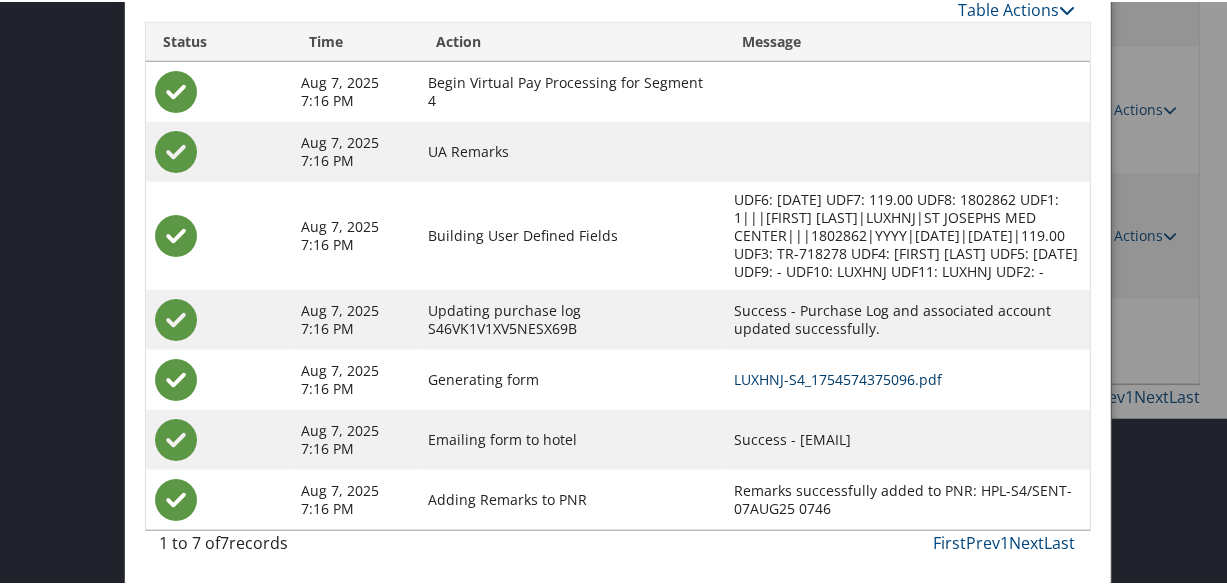 click on "LUXHNJ-S4_1754574375096.pdf" at bounding box center (839, 377) 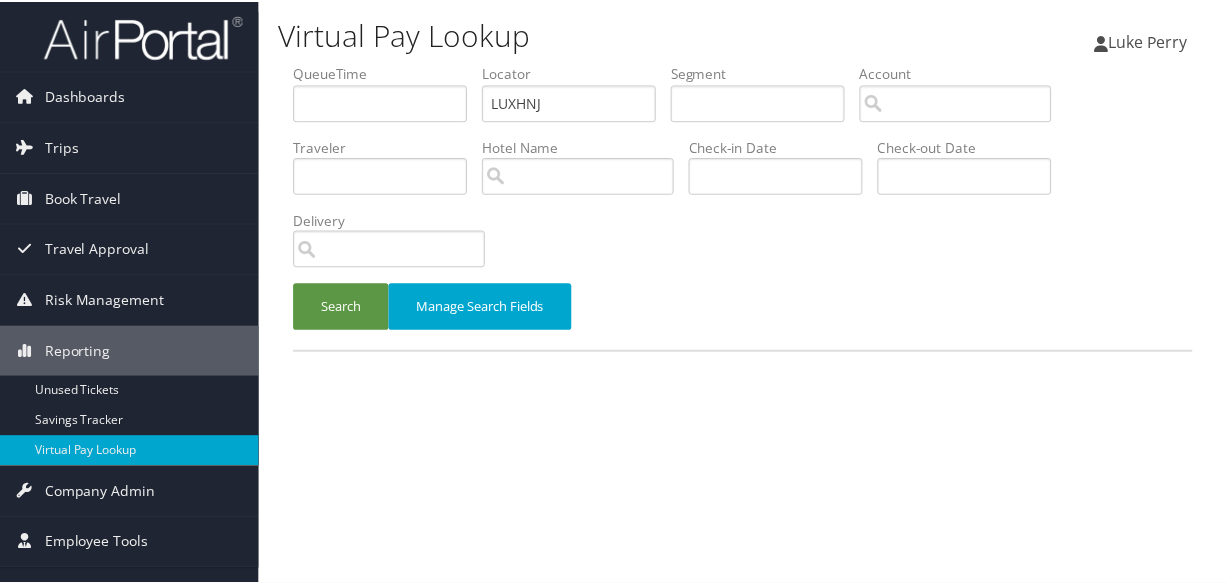 scroll, scrollTop: 0, scrollLeft: 0, axis: both 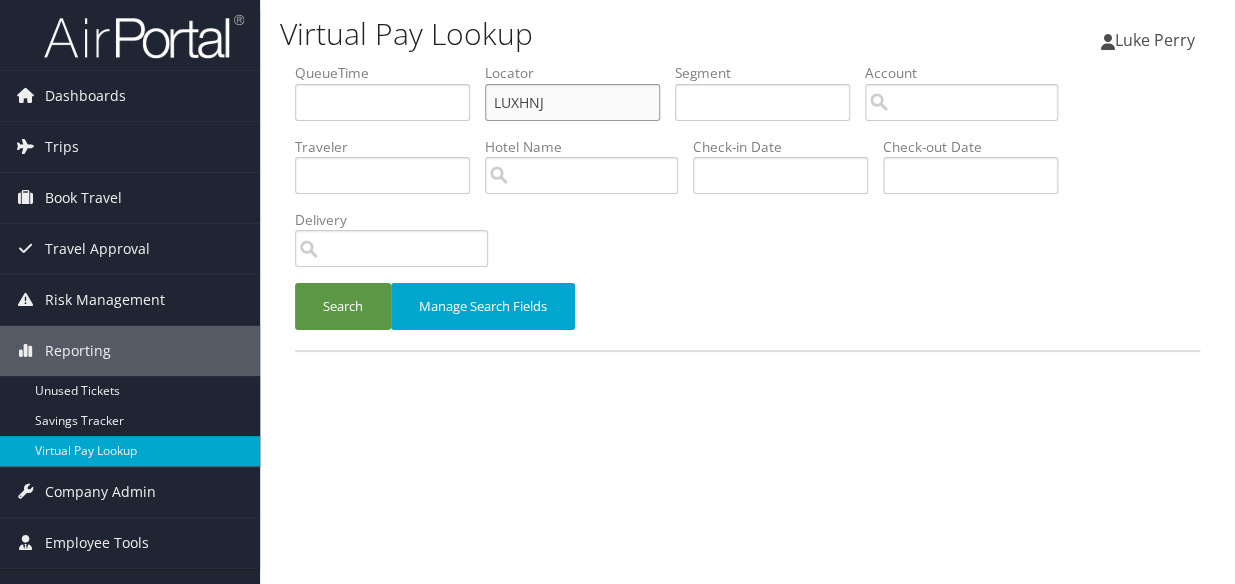 drag, startPoint x: 558, startPoint y: 109, endPoint x: 360, endPoint y: 113, distance: 198.0404 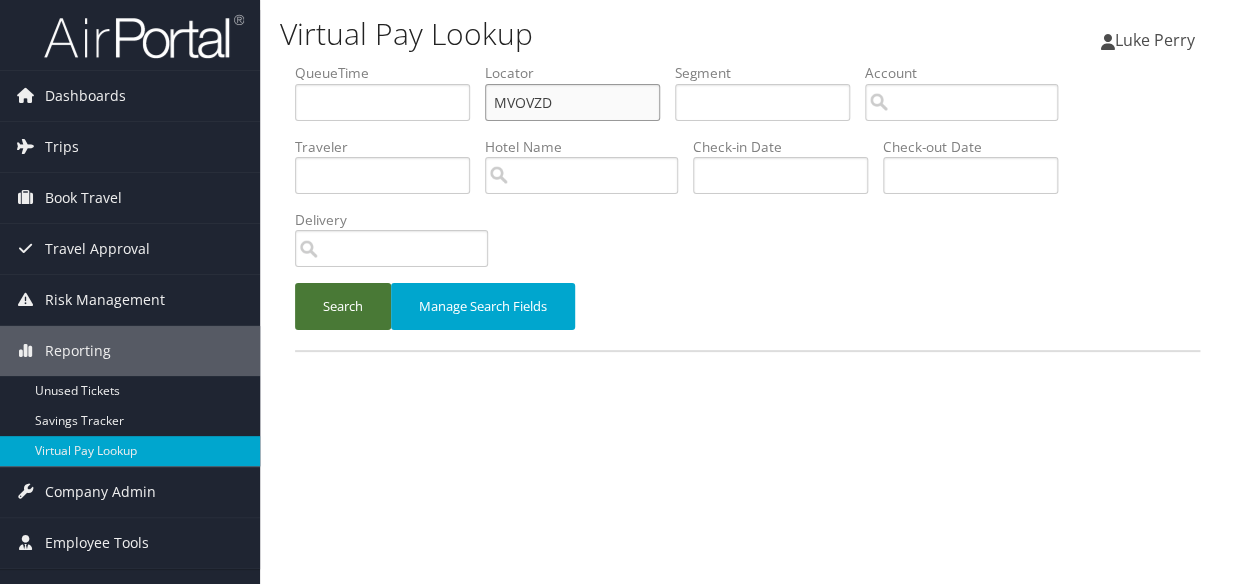 type on "MVOVZD" 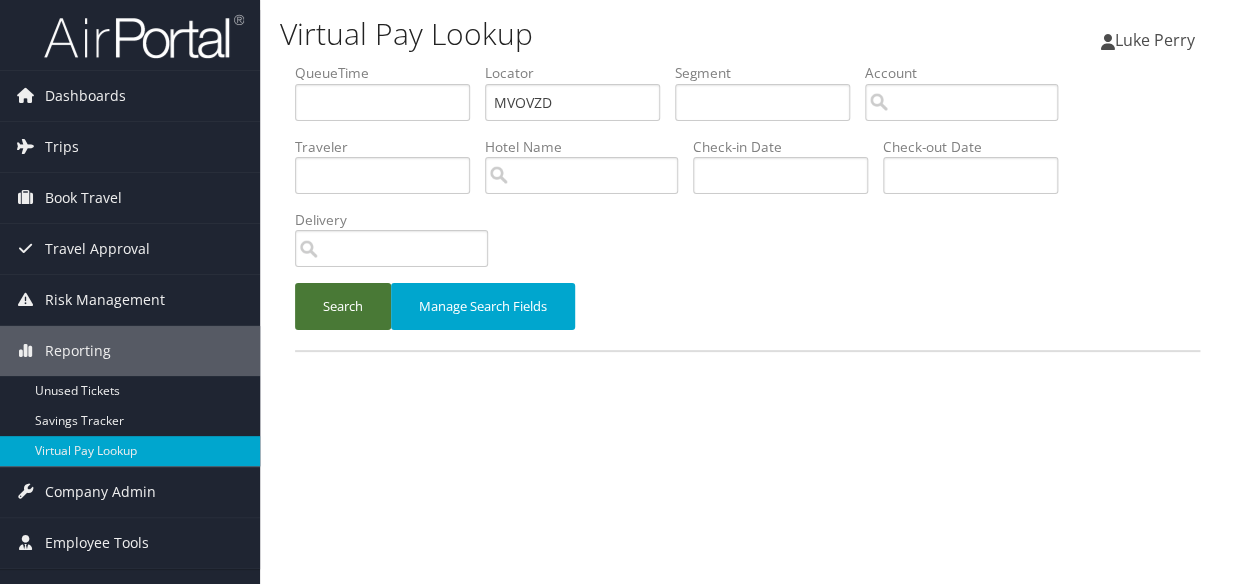 click on "Search" at bounding box center [343, 306] 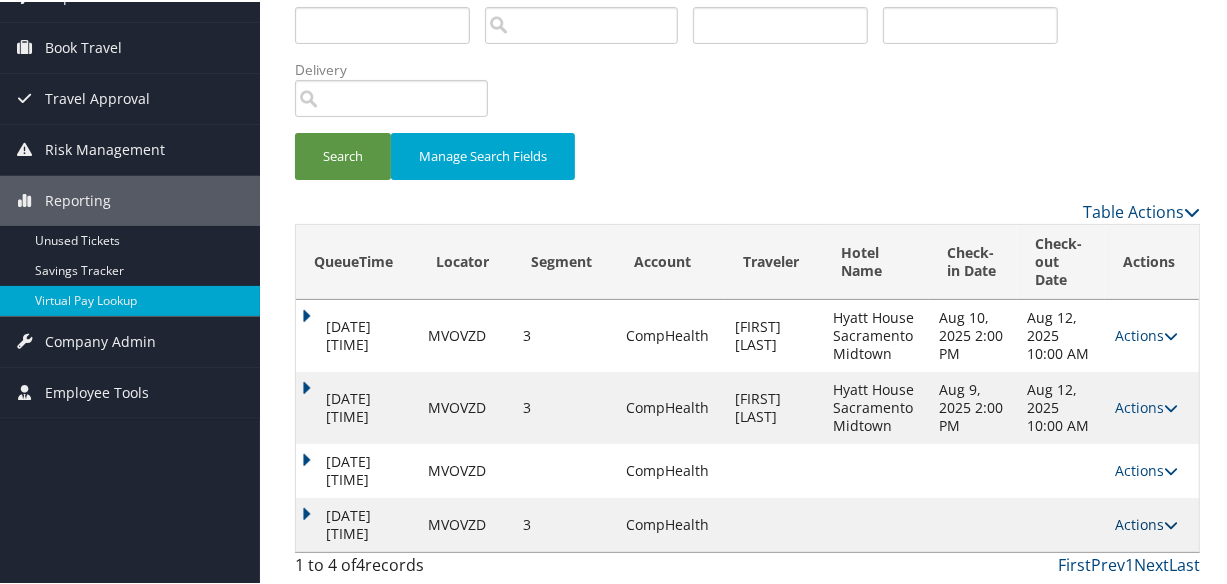 click on "Actions" at bounding box center (1146, 522) 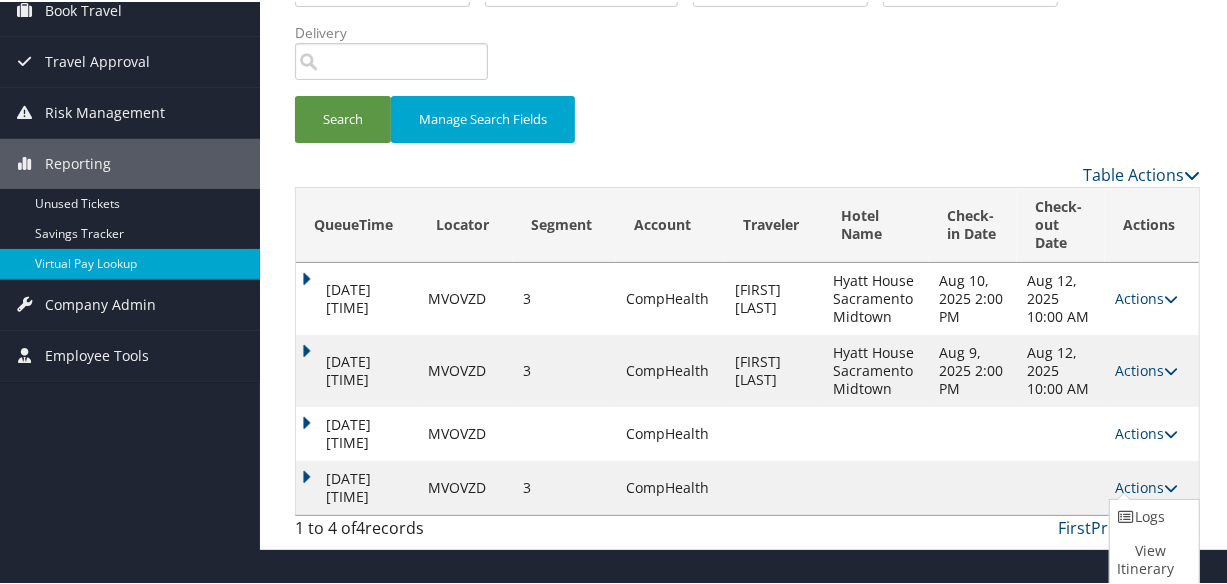 click at bounding box center (973, 486) 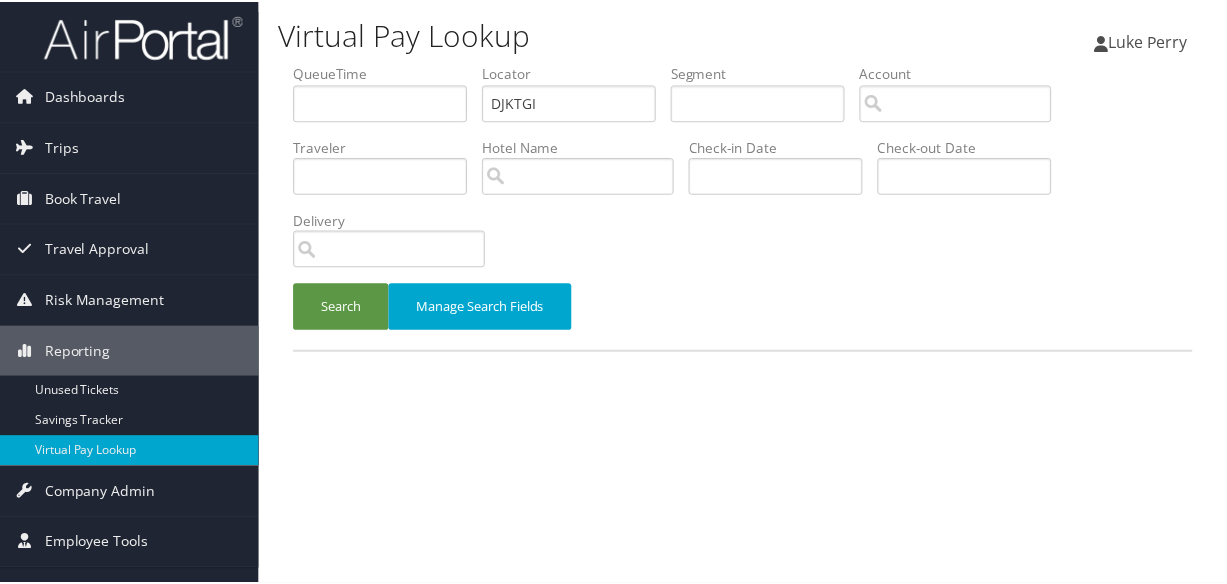 scroll, scrollTop: 0, scrollLeft: 0, axis: both 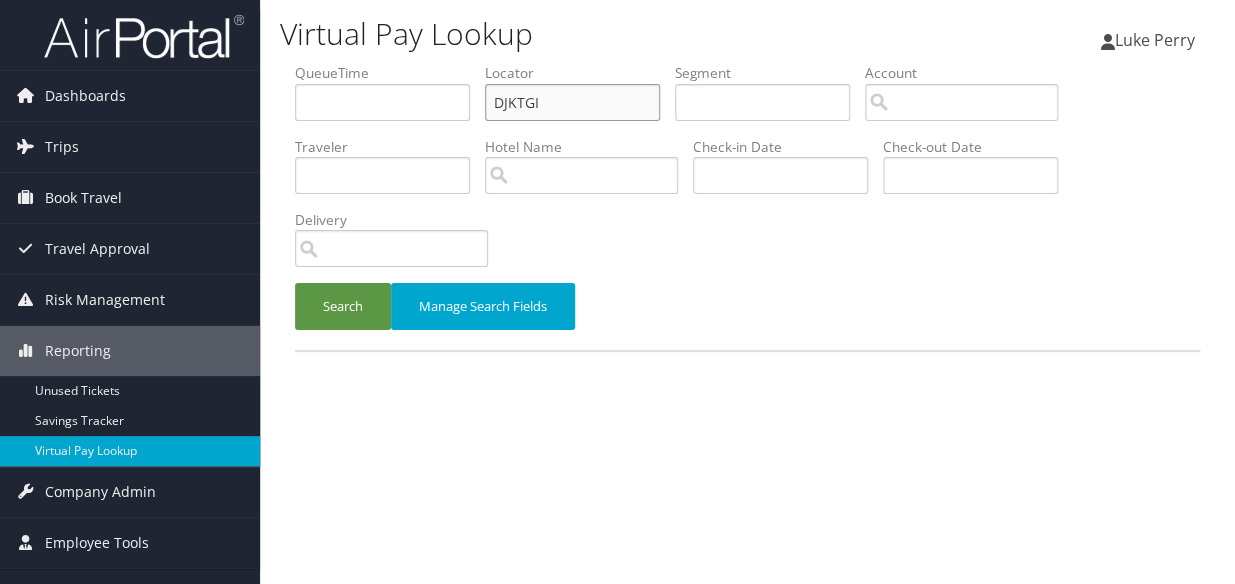 drag, startPoint x: 540, startPoint y: 96, endPoint x: 392, endPoint y: 141, distance: 154.69002 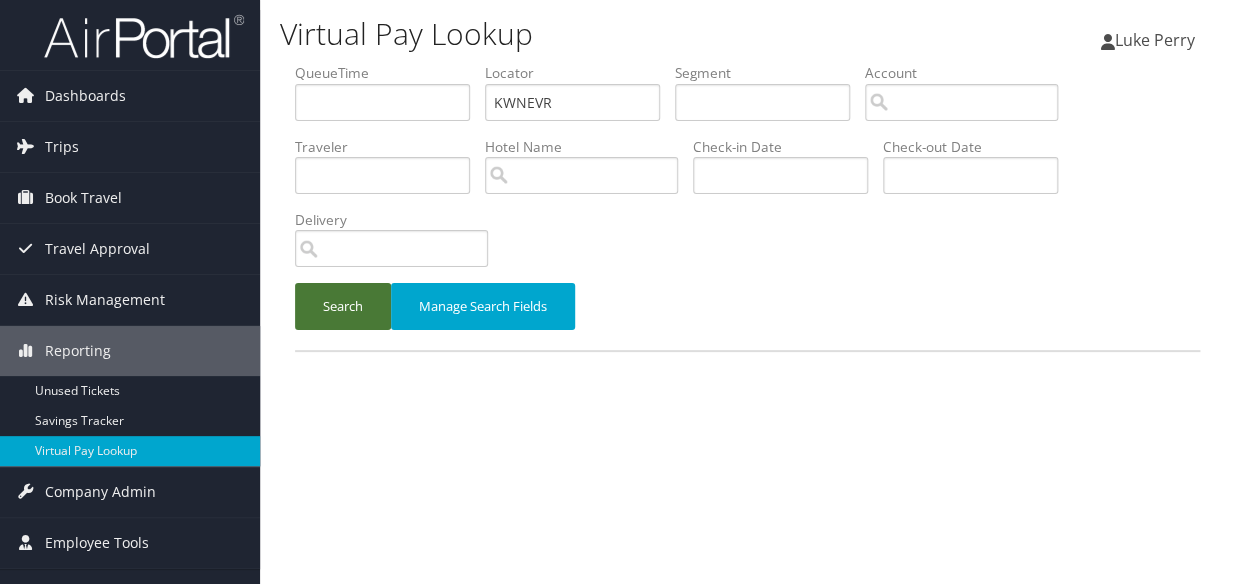 click on "Search" at bounding box center [343, 306] 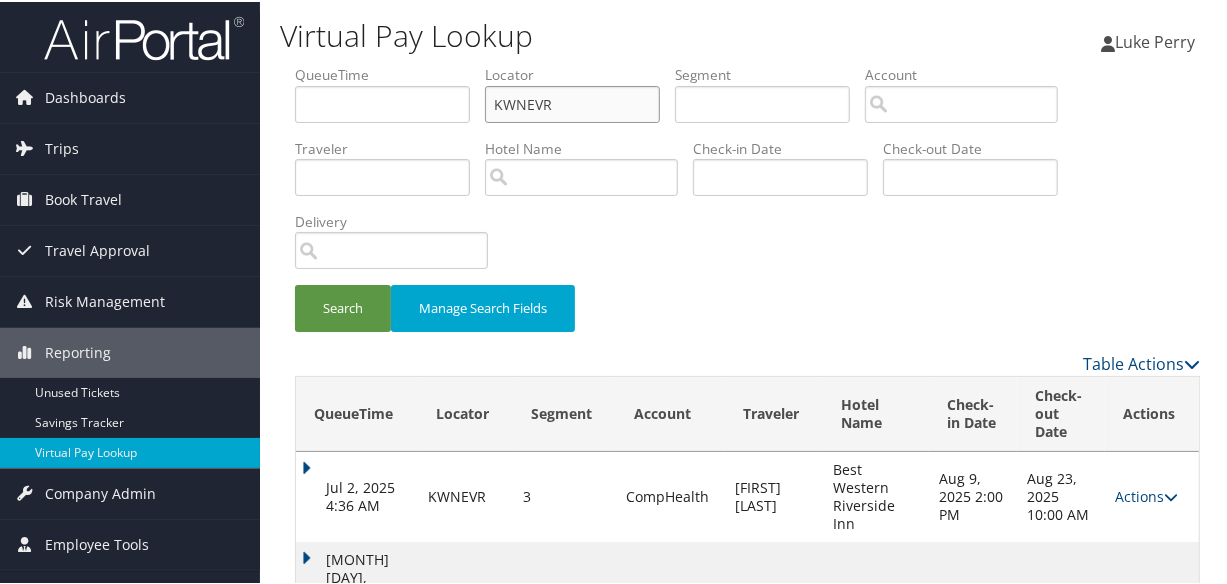 drag, startPoint x: 582, startPoint y: 89, endPoint x: 459, endPoint y: 117, distance: 126.146736 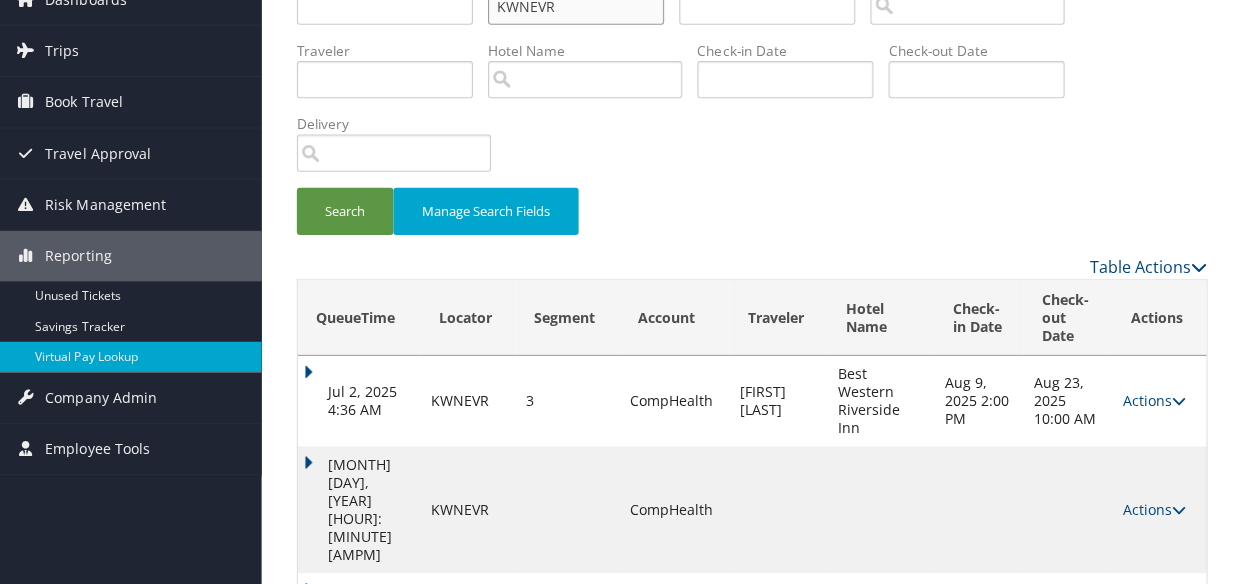scroll, scrollTop: 0, scrollLeft: 0, axis: both 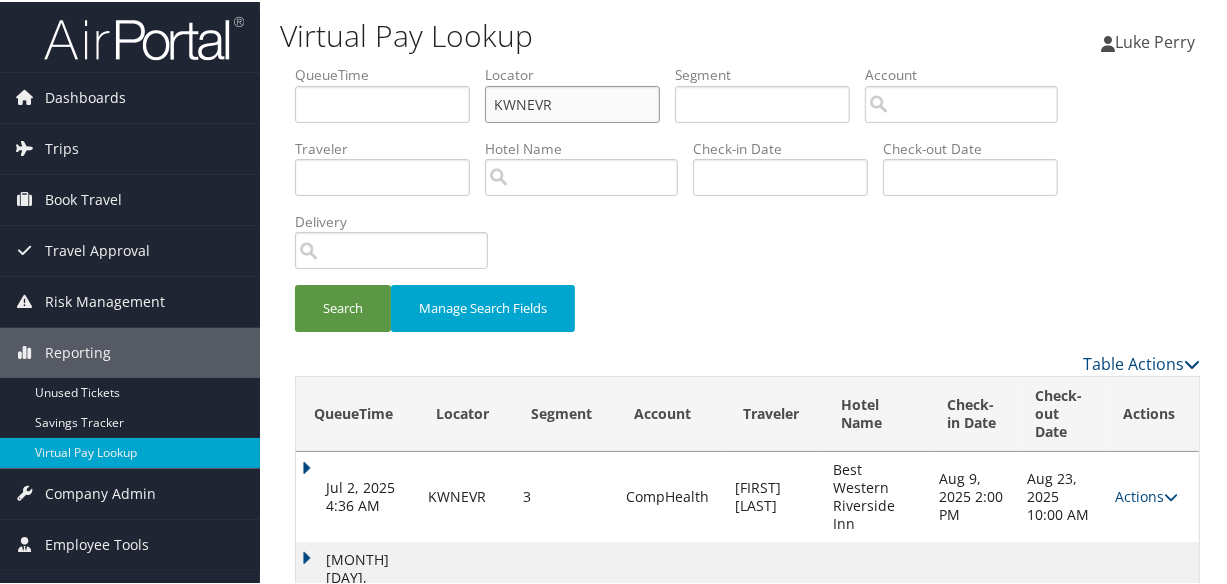 paste on "DLDQSK" 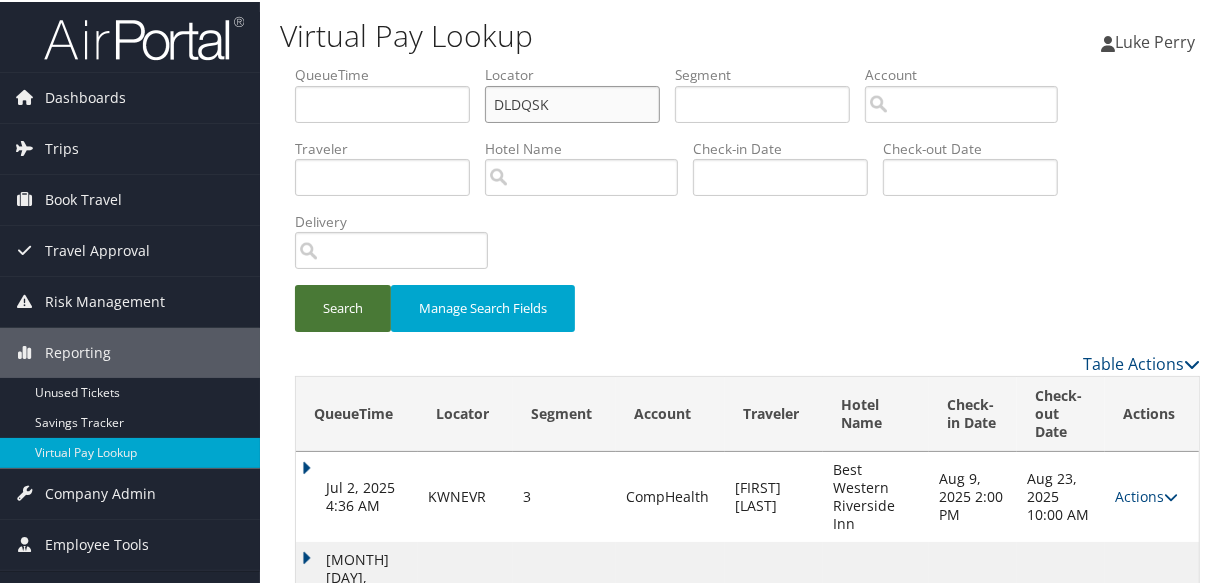 type on "DLDQSK" 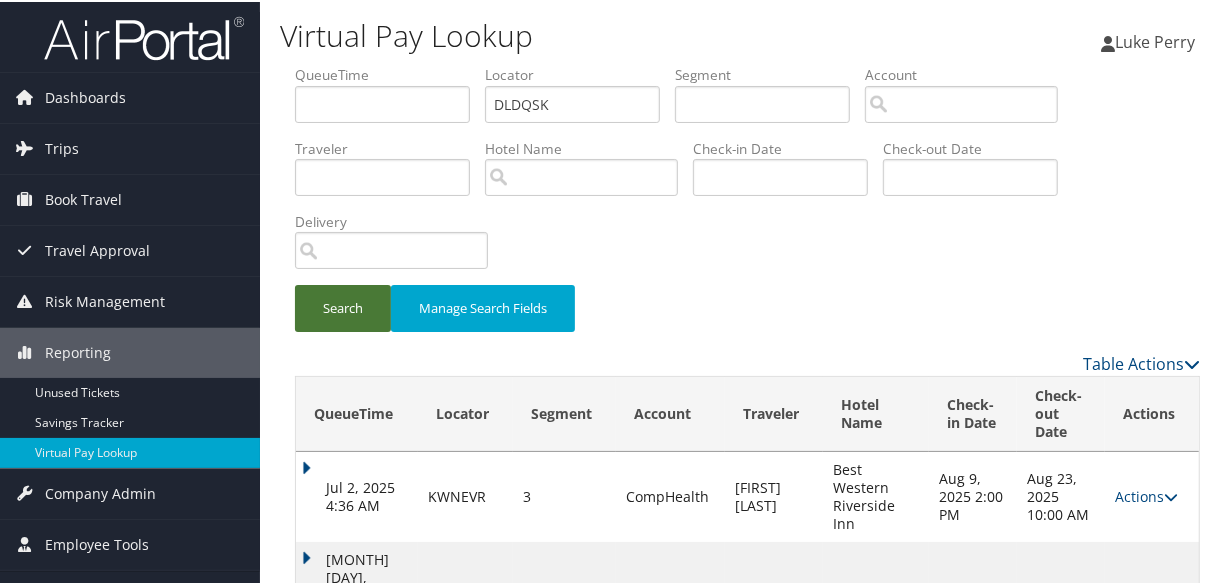 click on "Search" at bounding box center [343, 306] 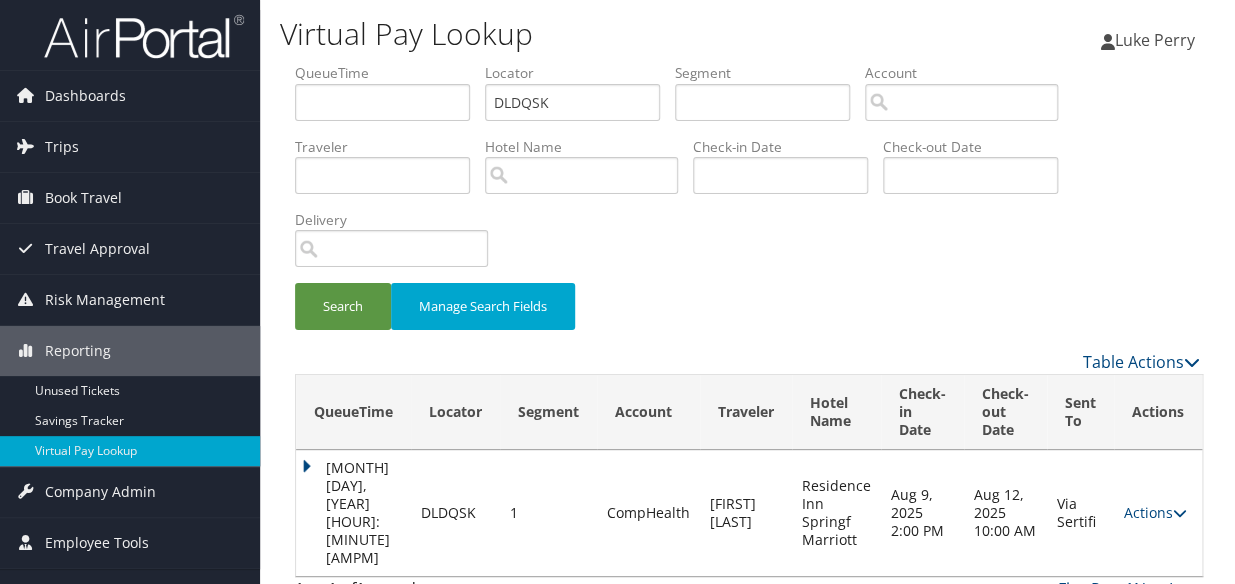 click on "Actions   Resend  Logs  View Itinerary" at bounding box center (1158, 513) 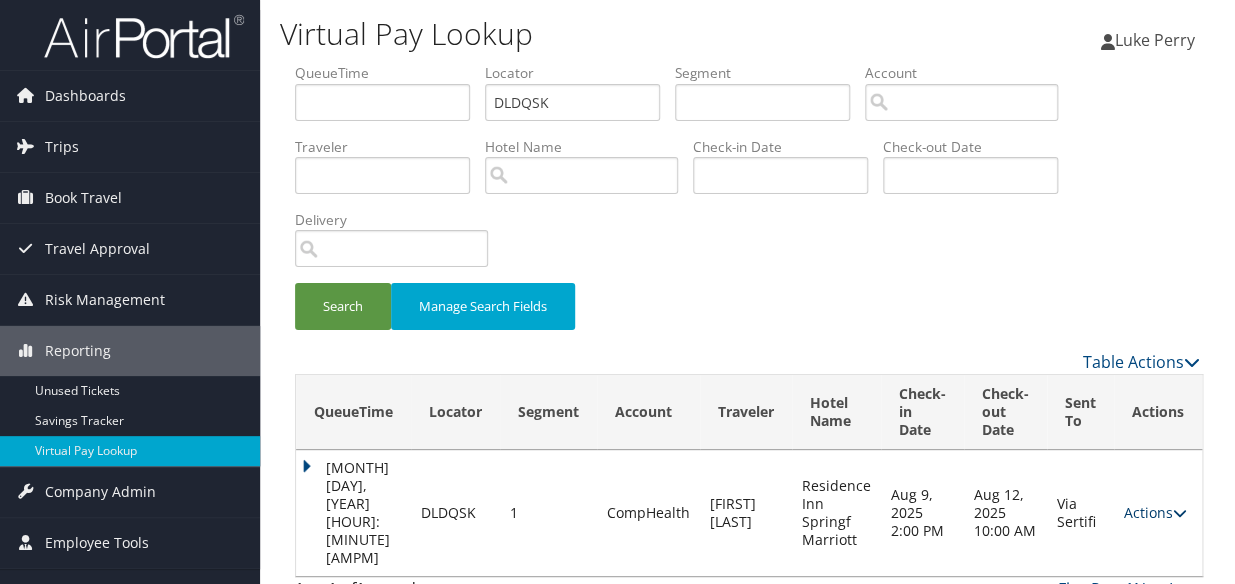 click at bounding box center [1180, 513] 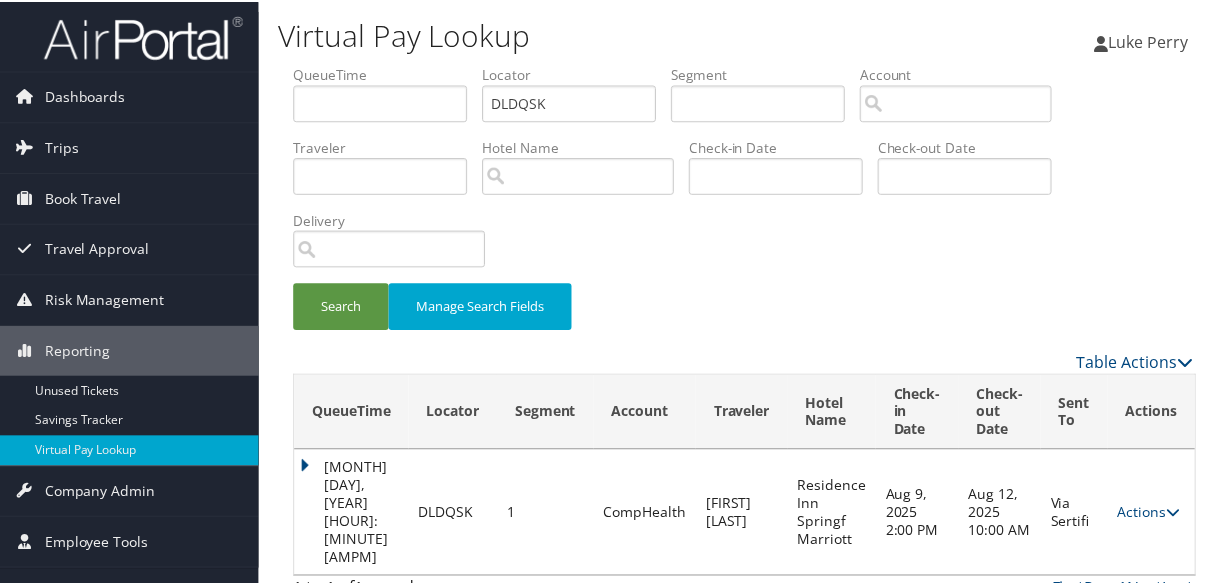 scroll, scrollTop: 61, scrollLeft: 0, axis: vertical 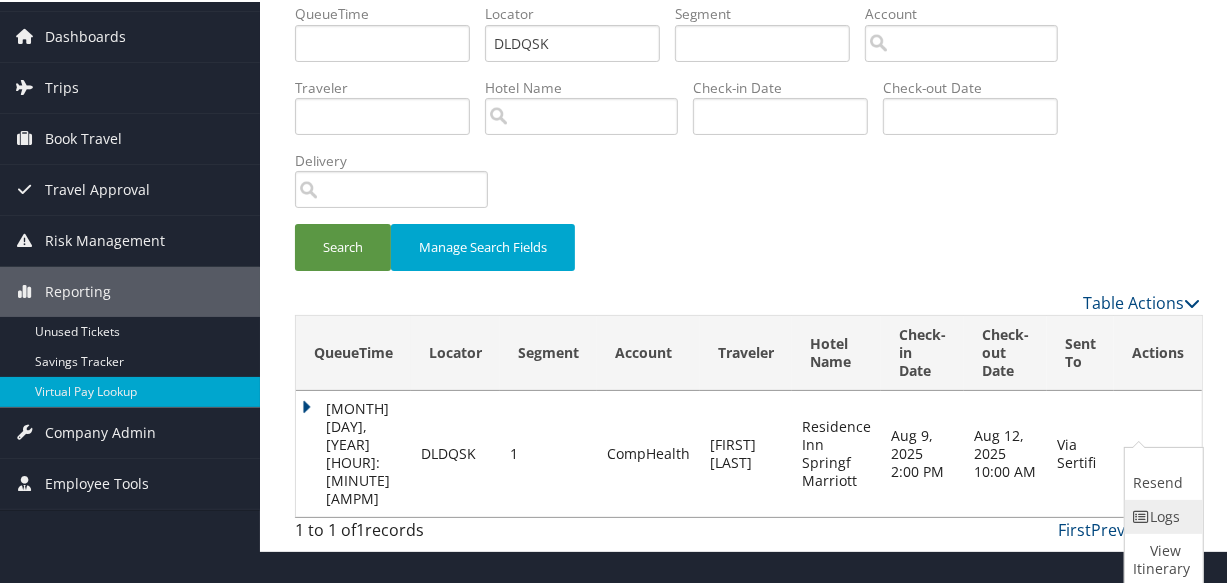 click at bounding box center (1142, 515) 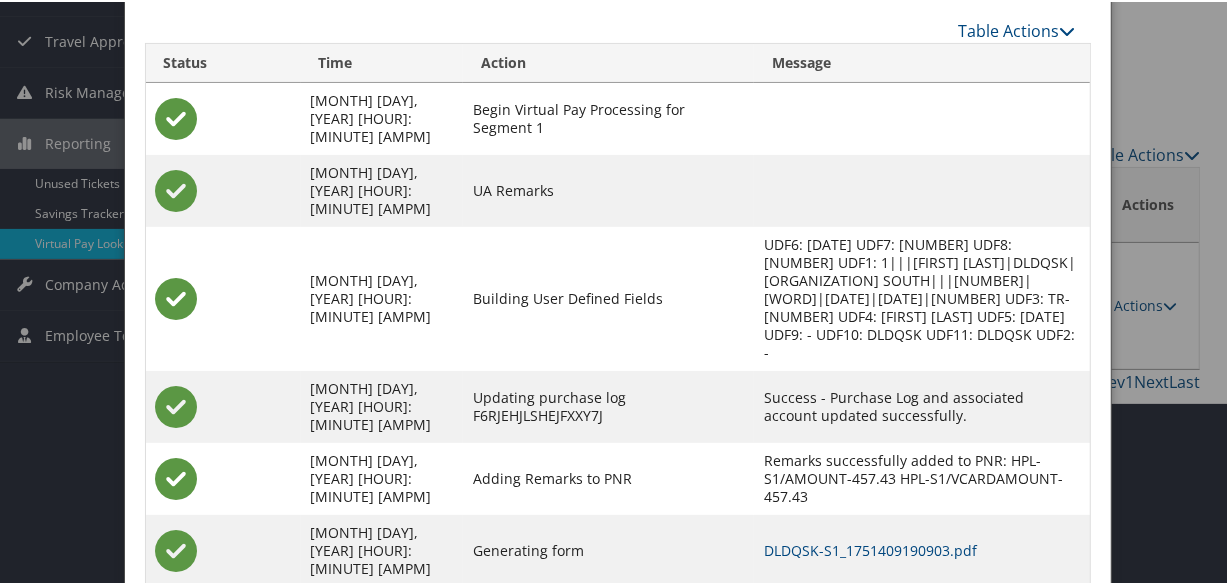 scroll, scrollTop: 308, scrollLeft: 0, axis: vertical 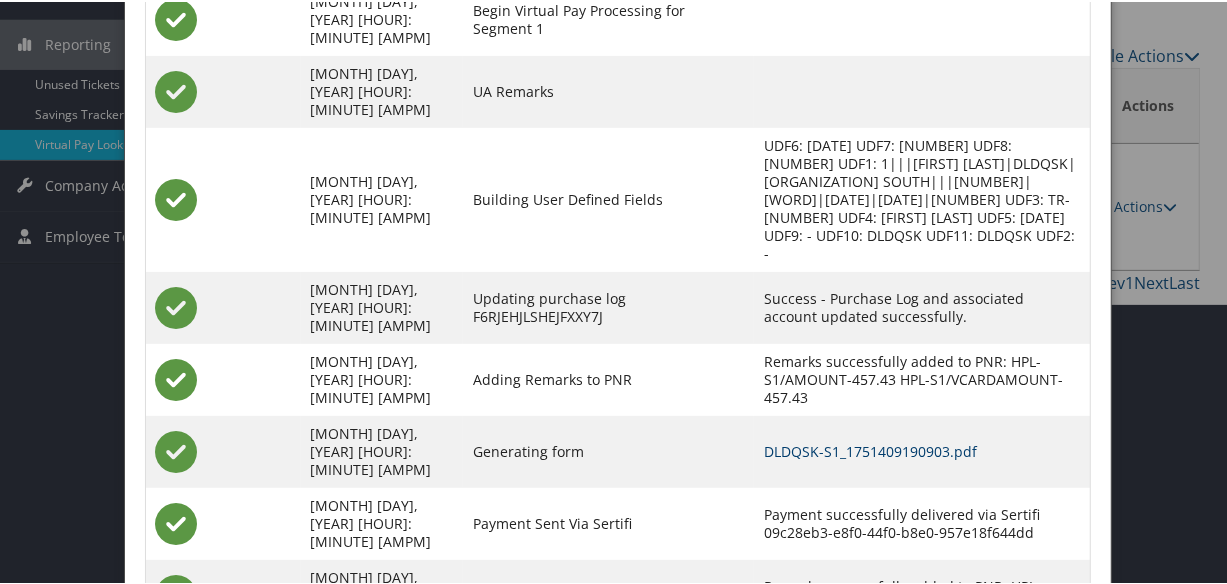 click on "DLDQSK-S1_1751409190903.pdf" at bounding box center (870, 449) 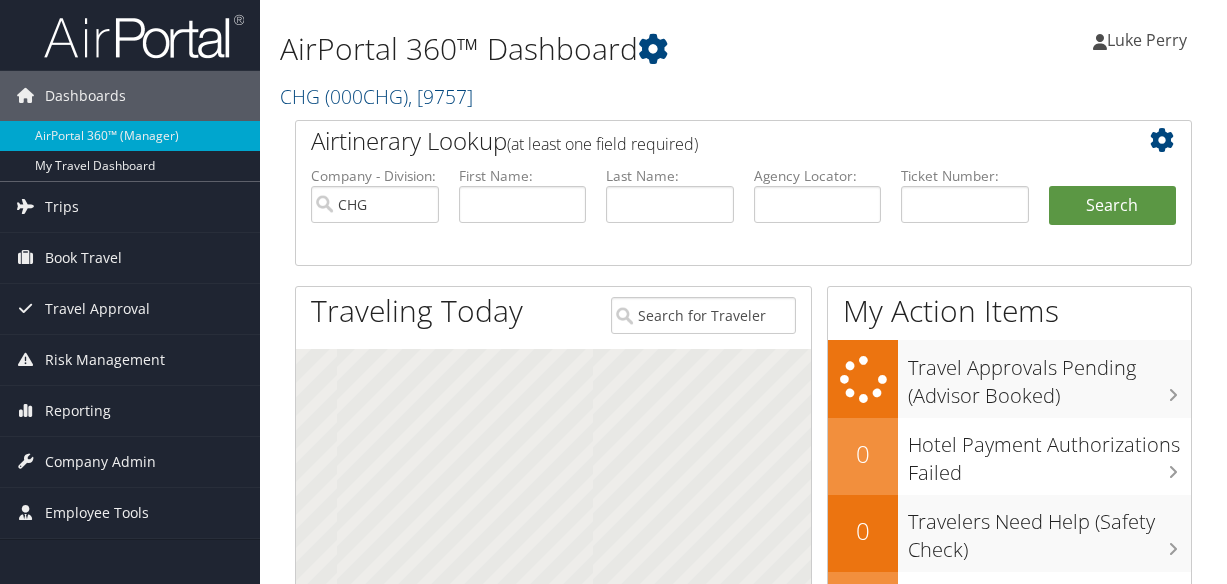 scroll, scrollTop: 0, scrollLeft: 0, axis: both 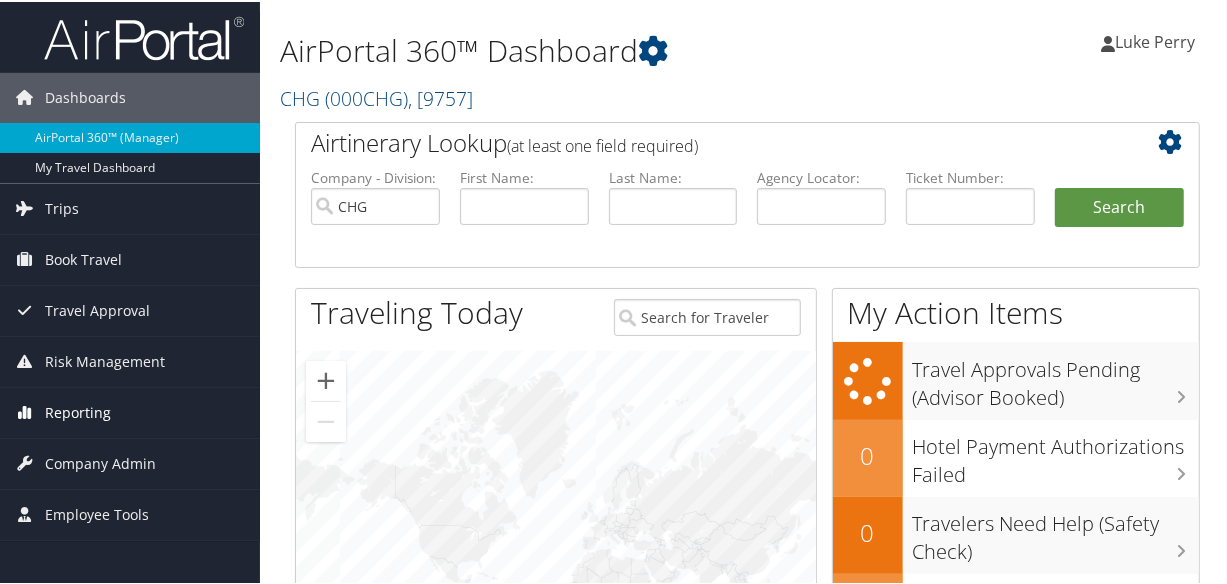 drag, startPoint x: 111, startPoint y: 404, endPoint x: 124, endPoint y: 391, distance: 18.384777 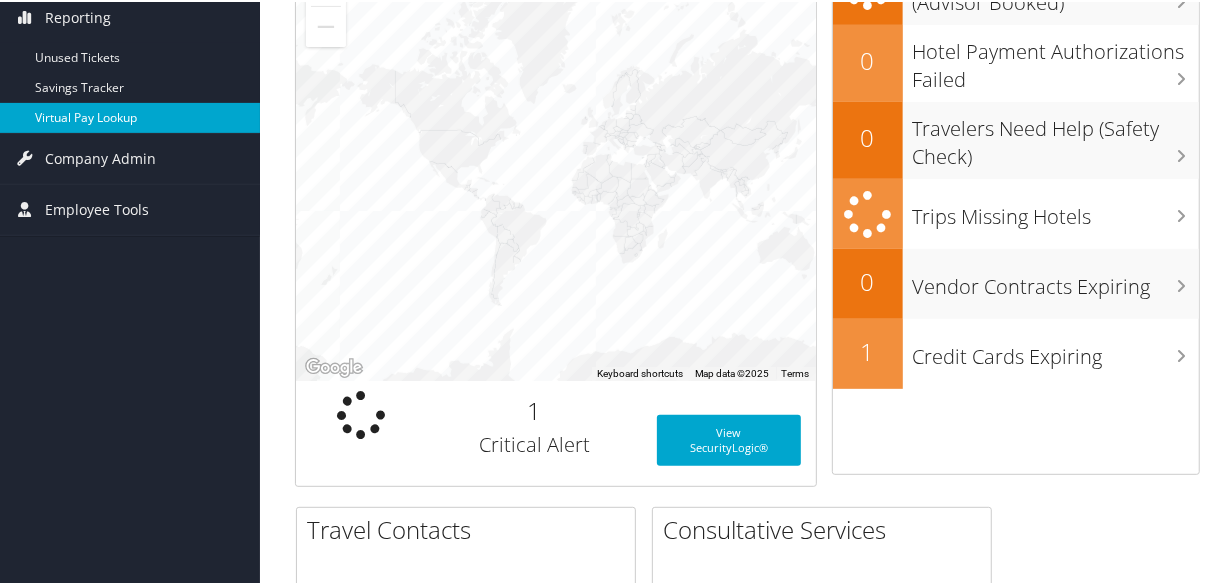 scroll, scrollTop: 363, scrollLeft: 0, axis: vertical 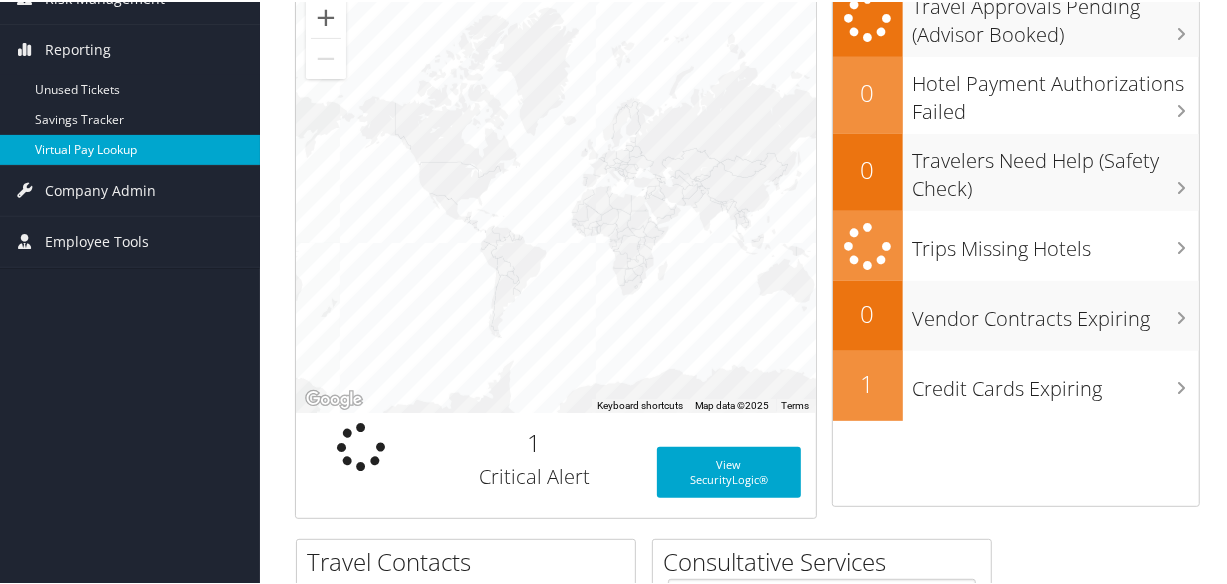 click on "Virtual Pay Lookup" at bounding box center (130, 148) 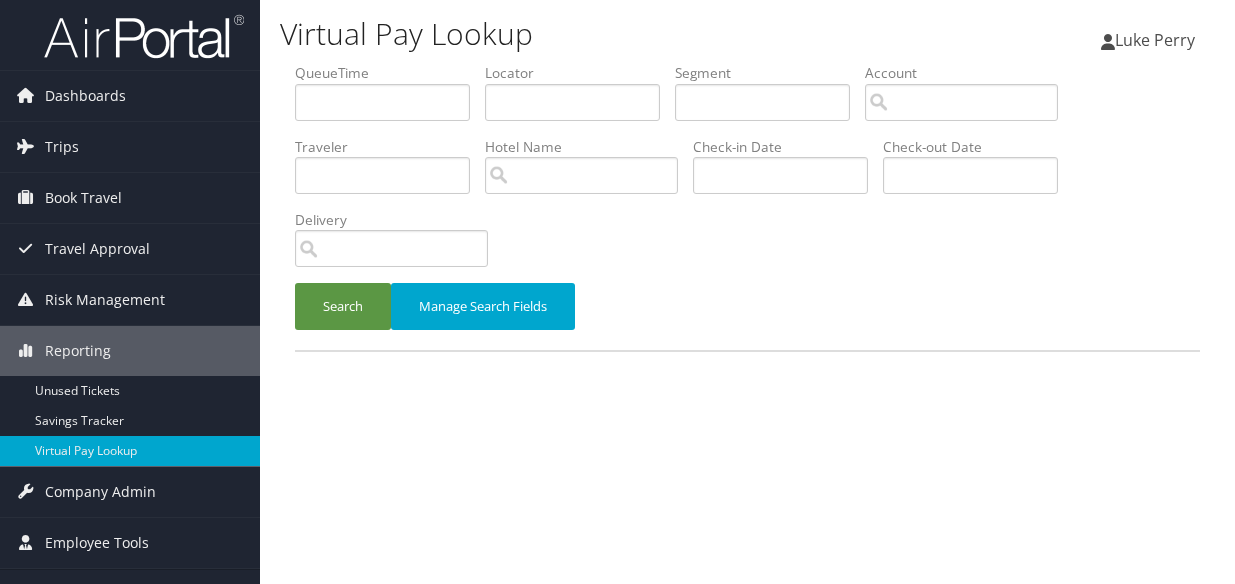 scroll, scrollTop: 0, scrollLeft: 0, axis: both 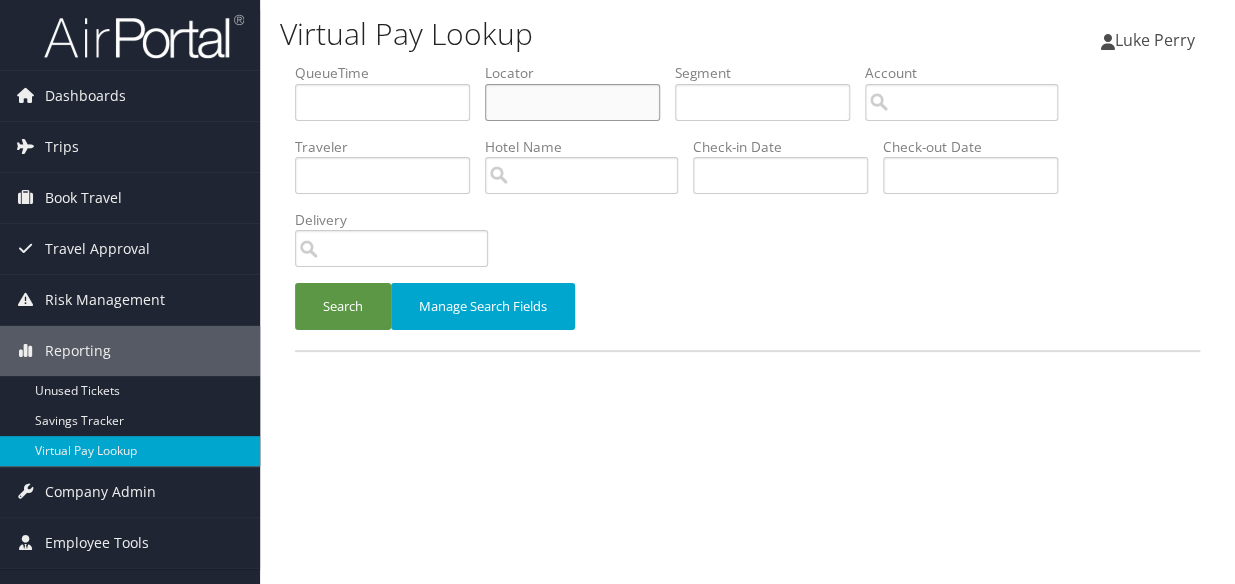 click at bounding box center [572, 102] 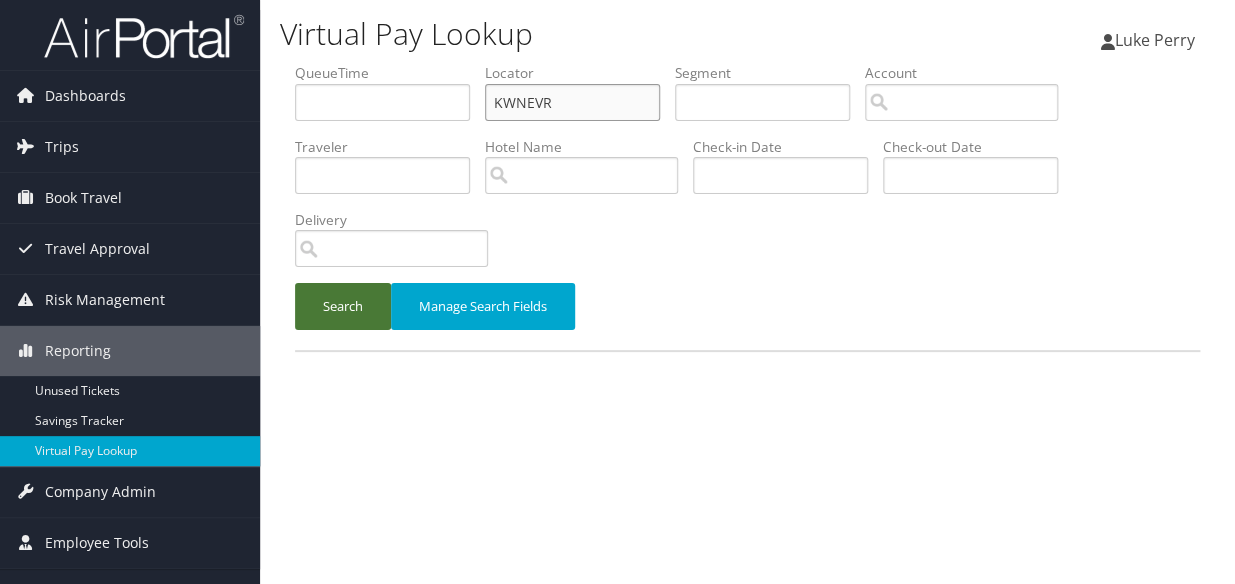 type on "KWNEVR" 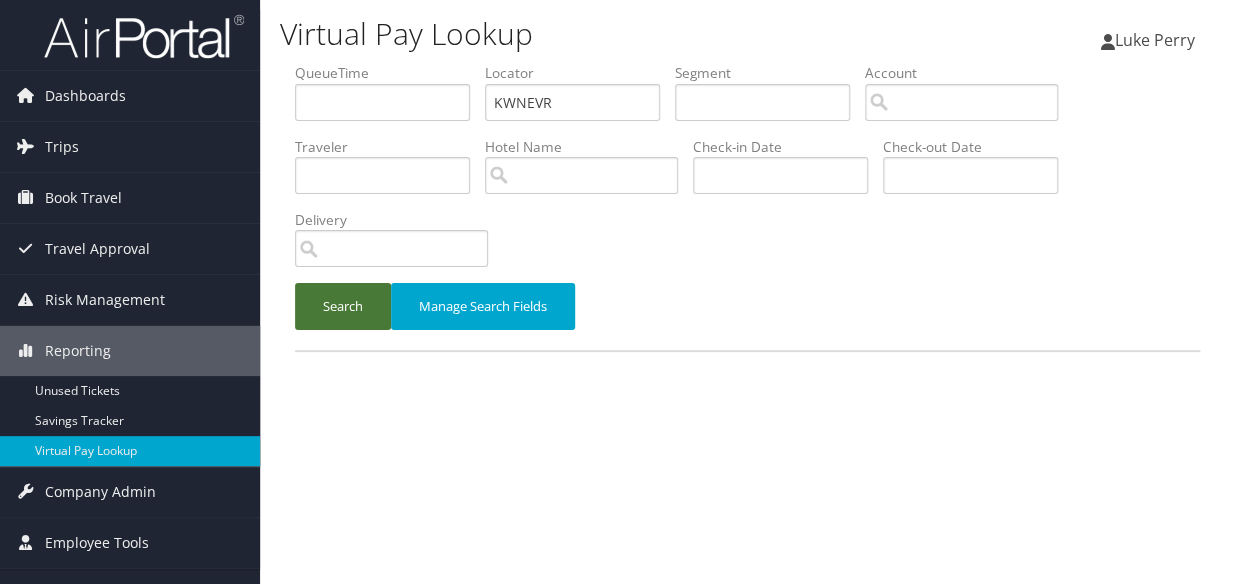click on "Search" at bounding box center [343, 306] 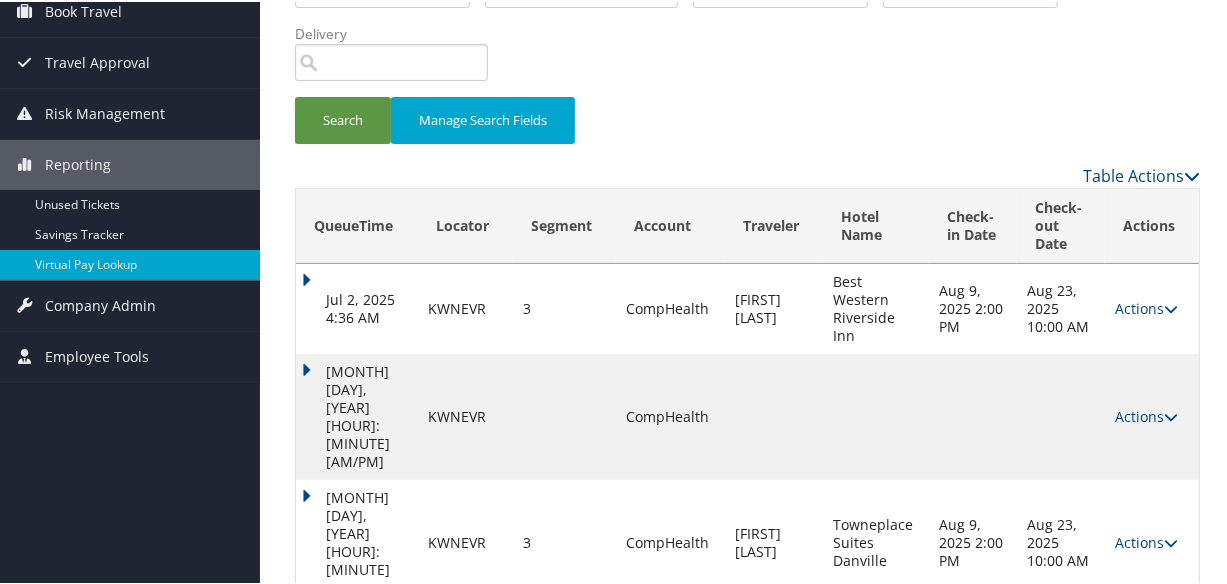 click at bounding box center [1171, 640] 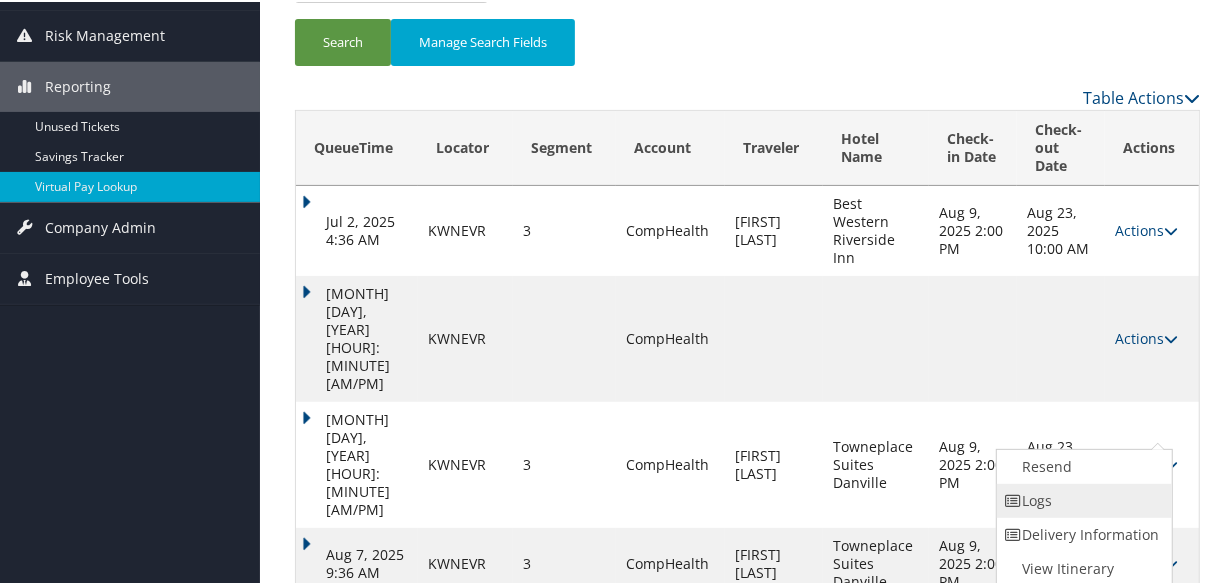 click on "Logs" at bounding box center (1082, 499) 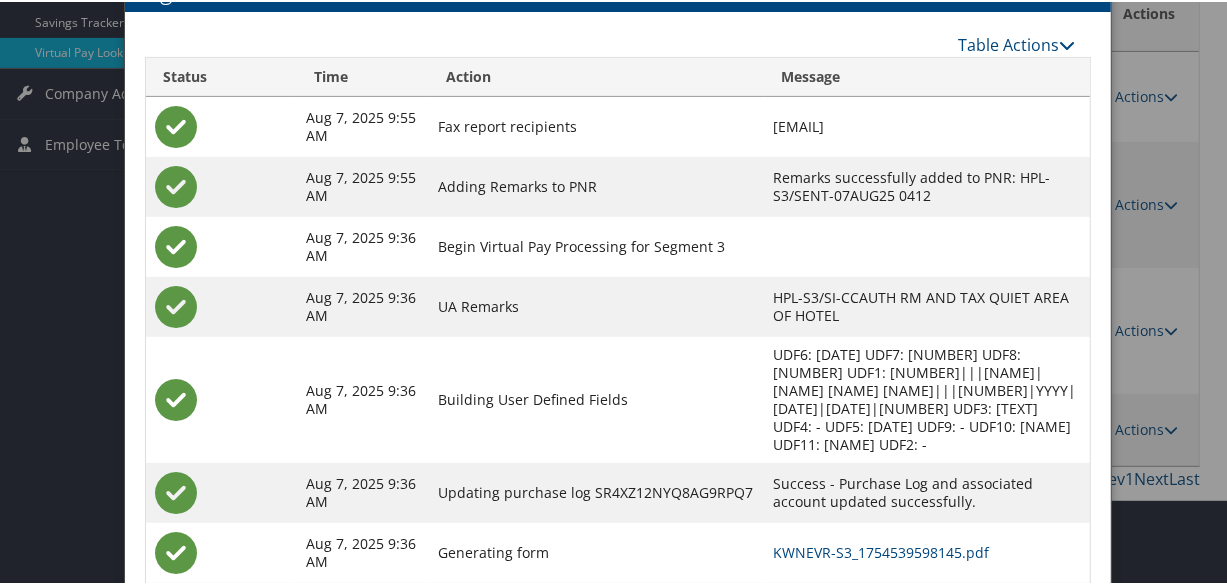 scroll, scrollTop: 494, scrollLeft: 0, axis: vertical 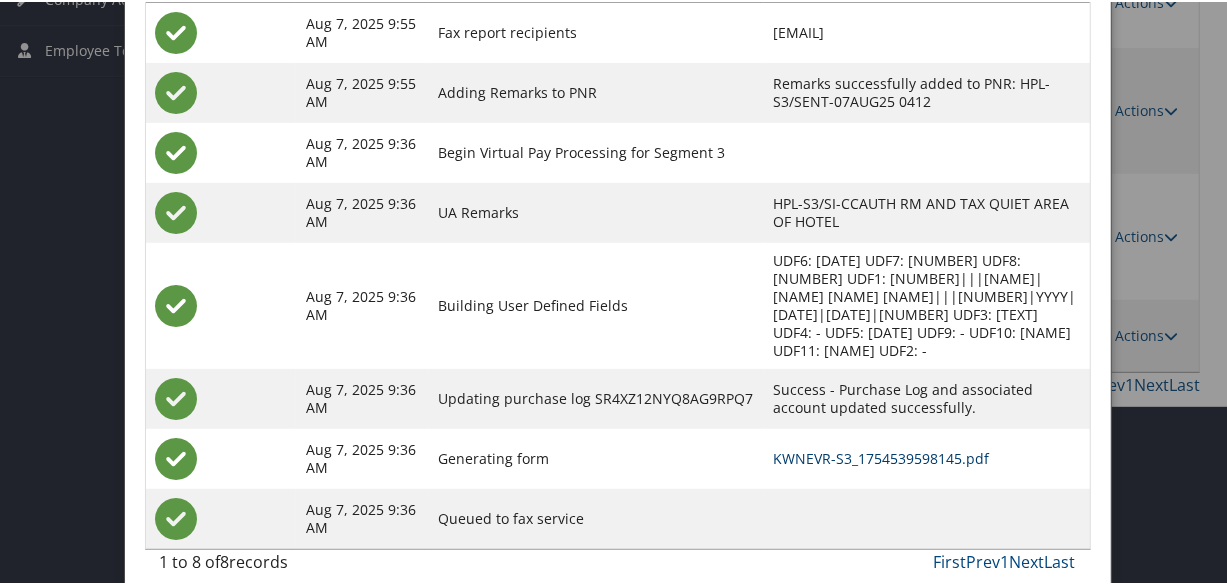 click on "KWNEVR-S3_1754539598145.pdf" at bounding box center [882, 456] 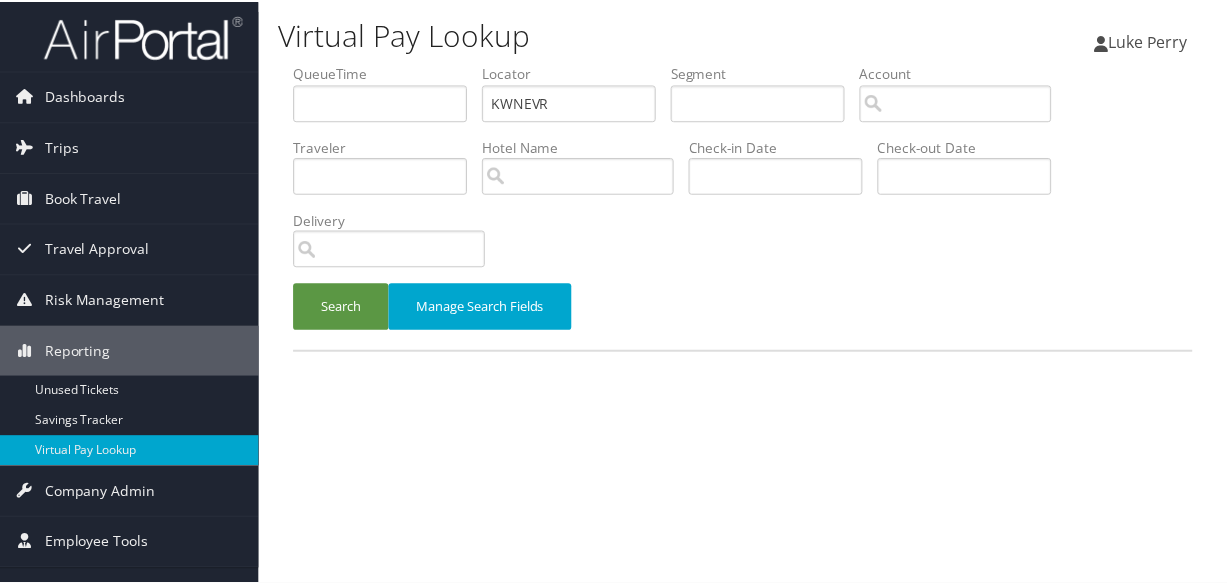 scroll, scrollTop: 0, scrollLeft: 0, axis: both 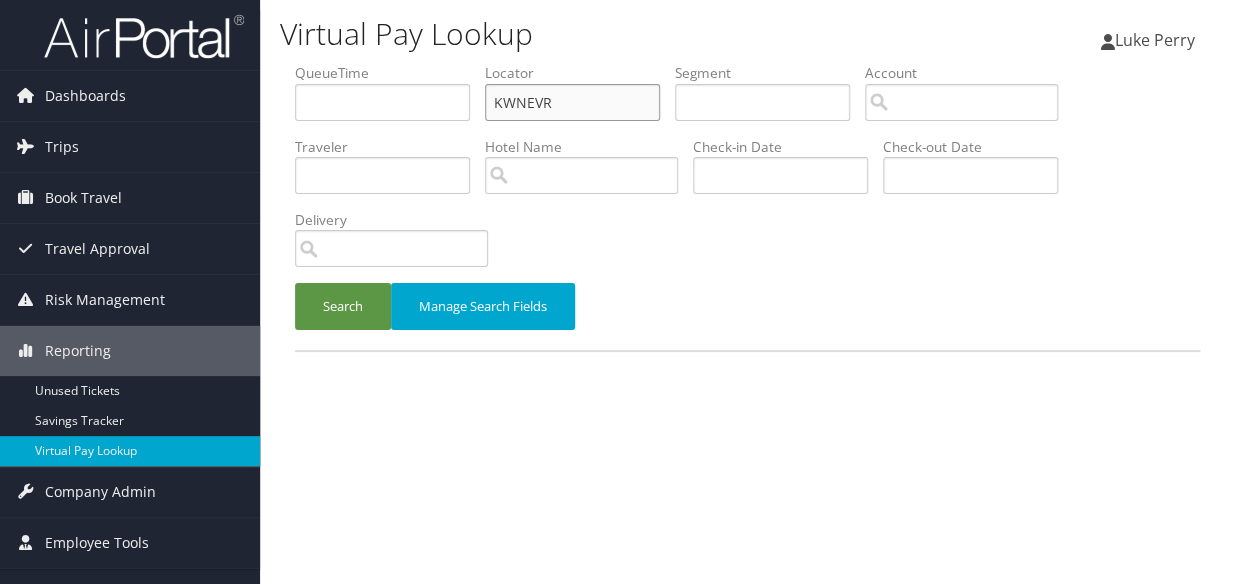drag, startPoint x: 557, startPoint y: 102, endPoint x: 296, endPoint y: 116, distance: 261.3752 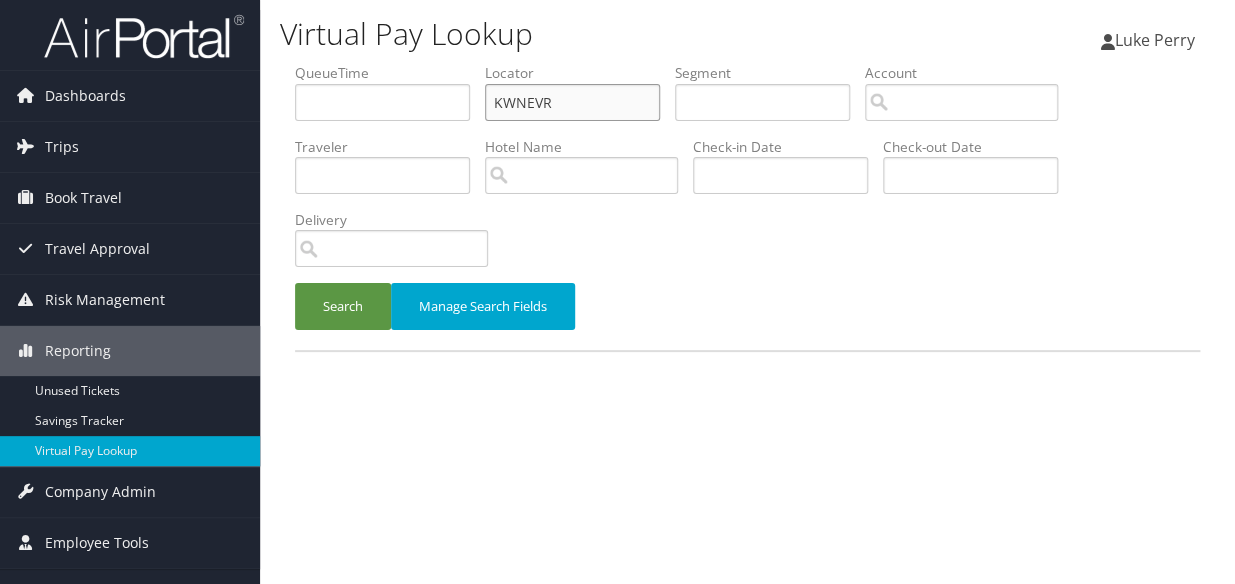 click on "QueueTime Locator KWNEVR Segment Account Traveler Hotel Name Check-in Date Check-out Date Delivery" at bounding box center [747, 63] 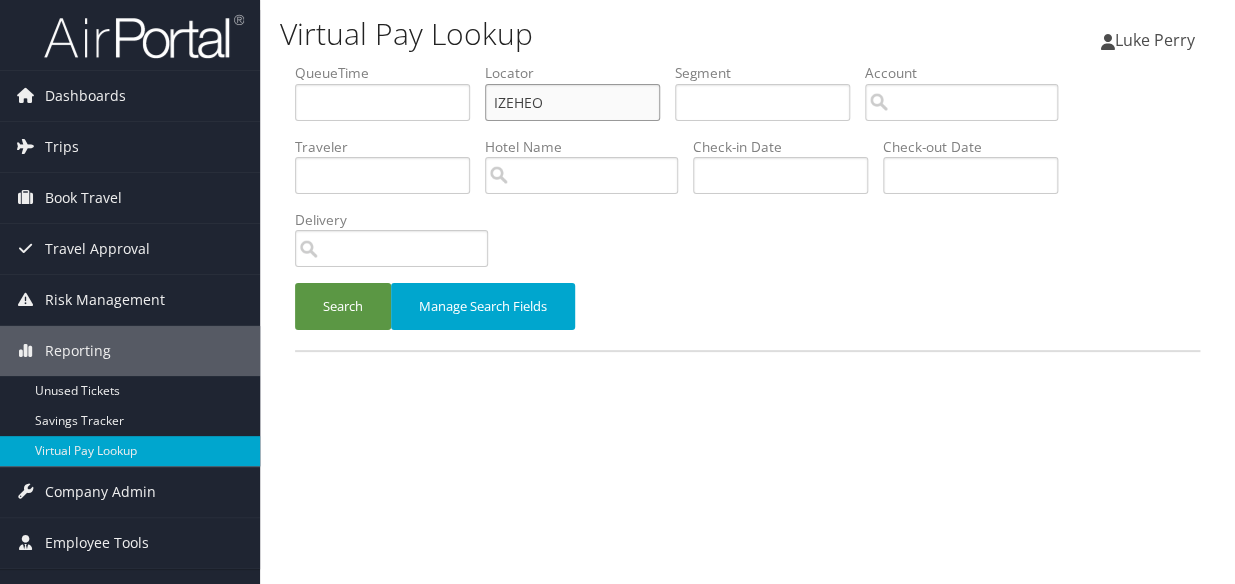 type on "IZEHEO" 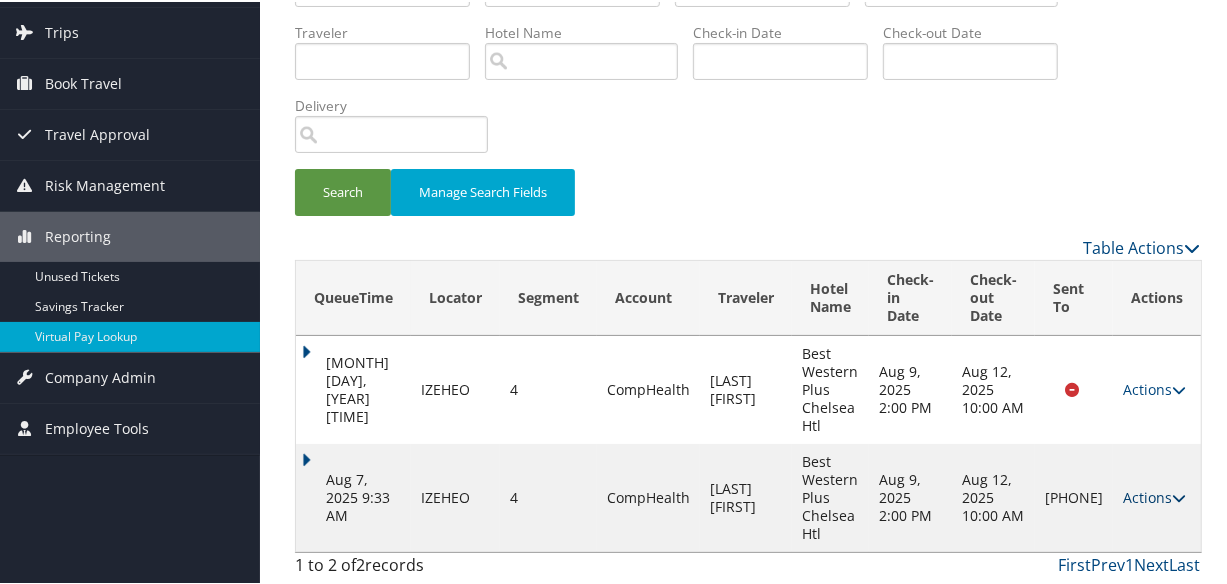 click on "Actions" at bounding box center (1154, 495) 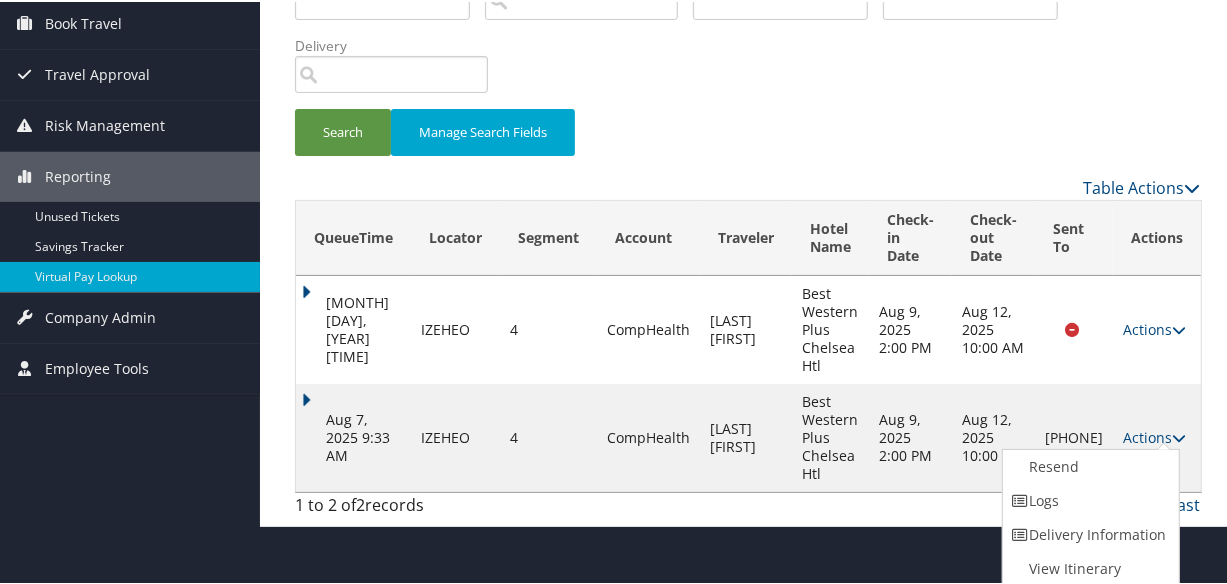 click on "Resend  Logs  Delivery Information  View Itinerary" at bounding box center [1091, 516] 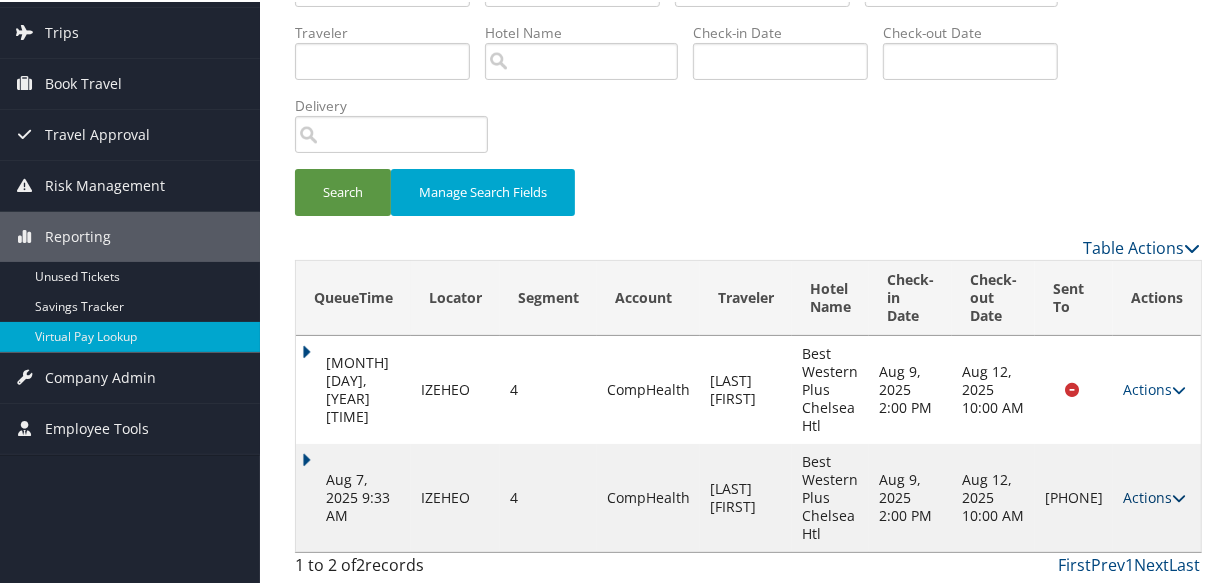 click on "Actions" at bounding box center (1154, 495) 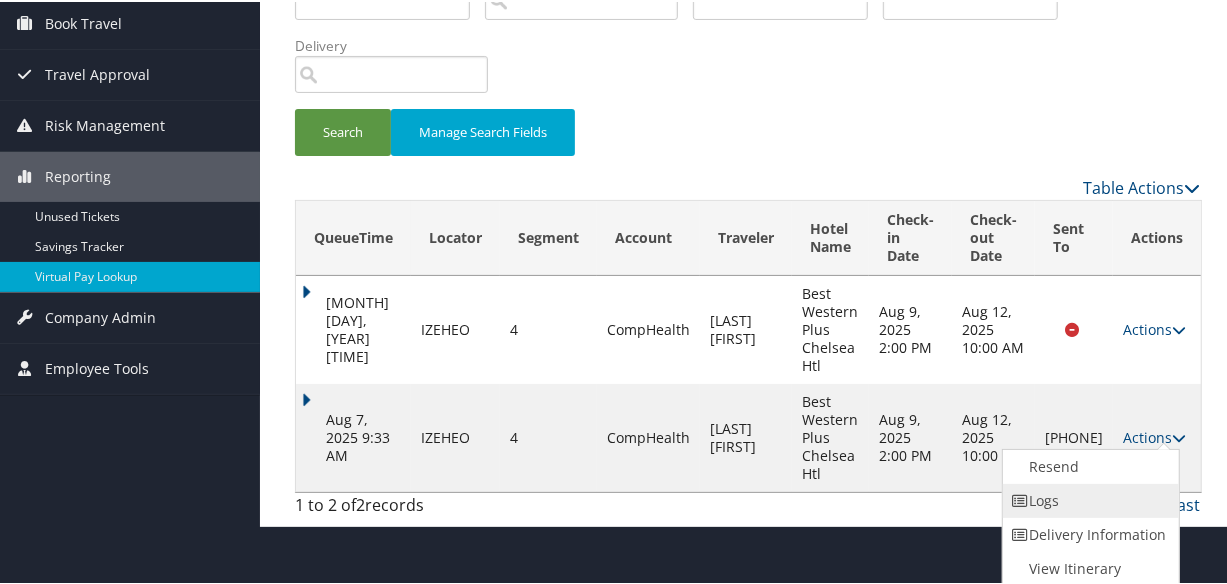 click on "Logs" at bounding box center (1088, 499) 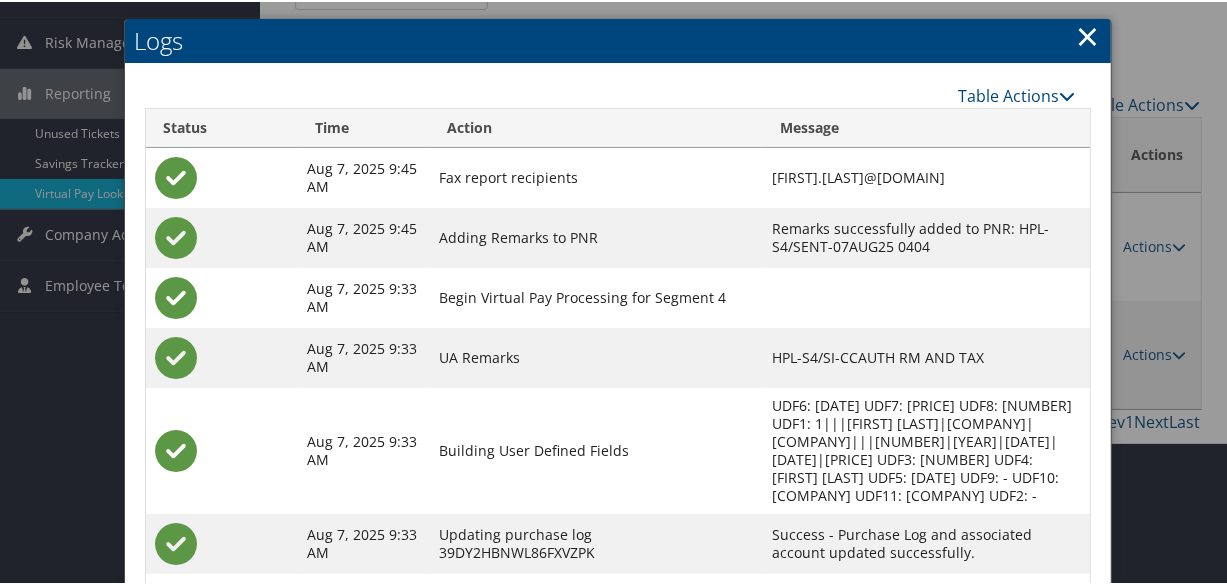 scroll, scrollTop: 422, scrollLeft: 0, axis: vertical 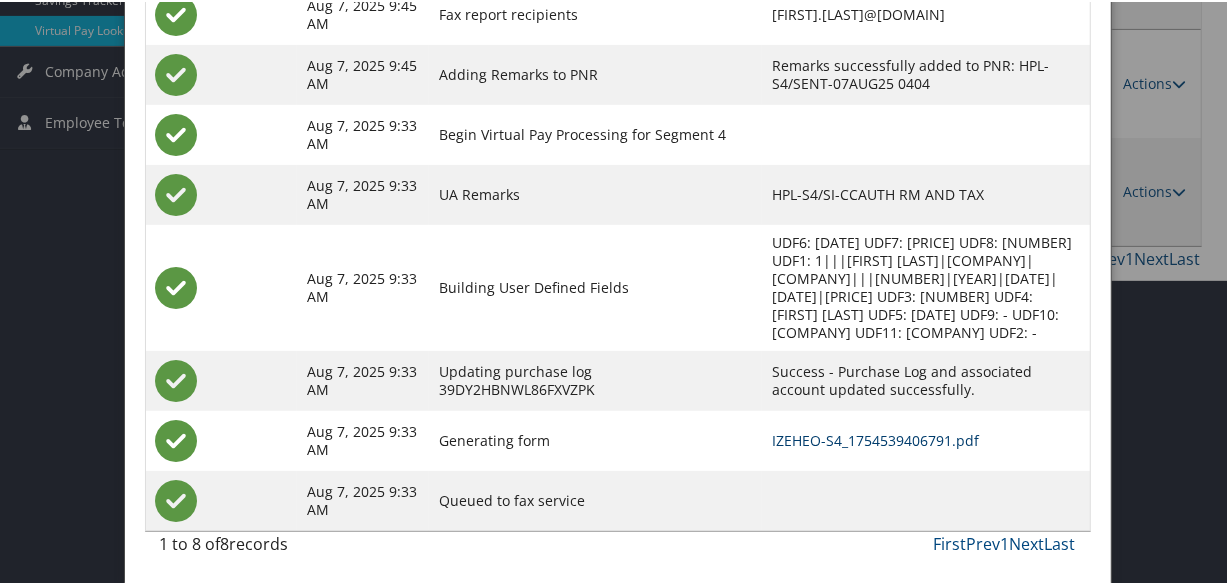 click on "IZEHEO-S4_1754539406791.pdf" at bounding box center [875, 438] 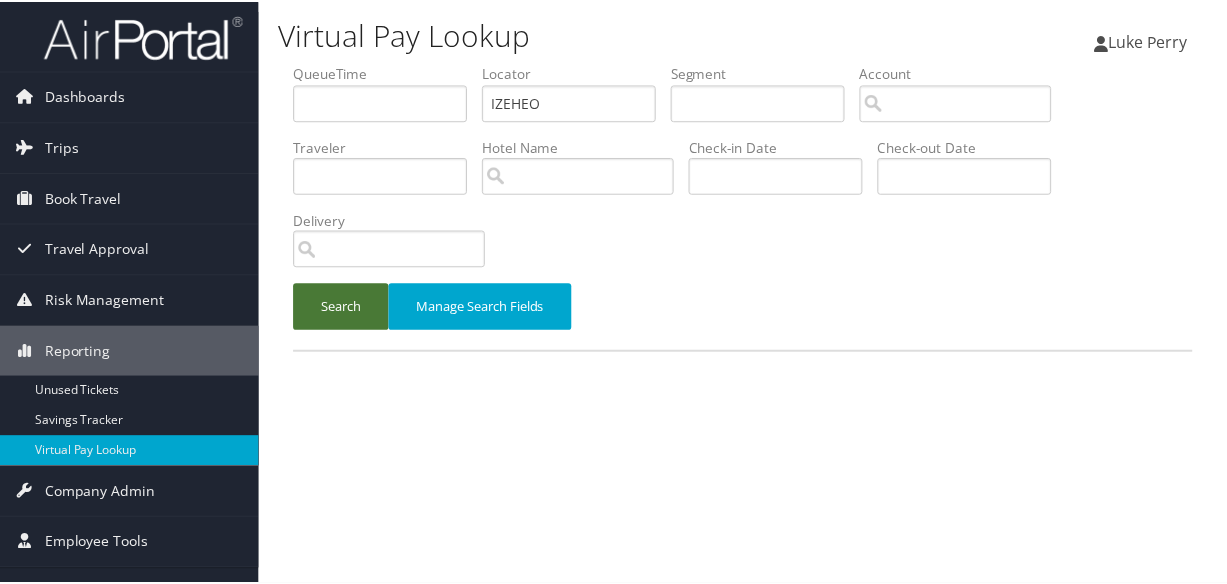 scroll, scrollTop: 0, scrollLeft: 0, axis: both 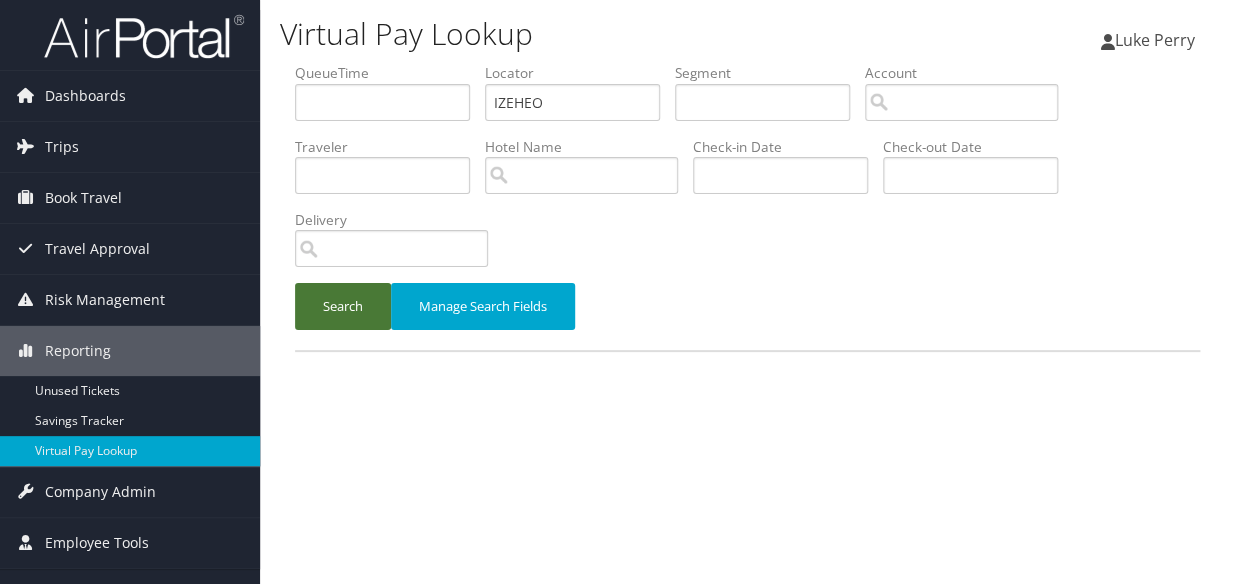 click on "Search" at bounding box center (343, 306) 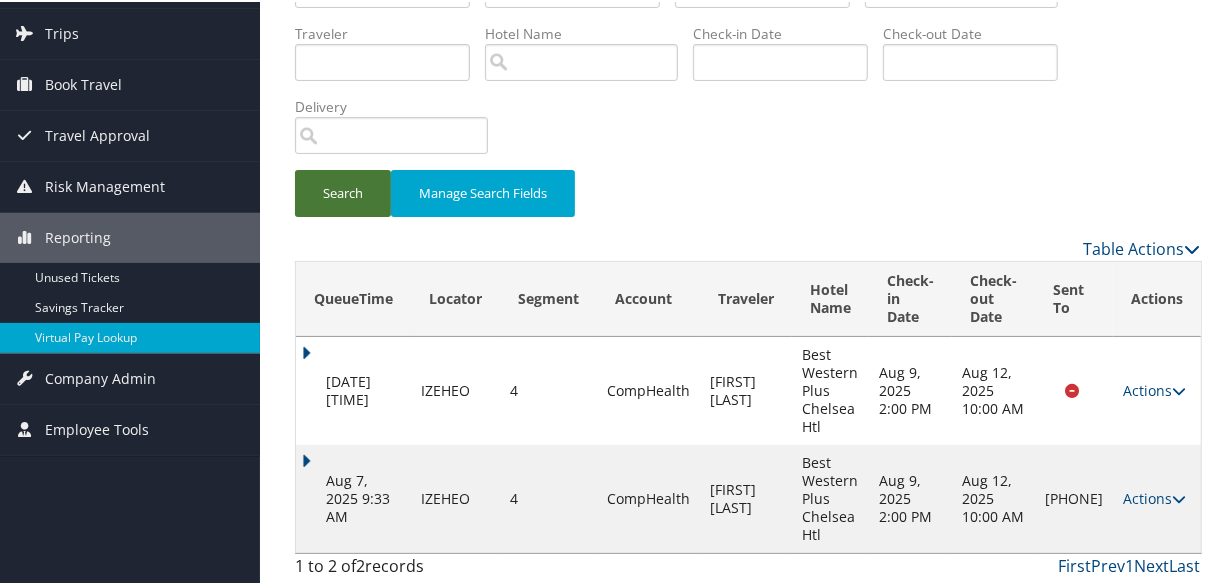 scroll, scrollTop: 116, scrollLeft: 0, axis: vertical 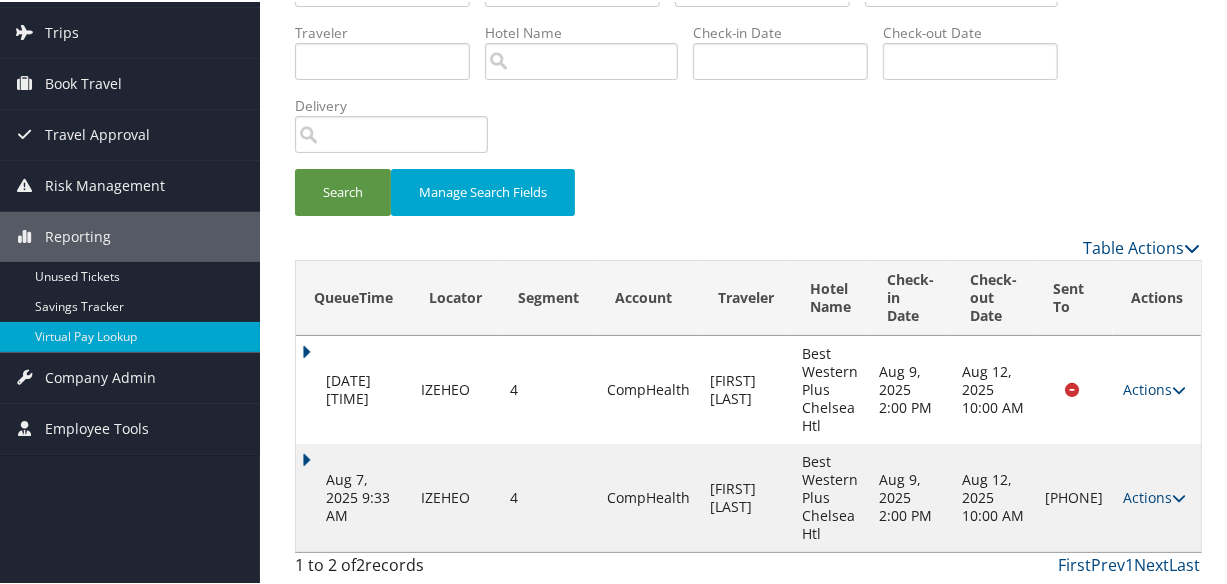 click on "Aug 7, 2025 9:33 AM" at bounding box center (353, 496) 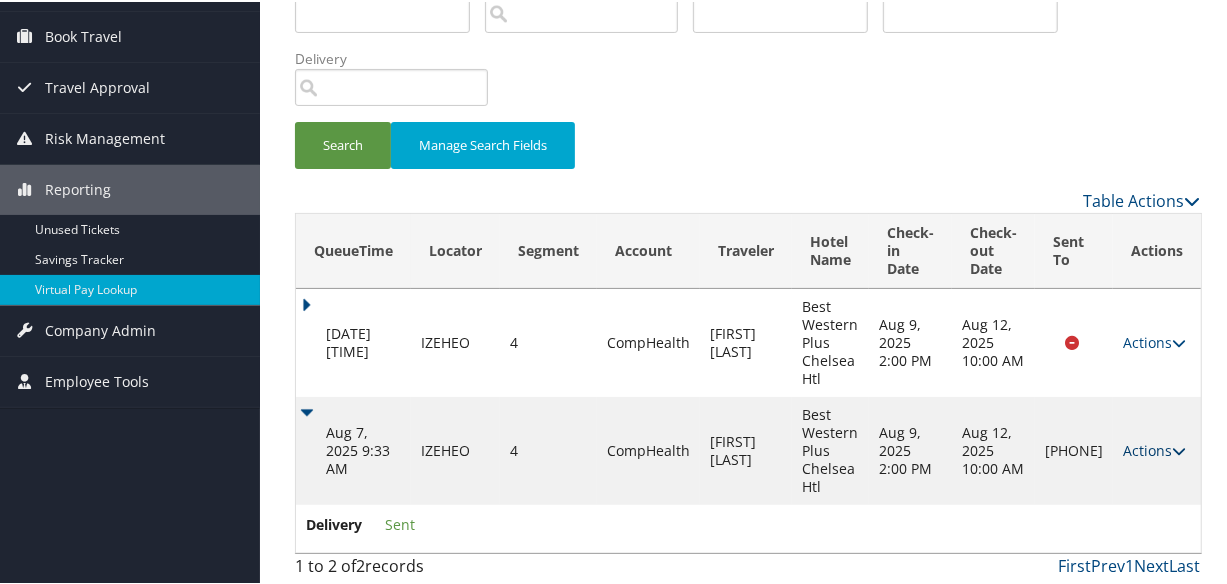 click on "Actions" at bounding box center (1154, 448) 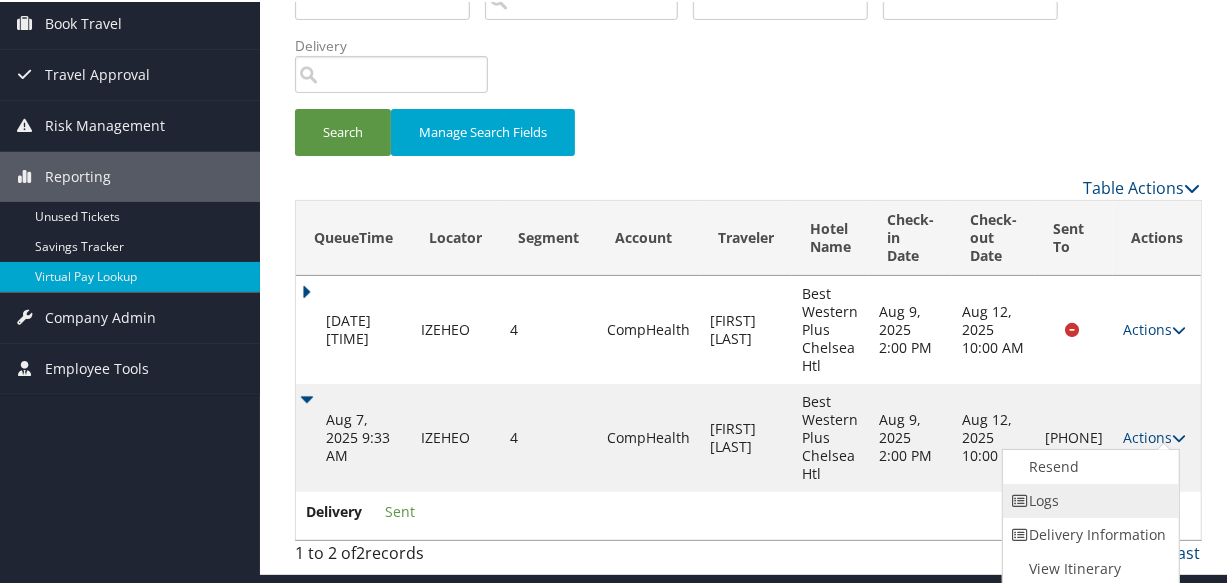 click on "Logs" at bounding box center [1088, 499] 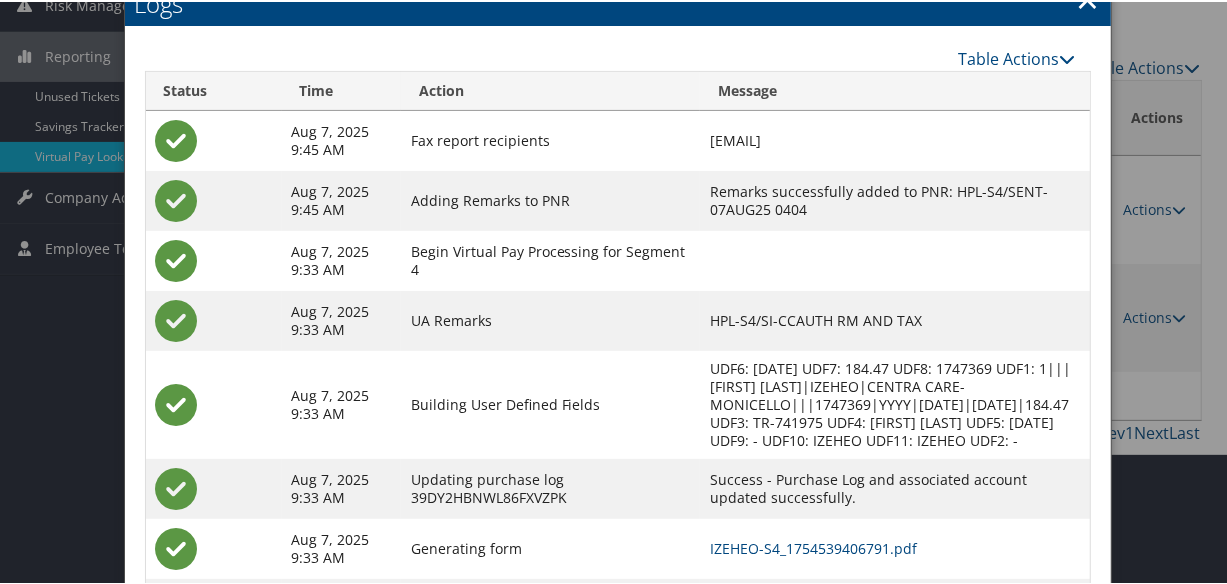 scroll, scrollTop: 422, scrollLeft: 0, axis: vertical 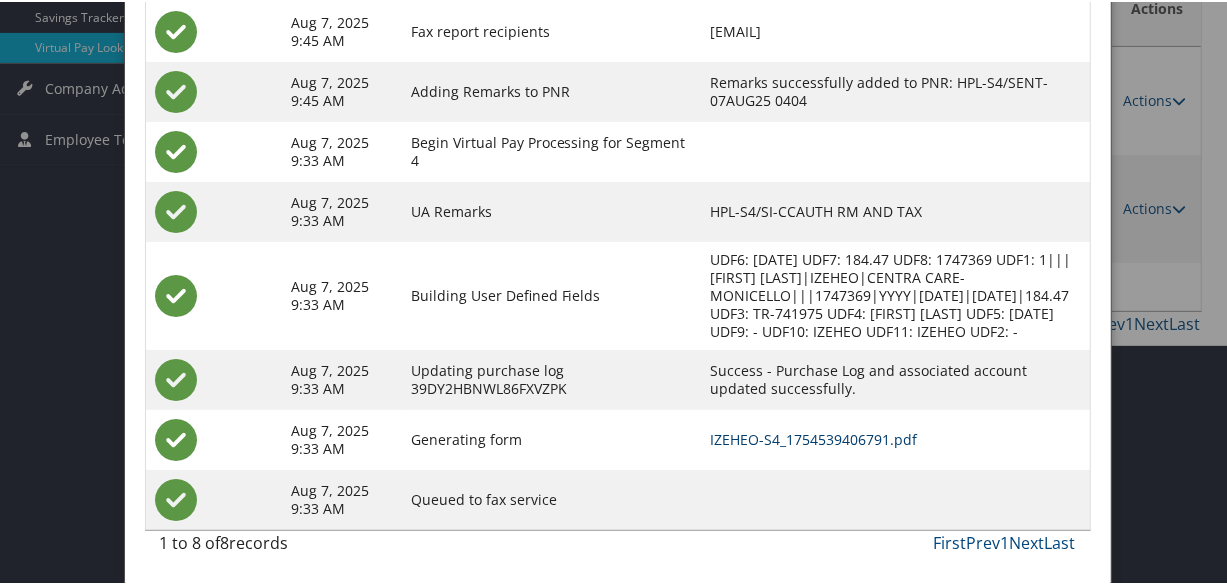 click on "IZEHEO-S4_1754539406791.pdf" at bounding box center (813, 437) 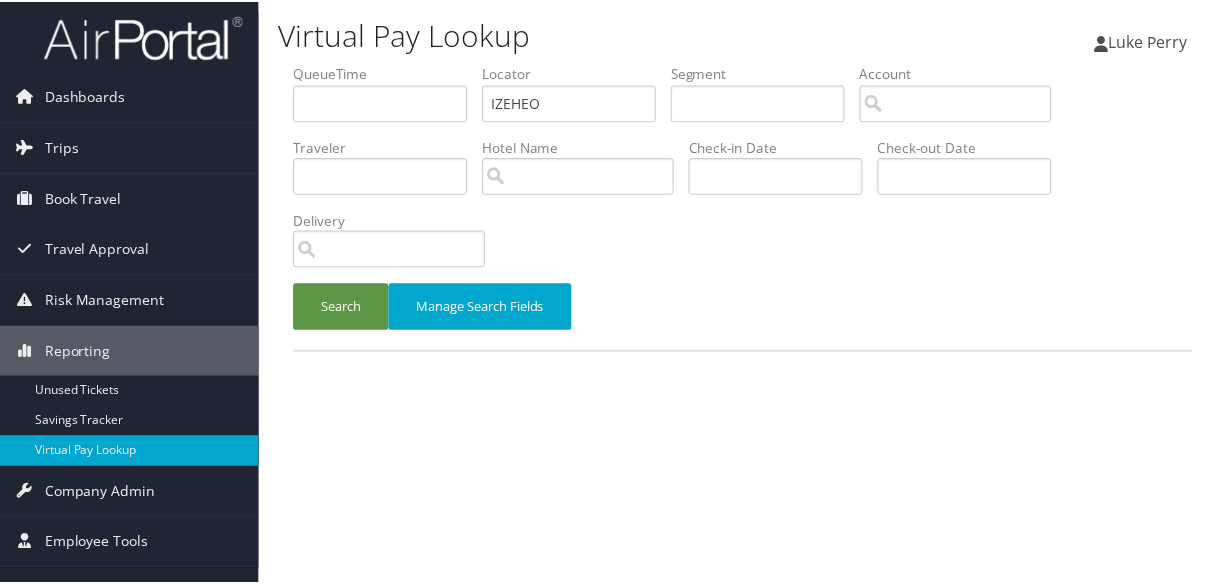 scroll, scrollTop: 0, scrollLeft: 0, axis: both 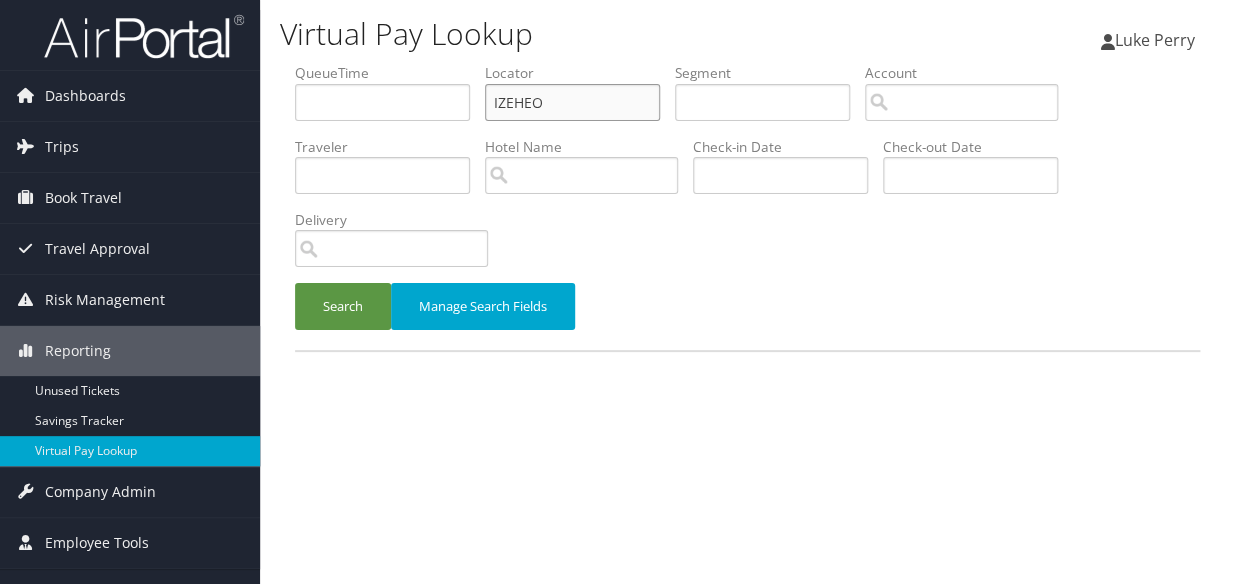 drag, startPoint x: 563, startPoint y: 107, endPoint x: 429, endPoint y: 173, distance: 149.37202 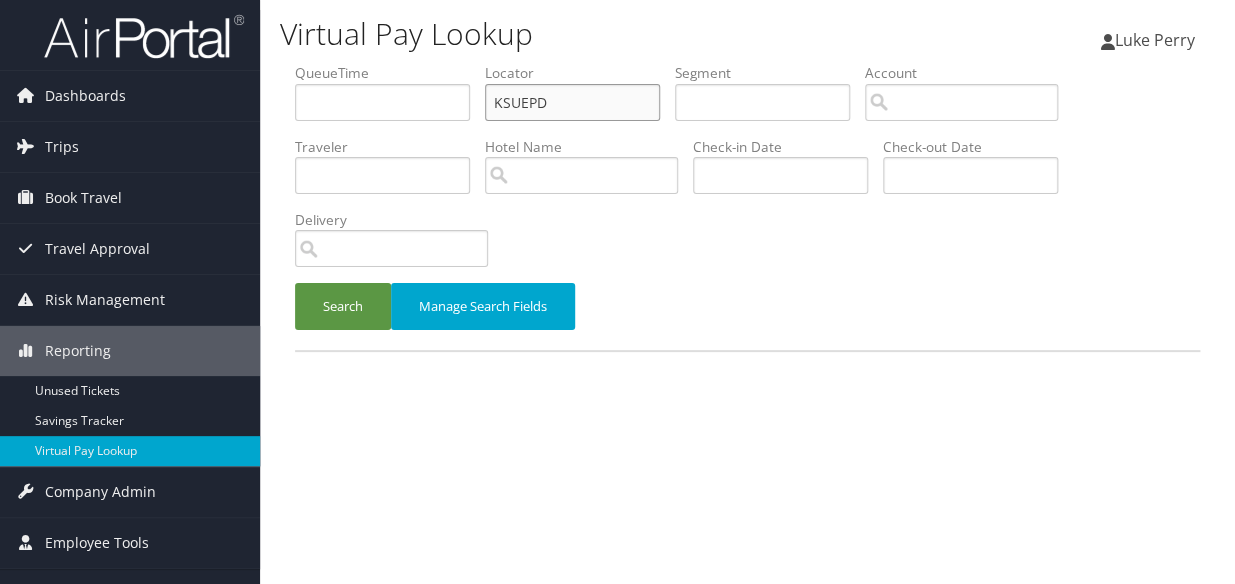 type on "KSUEPD" 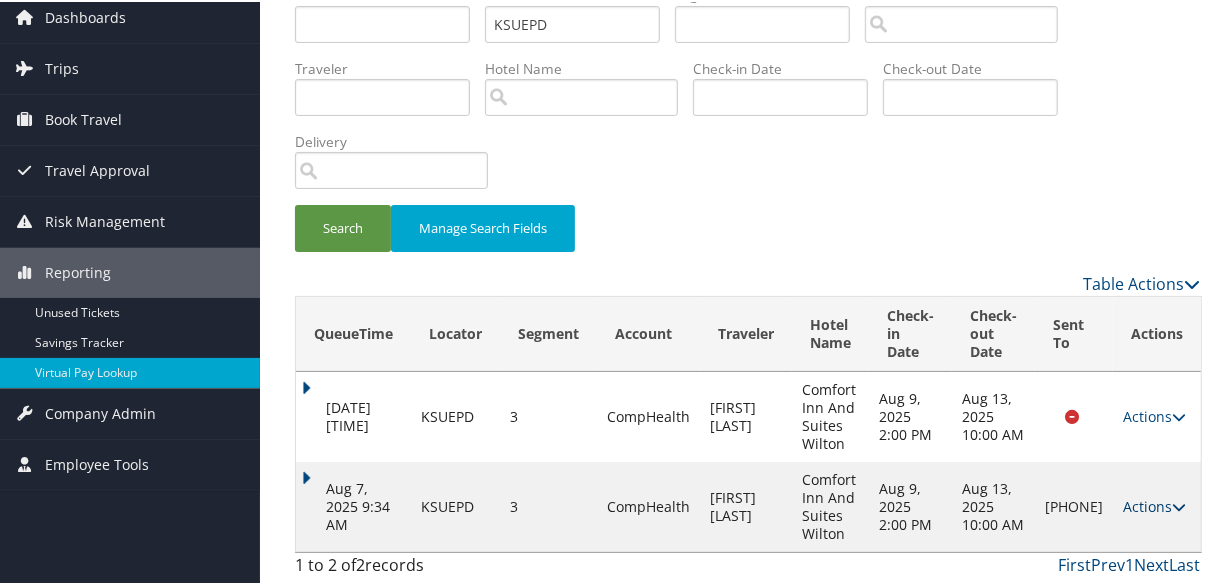 click on "Actions" at bounding box center (1154, 504) 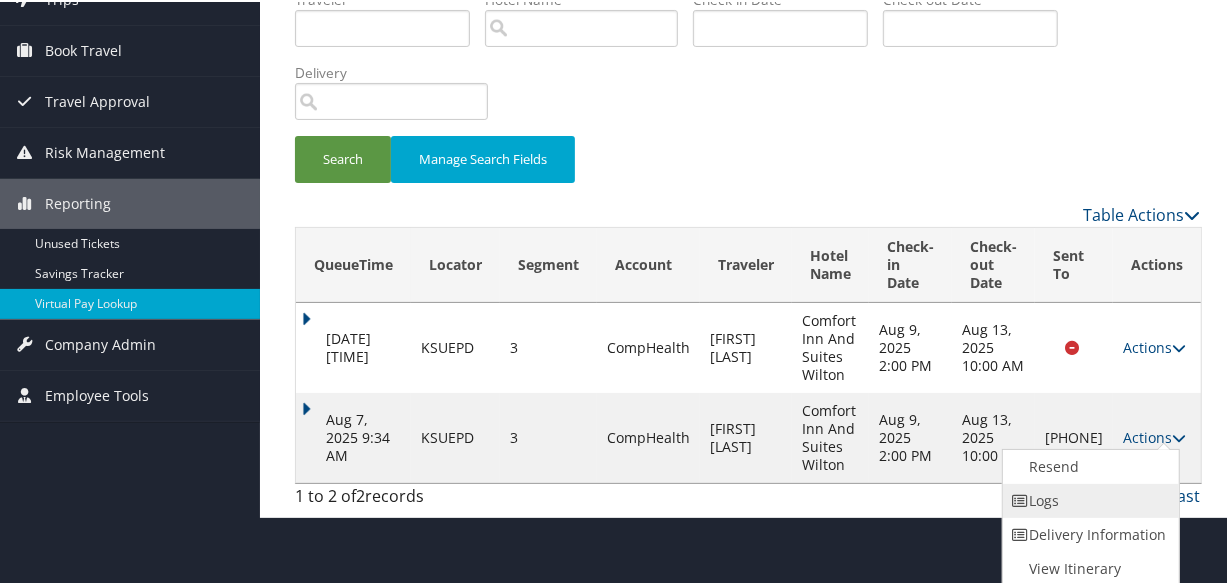 click on "Logs" at bounding box center (1088, 499) 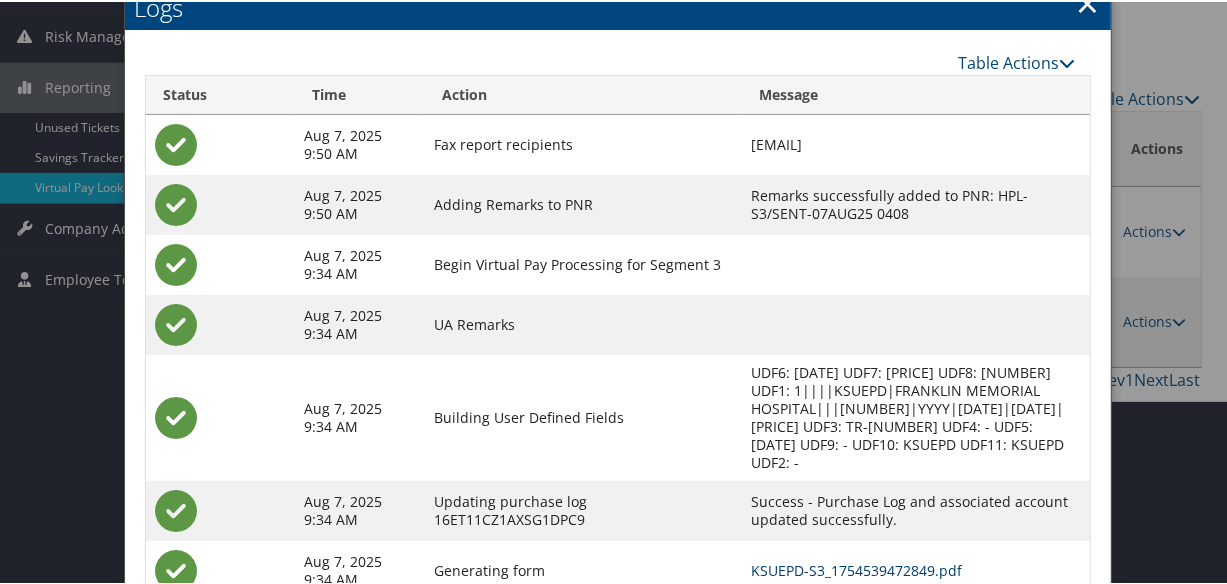 scroll, scrollTop: 377, scrollLeft: 0, axis: vertical 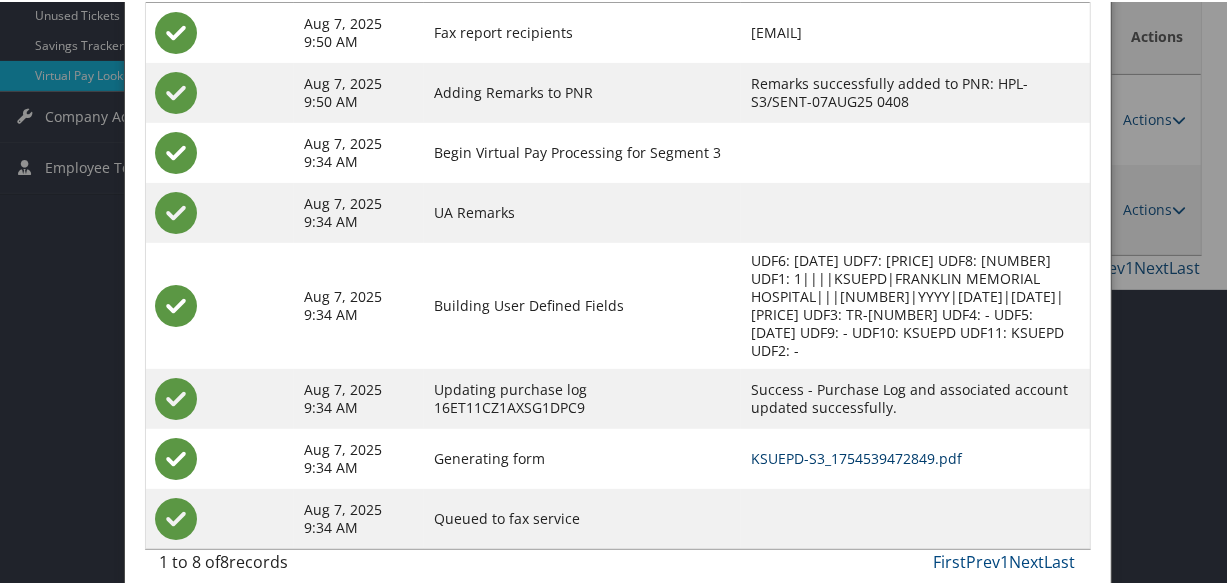 click on "KSUEPD-S3_1754539472849.pdf" at bounding box center (856, 456) 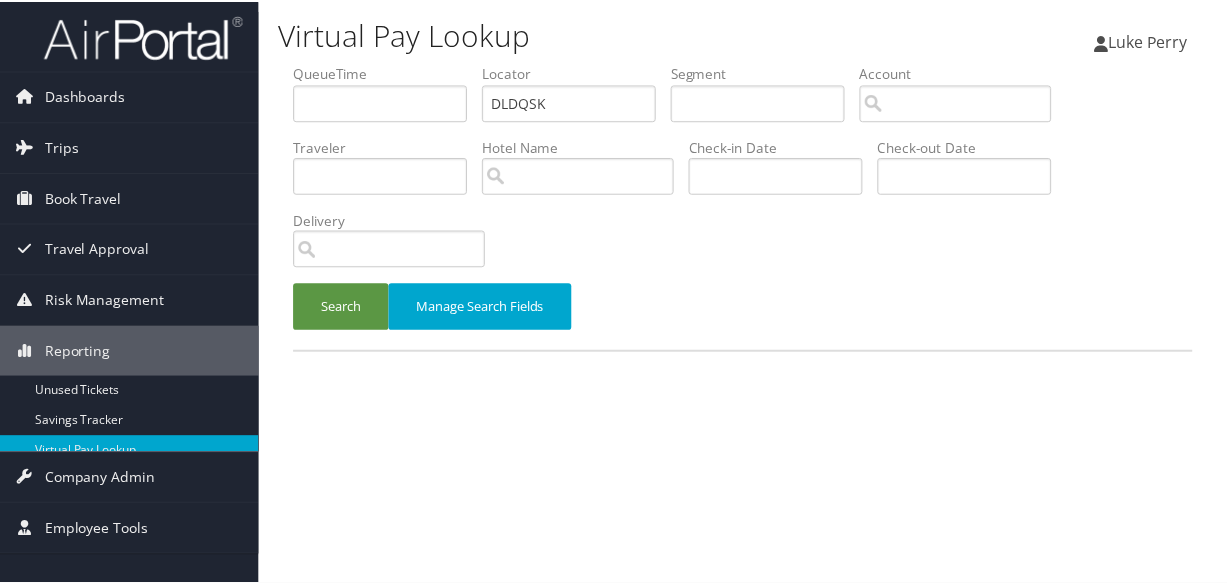 scroll, scrollTop: 0, scrollLeft: 0, axis: both 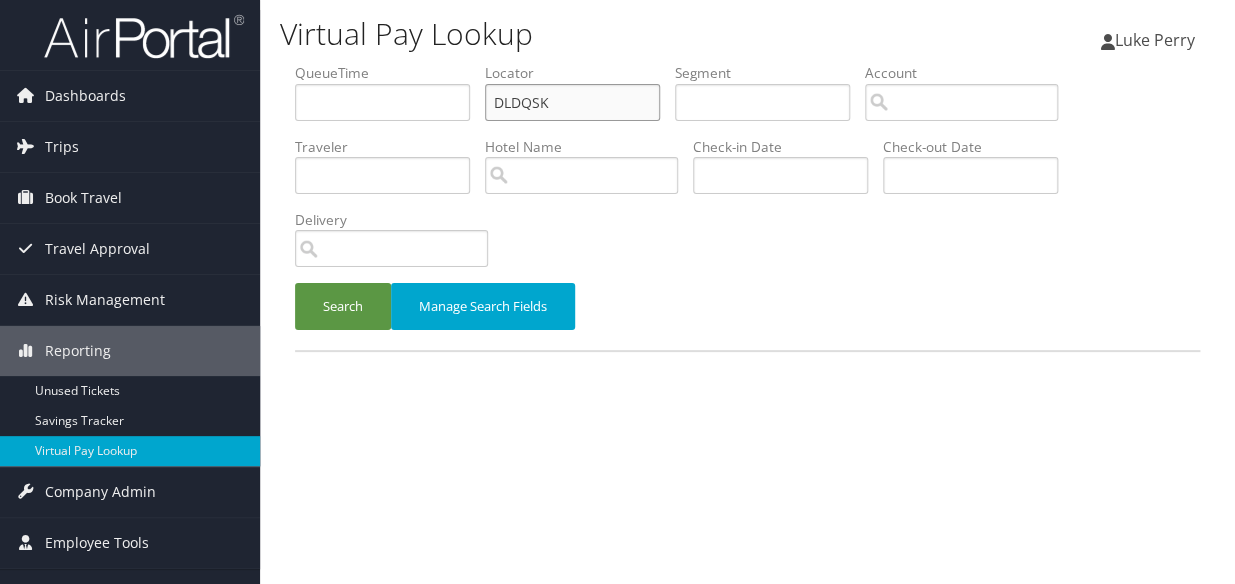 drag, startPoint x: 488, startPoint y: 121, endPoint x: 396, endPoint y: 137, distance: 93.38094 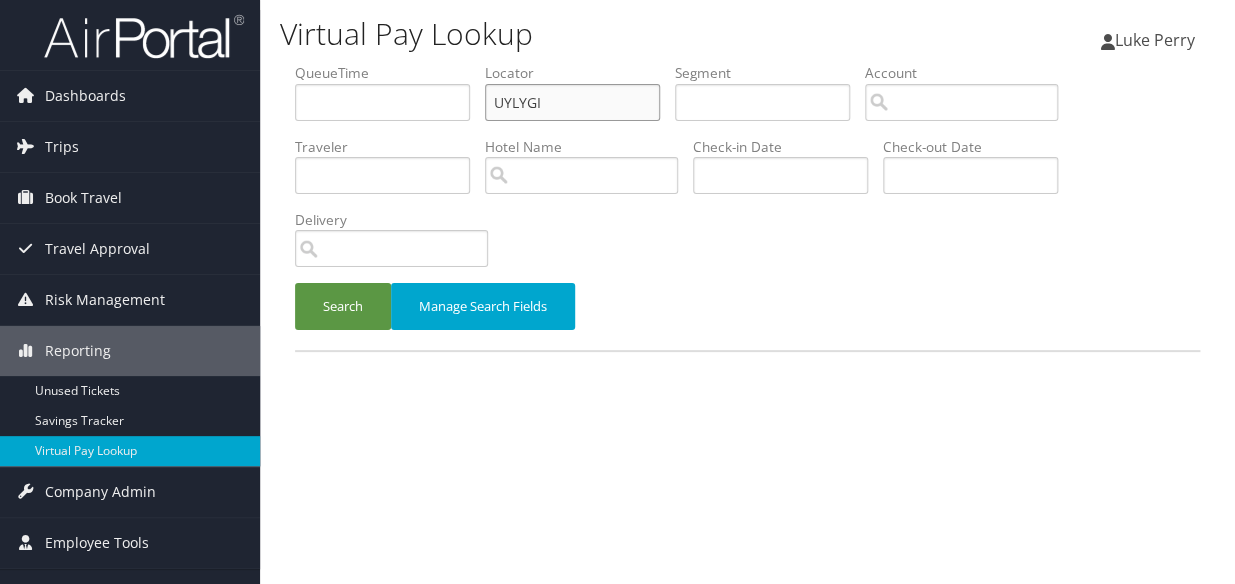 type on "UYLYGI" 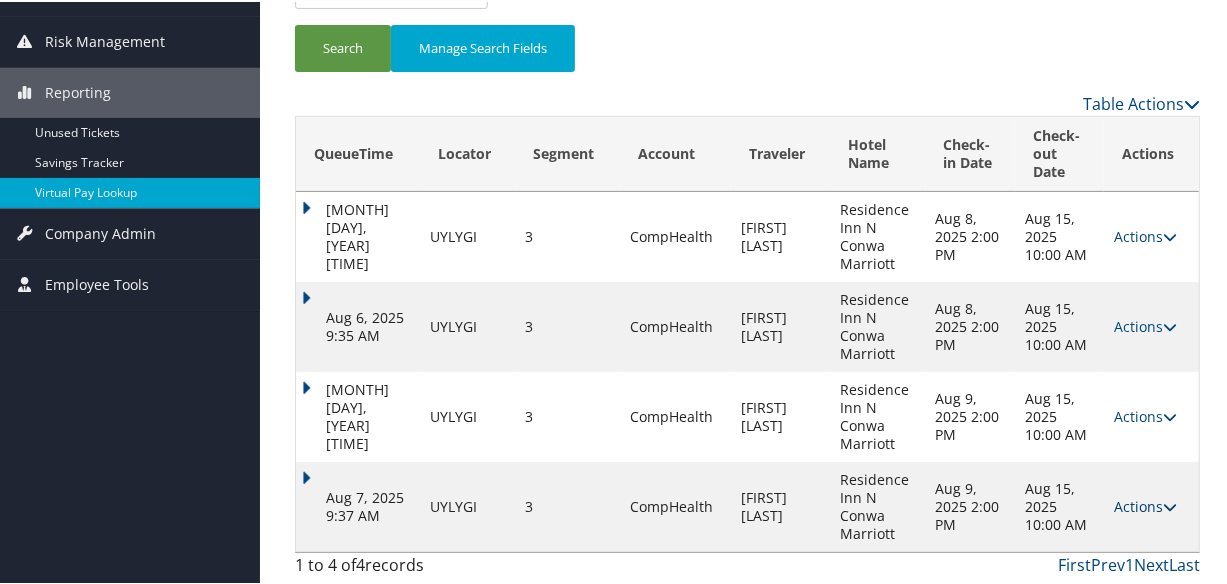 click on "Actions" at bounding box center (1145, 504) 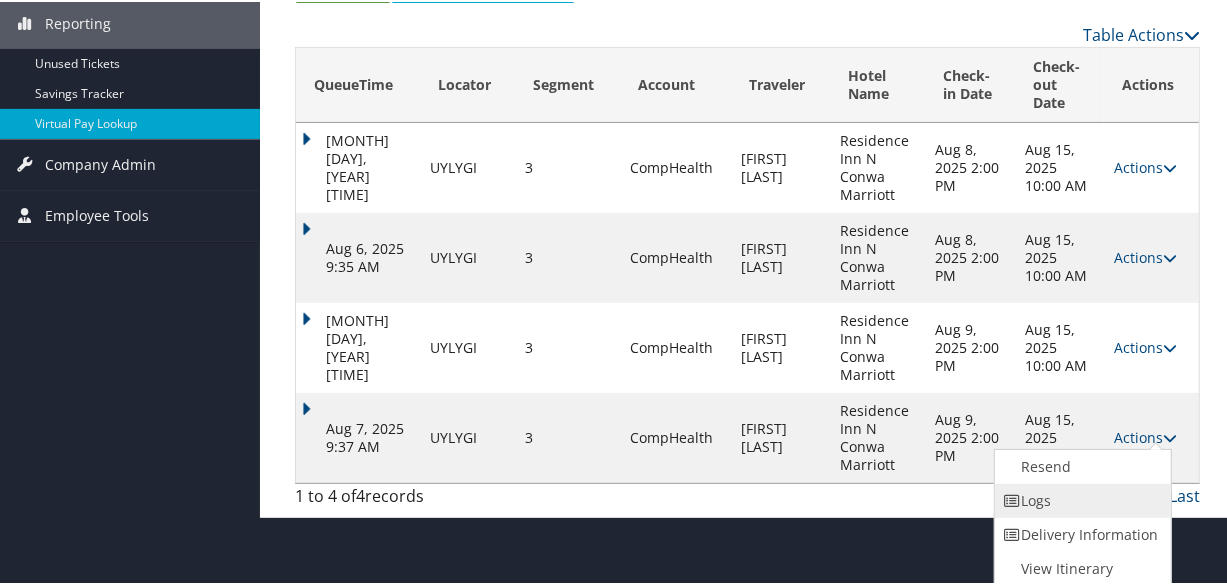 click on "Logs" at bounding box center [1080, 499] 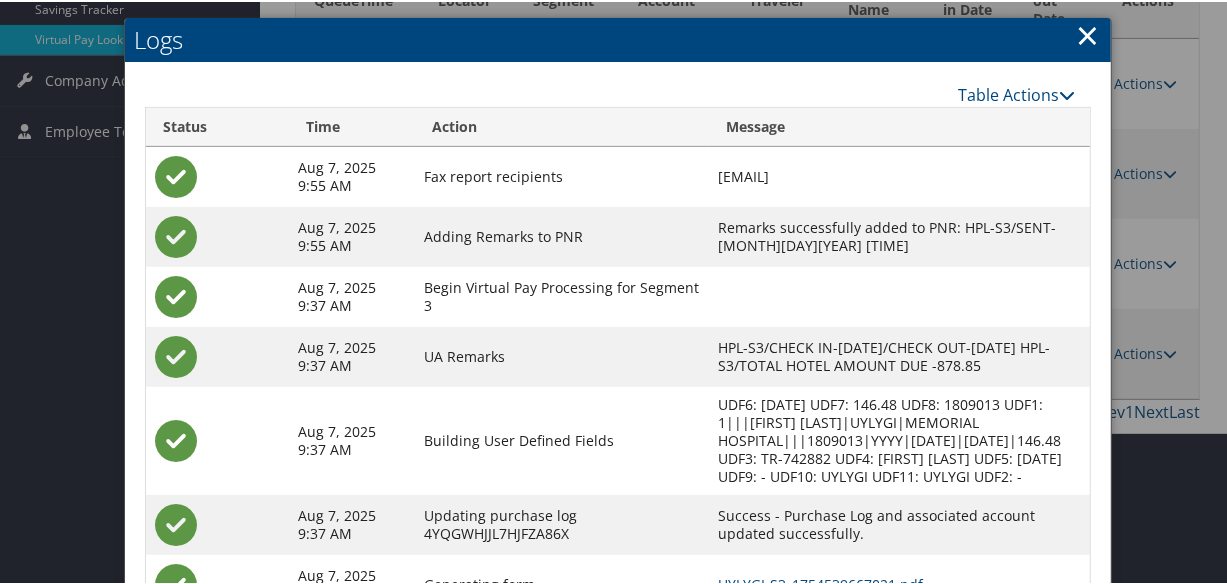 scroll, scrollTop: 557, scrollLeft: 0, axis: vertical 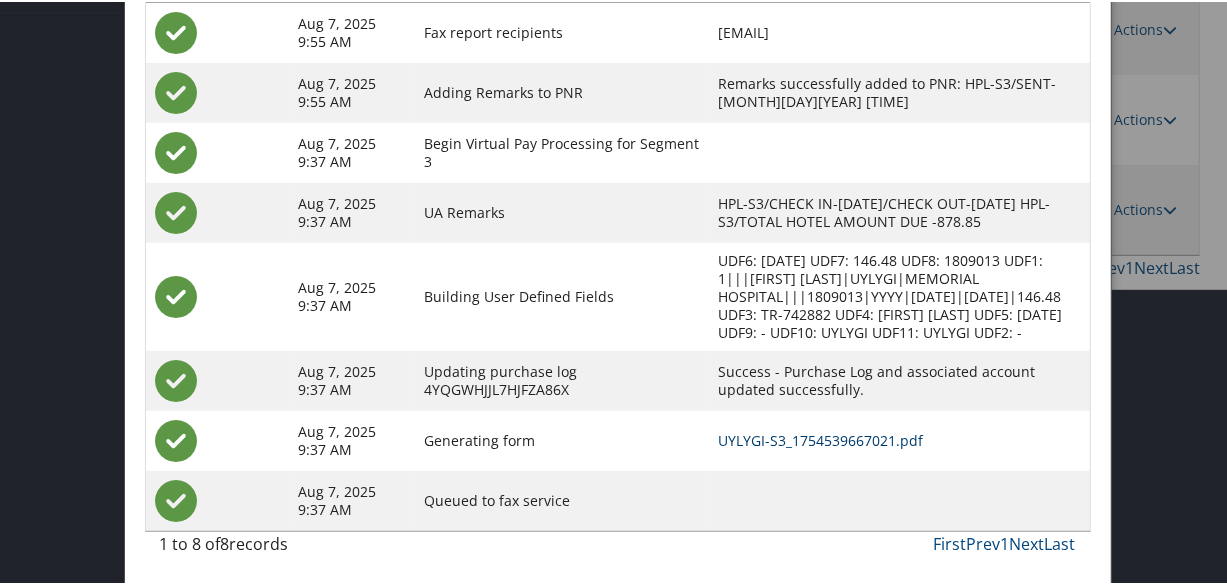 click on "UYLYGI-S3_1754539667021.pdf" at bounding box center (821, 438) 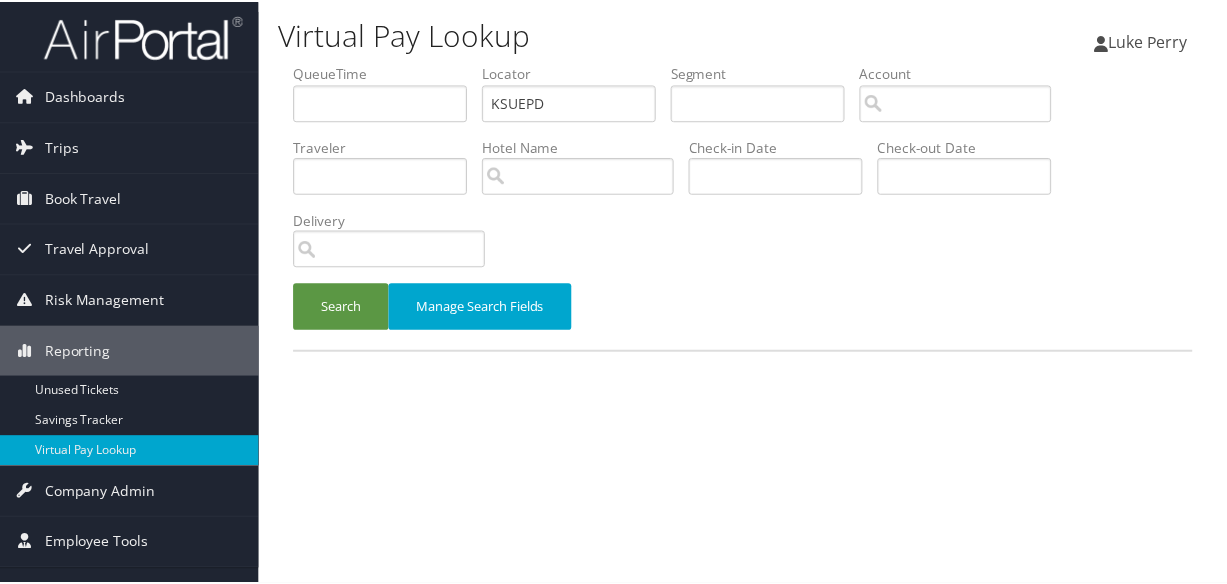 scroll, scrollTop: 0, scrollLeft: 0, axis: both 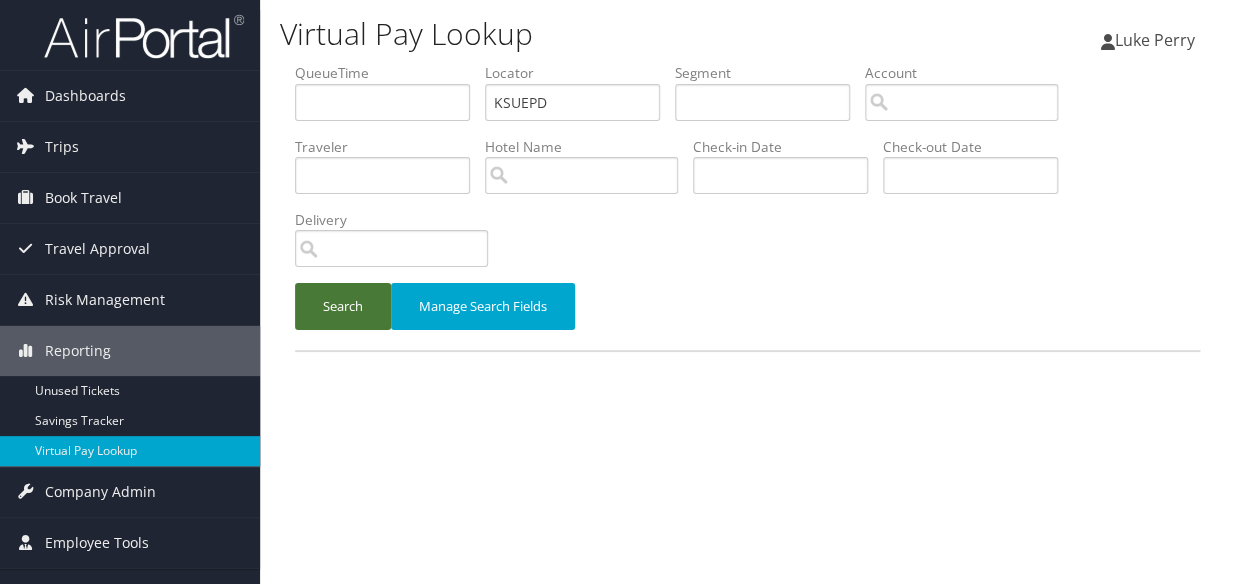 click on "Search" at bounding box center [343, 306] 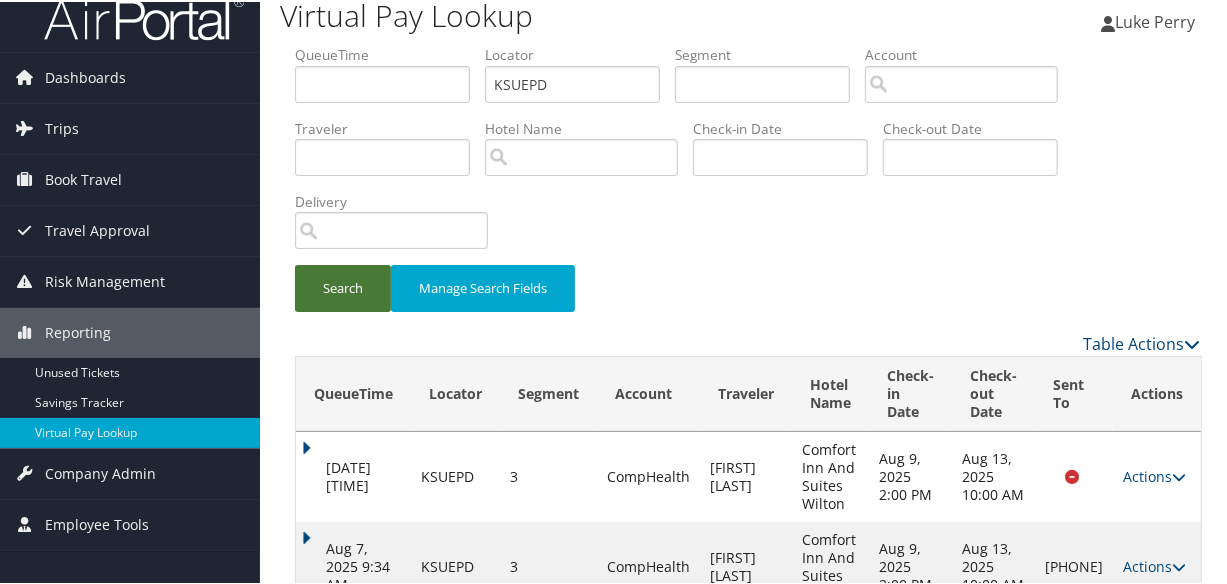 scroll, scrollTop: 80, scrollLeft: 0, axis: vertical 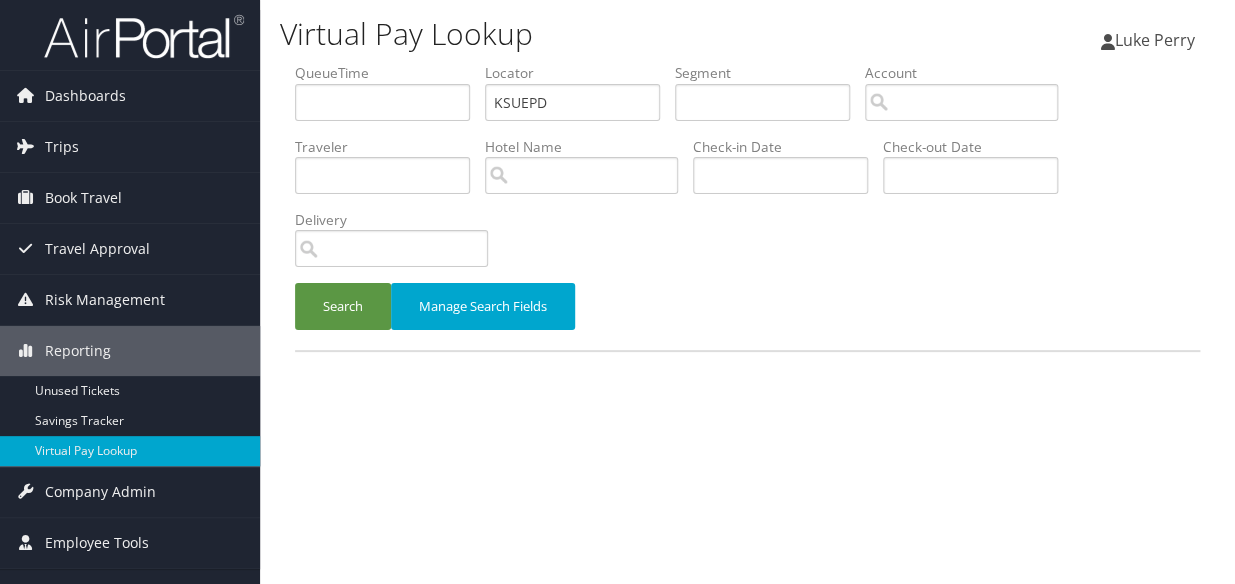 click on "[FIRST] [LAST]
[FIRST] [LAST]
My Settings
Travel Agency Contacts
View Travel Profile
Give Feedback
Sign Out" at bounding box center [1029, 48] 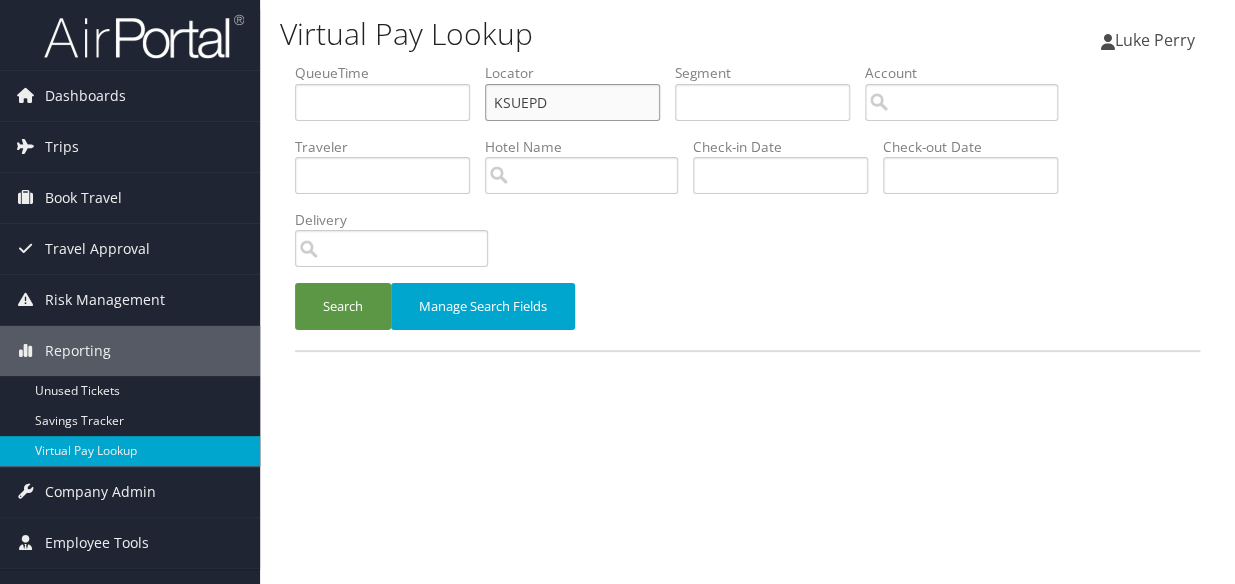 drag, startPoint x: 568, startPoint y: 99, endPoint x: 314, endPoint y: 156, distance: 260.3171 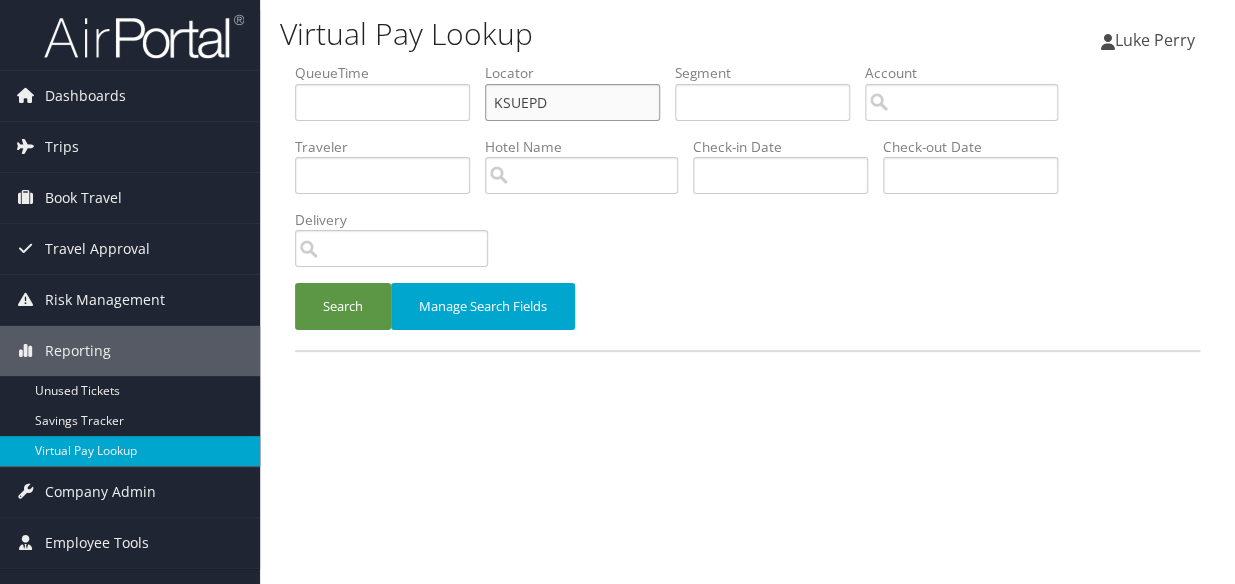 click on "QueueTime Locator KSUEPD Segment Account Traveler Hotel Name Check-in Date Check-out Date Delivery" at bounding box center (747, 63) 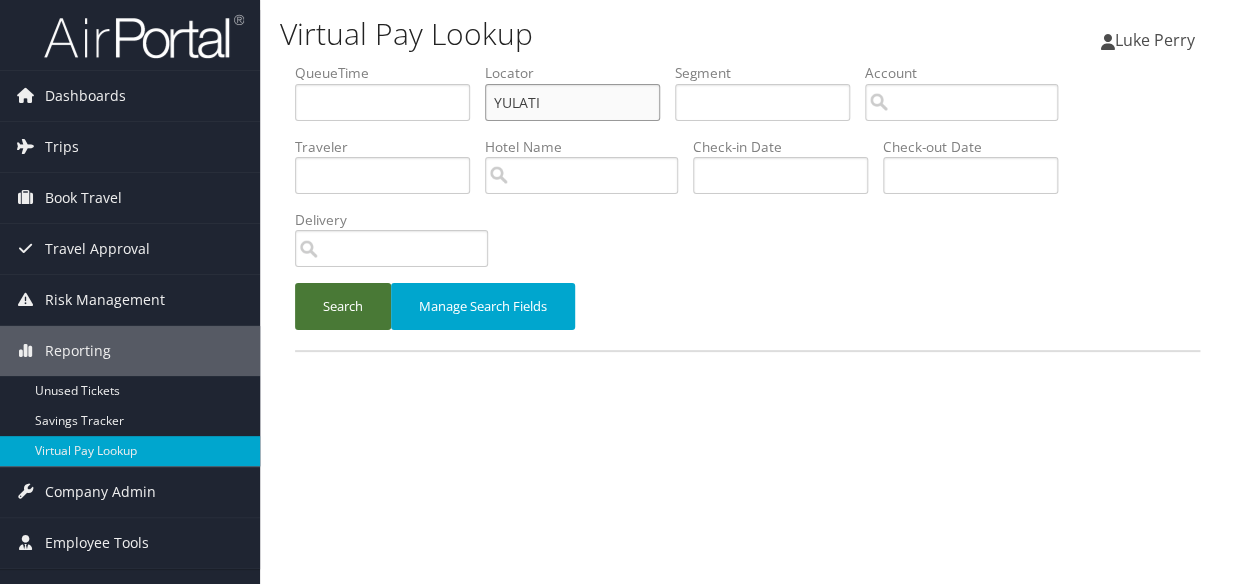 type on "YULATI" 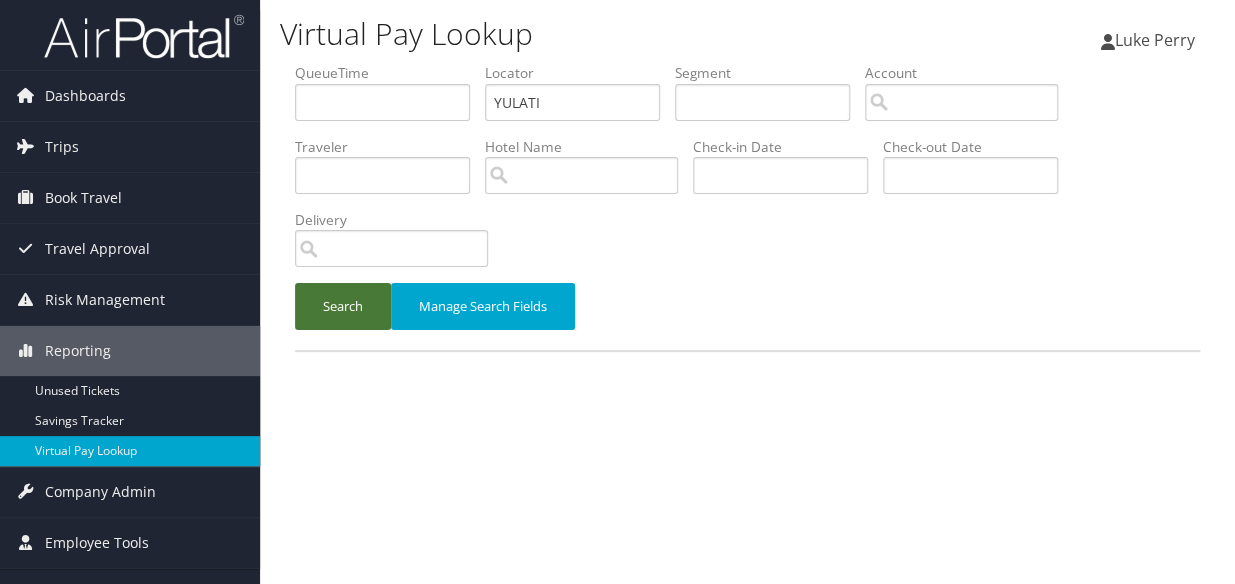 click on "Search" at bounding box center (343, 306) 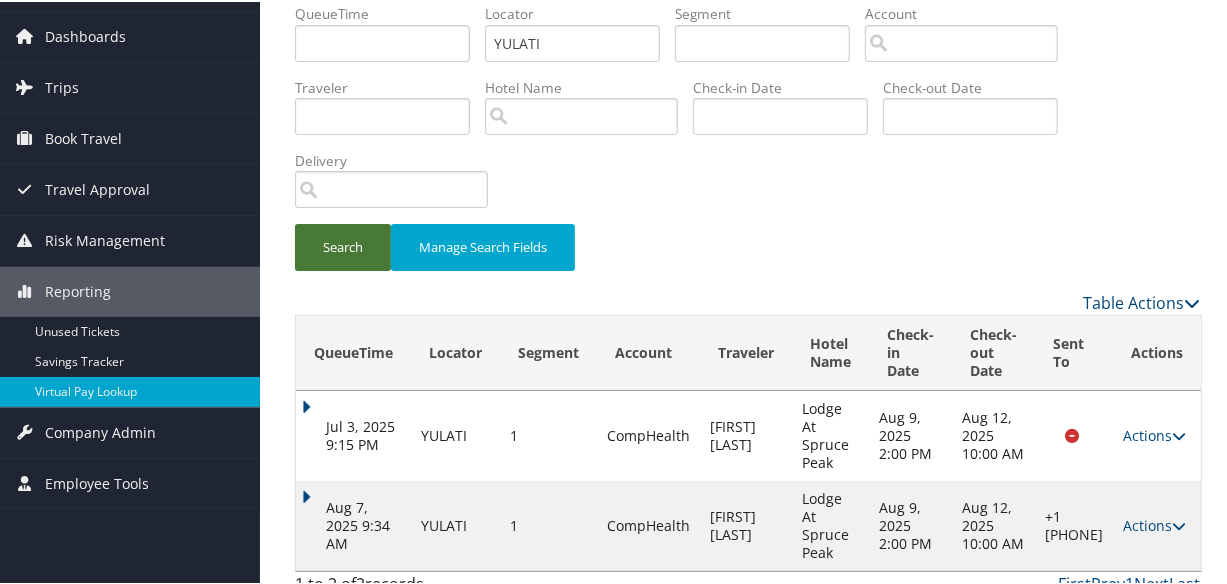 scroll, scrollTop: 62, scrollLeft: 0, axis: vertical 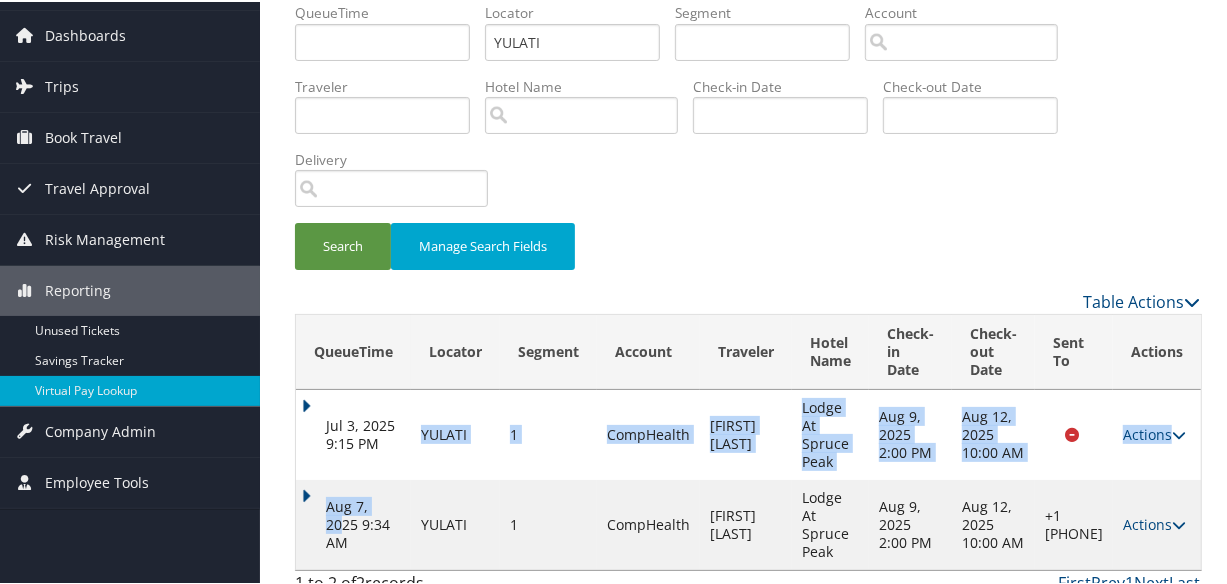 drag, startPoint x: 400, startPoint y: 452, endPoint x: 340, endPoint y: 470, distance: 62.641838 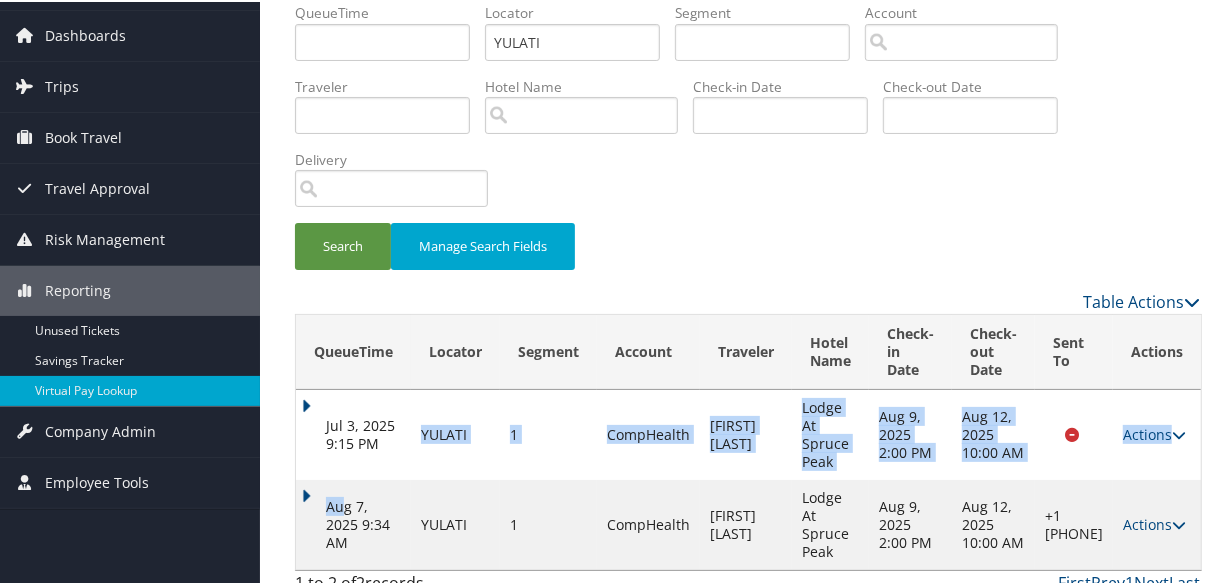 drag, startPoint x: 340, startPoint y: 470, endPoint x: 314, endPoint y: 479, distance: 27.513634 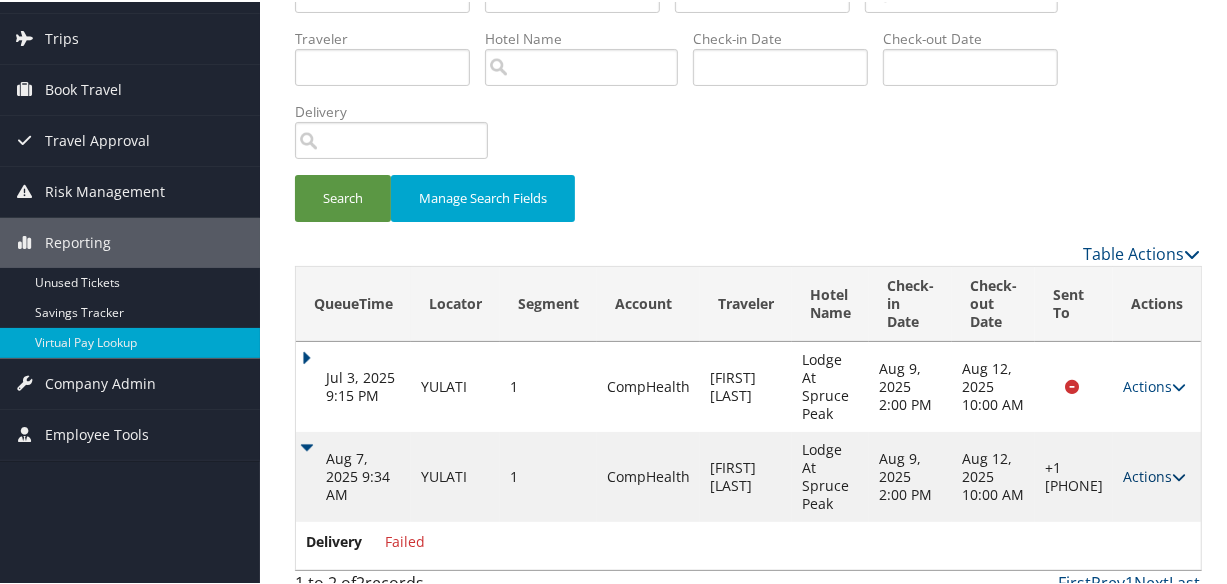 click on "Actions" at bounding box center (1154, 474) 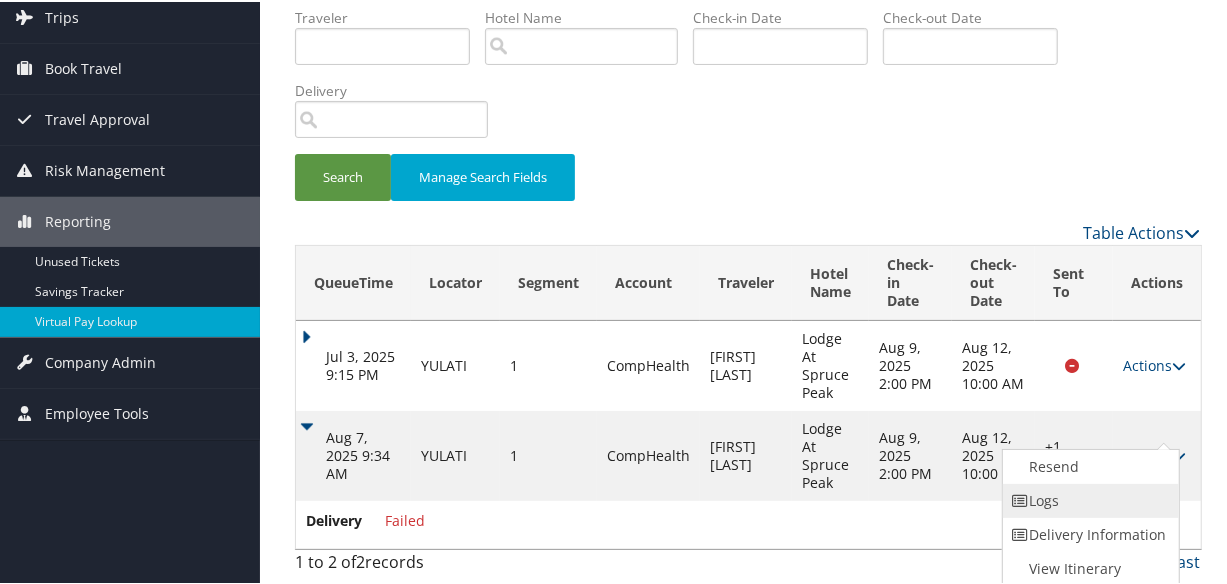 click on "Logs" at bounding box center [1088, 499] 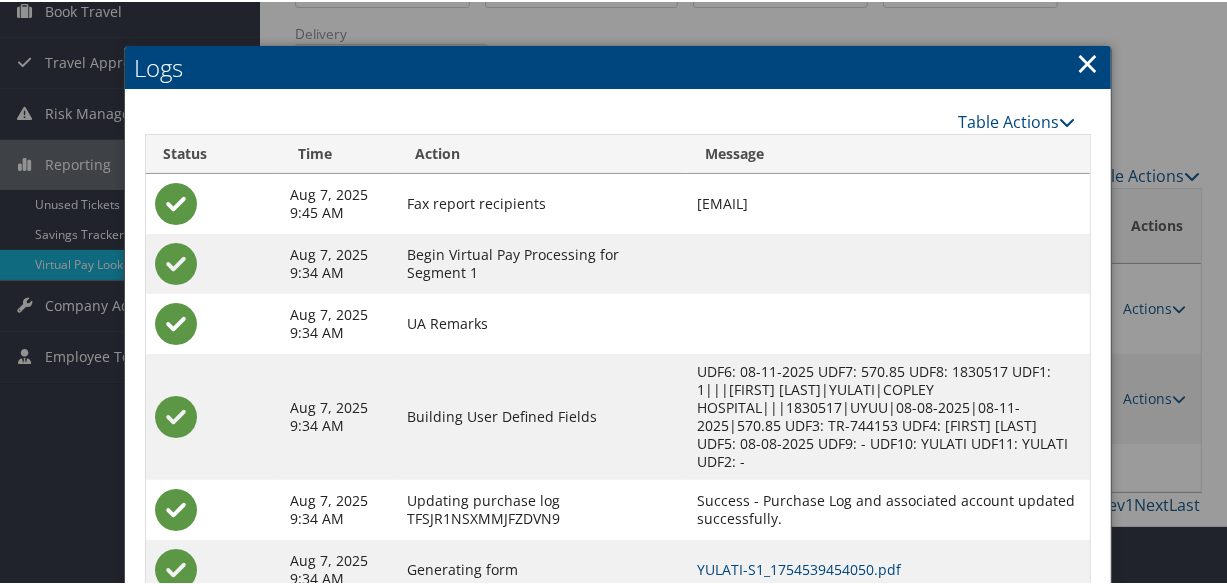 scroll, scrollTop: 300, scrollLeft: 0, axis: vertical 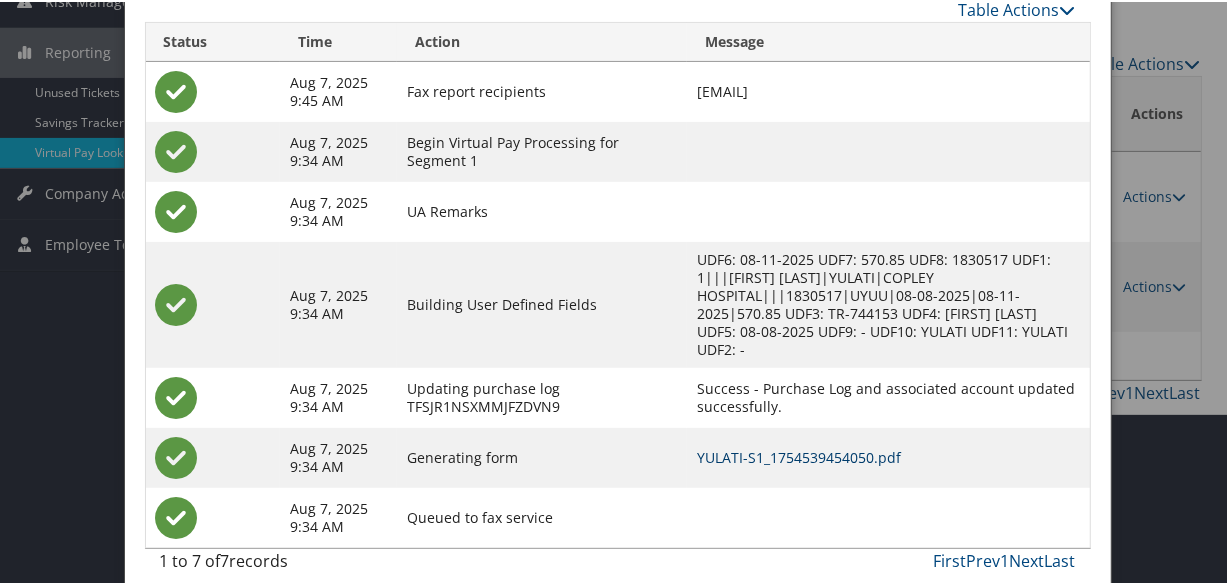 click on "YULATI-S1_1754539454050.pdf" at bounding box center (799, 455) 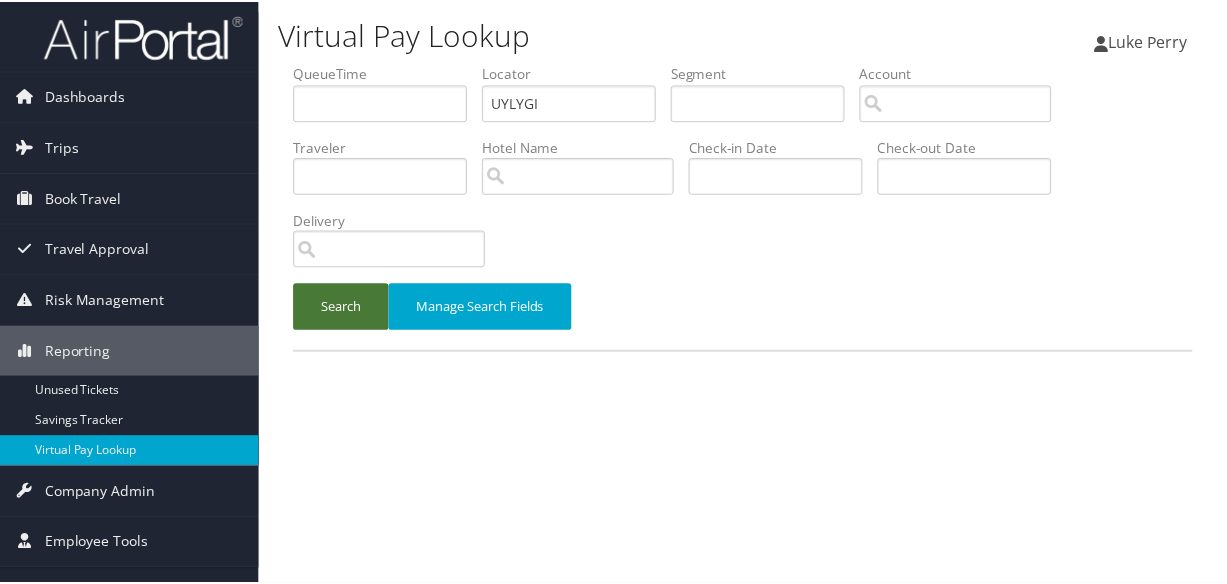 scroll, scrollTop: 0, scrollLeft: 0, axis: both 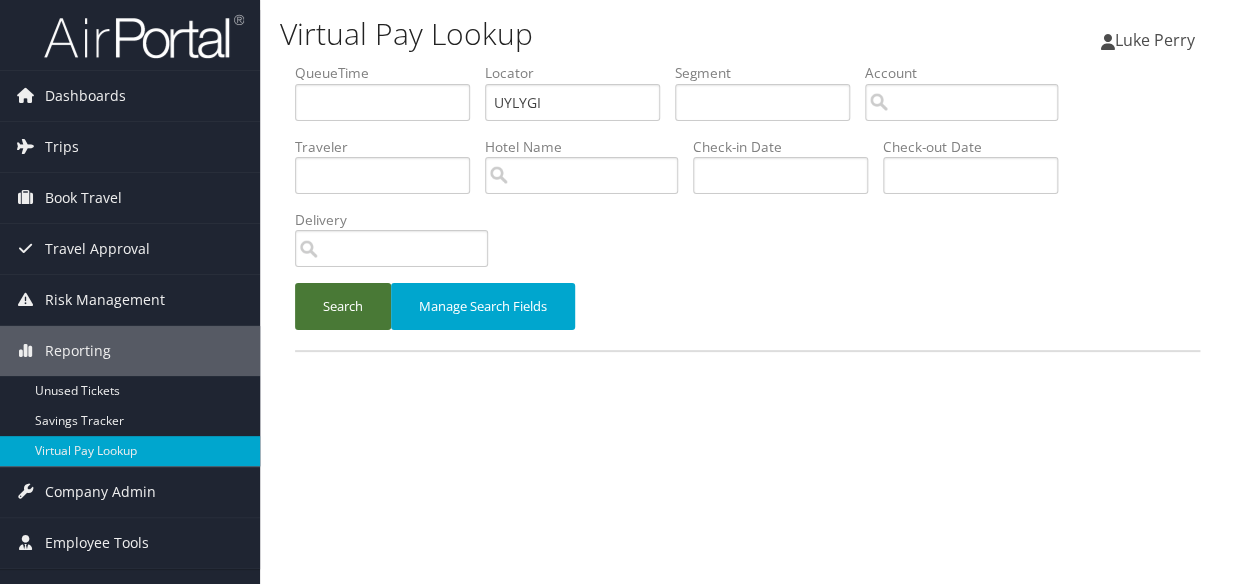 click on "Search" at bounding box center [343, 306] 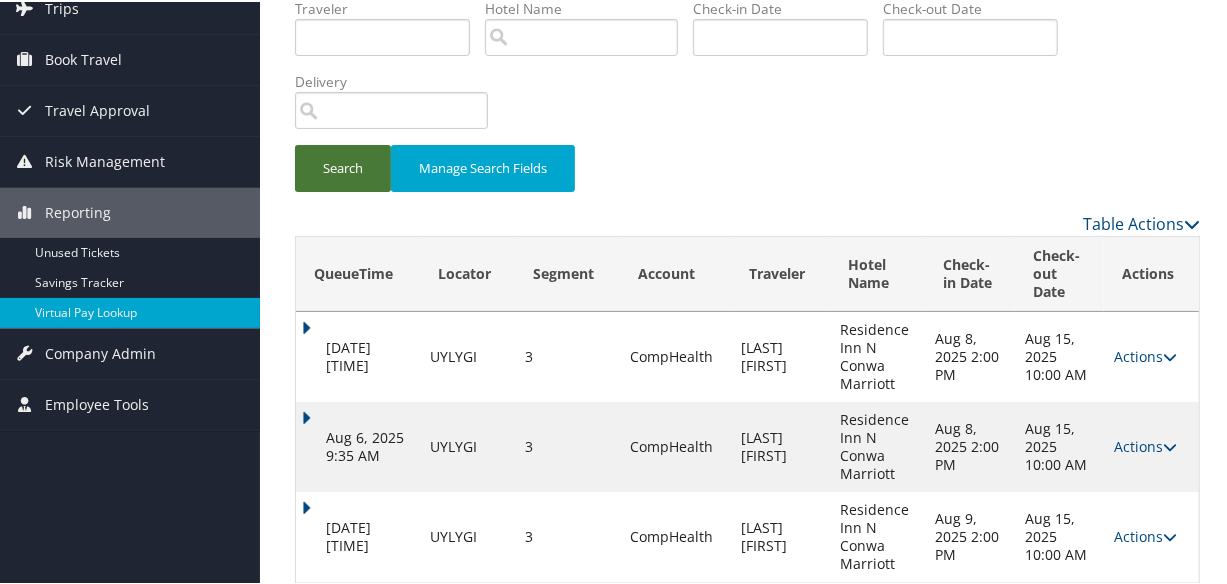 scroll, scrollTop: 260, scrollLeft: 0, axis: vertical 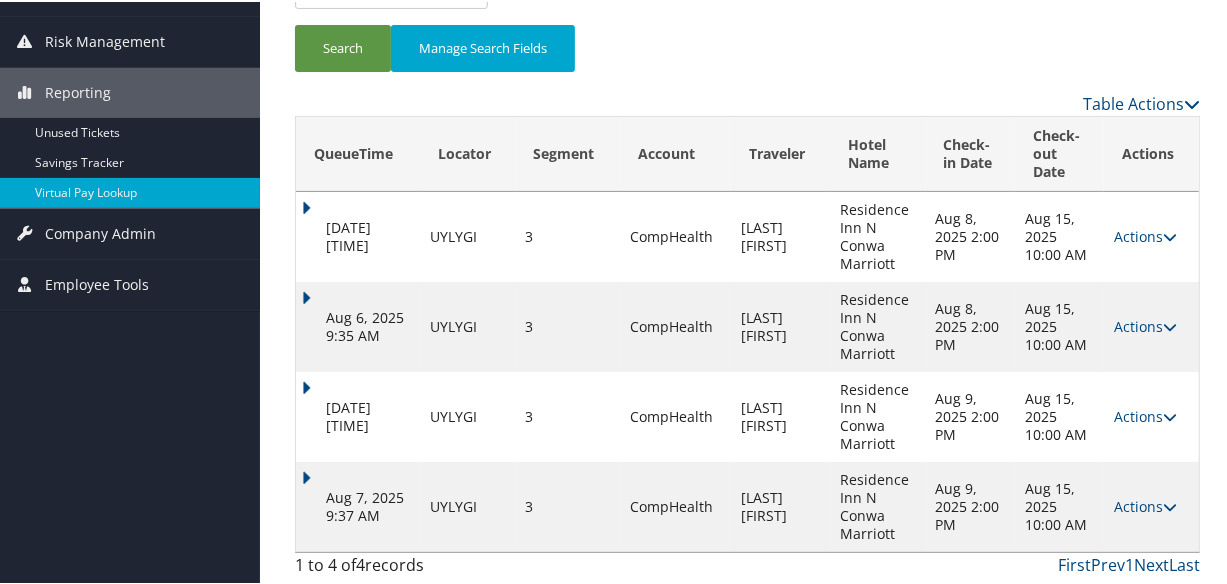 click on "Aug 7, 2025 9:37 AM" at bounding box center [358, 505] 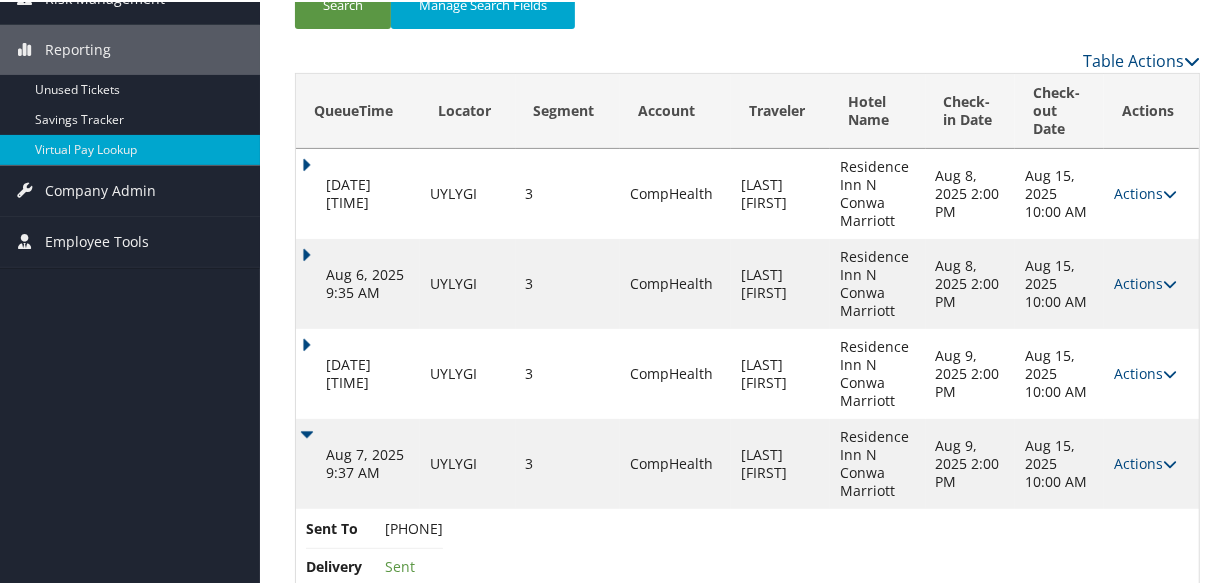 scroll, scrollTop: 345, scrollLeft: 0, axis: vertical 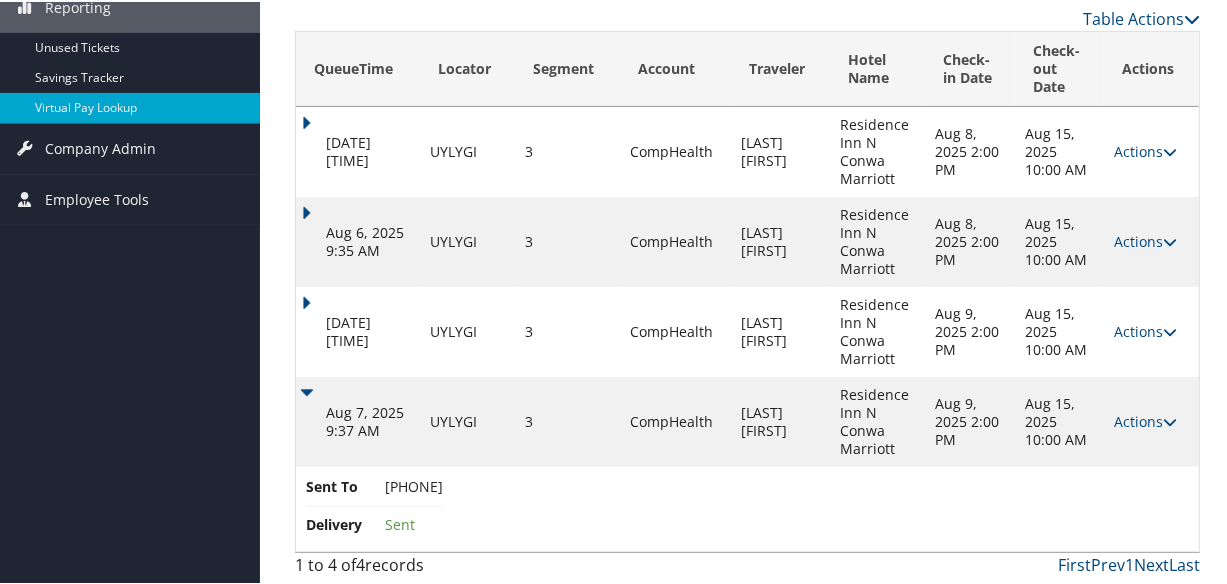 drag, startPoint x: 439, startPoint y: 491, endPoint x: 396, endPoint y: 493, distance: 43.046486 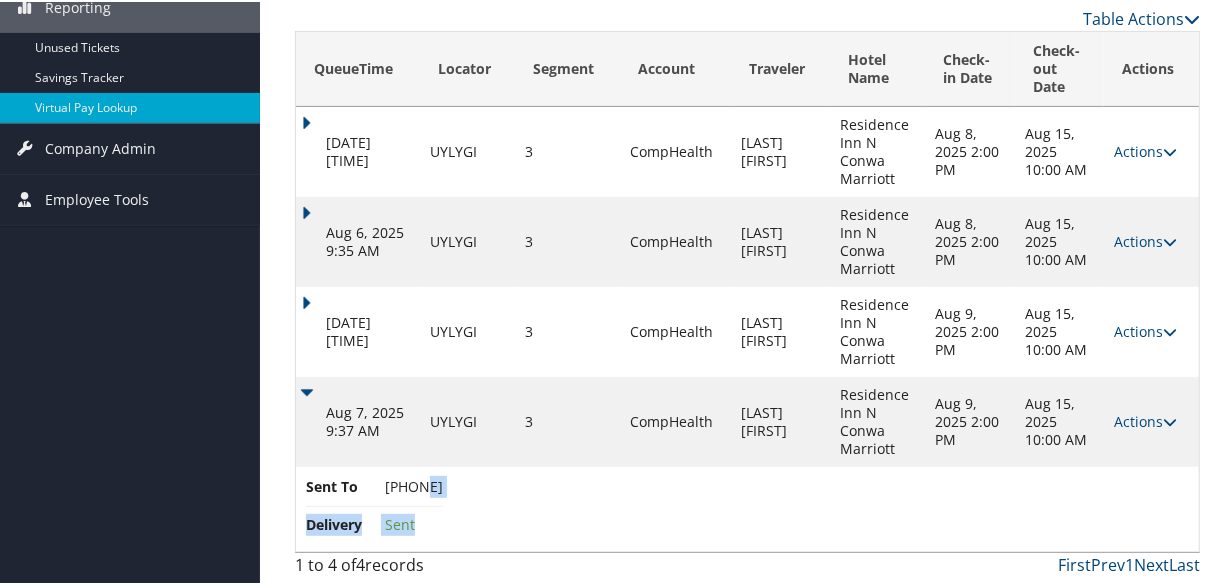 drag, startPoint x: 505, startPoint y: 480, endPoint x: 402, endPoint y: 488, distance: 103.31021 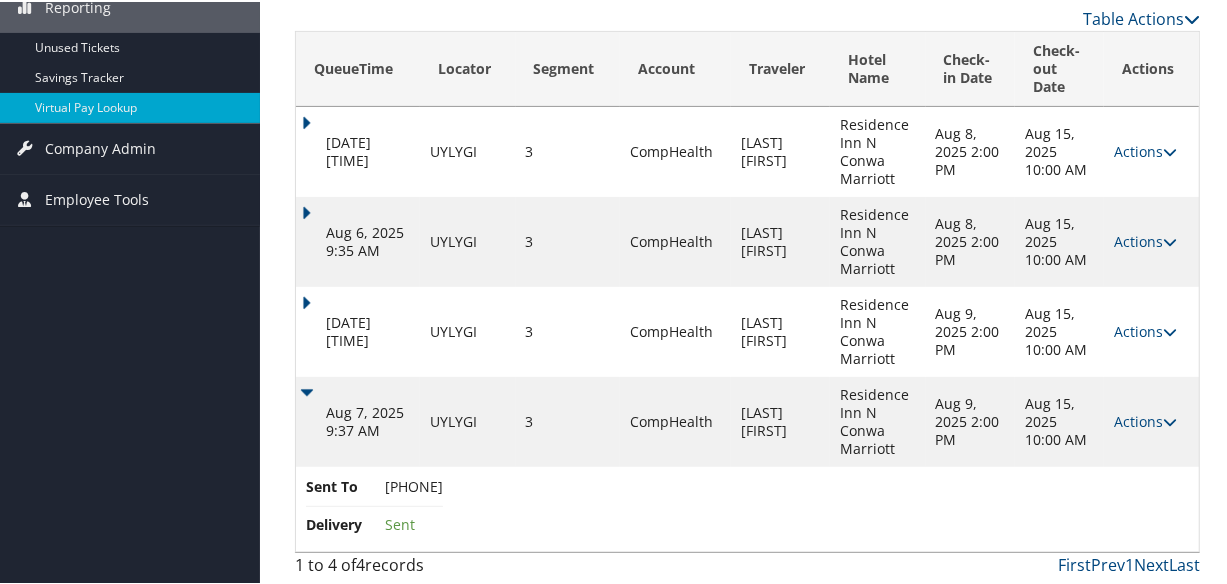 drag, startPoint x: 402, startPoint y: 488, endPoint x: 384, endPoint y: 492, distance: 18.439089 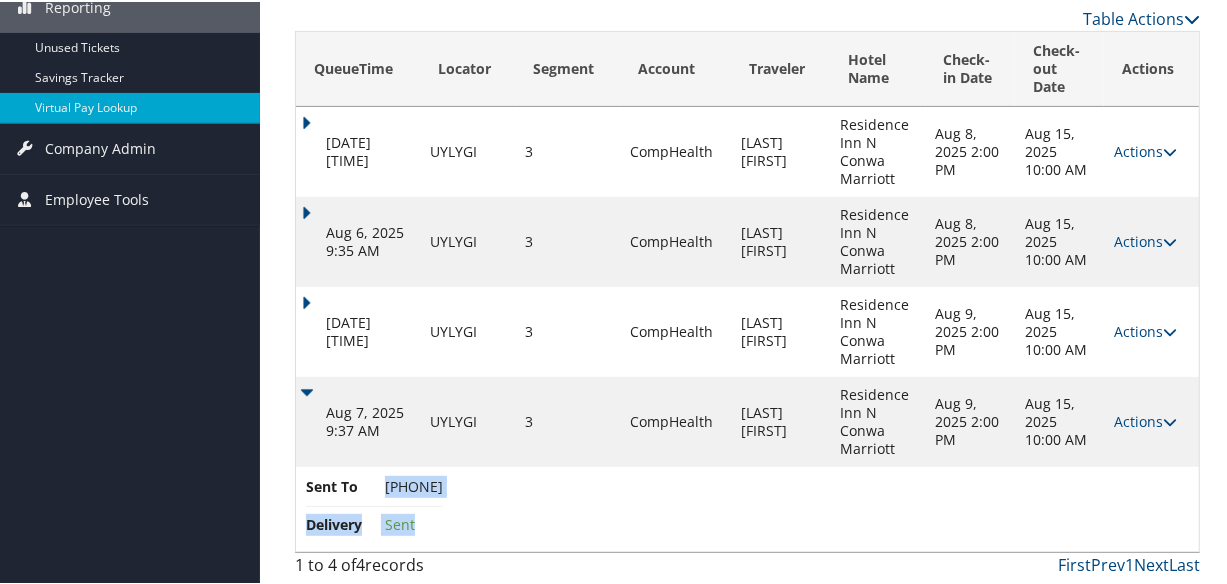 drag, startPoint x: 387, startPoint y: 481, endPoint x: 500, endPoint y: 488, distance: 113.216606 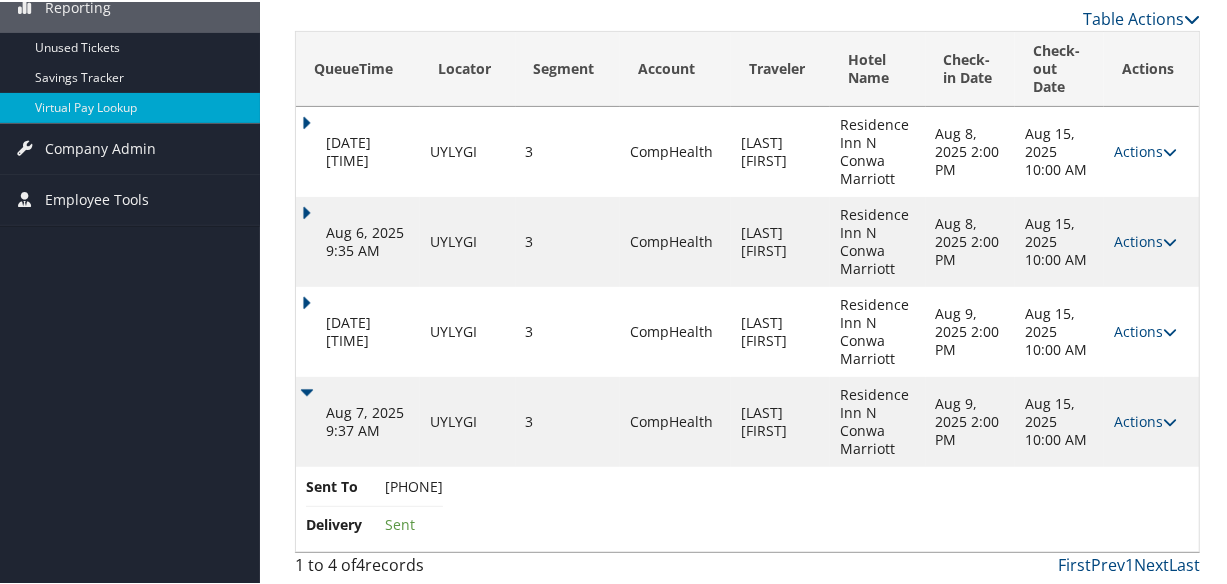 drag, startPoint x: 500, startPoint y: 488, endPoint x: 544, endPoint y: 552, distance: 77.665955 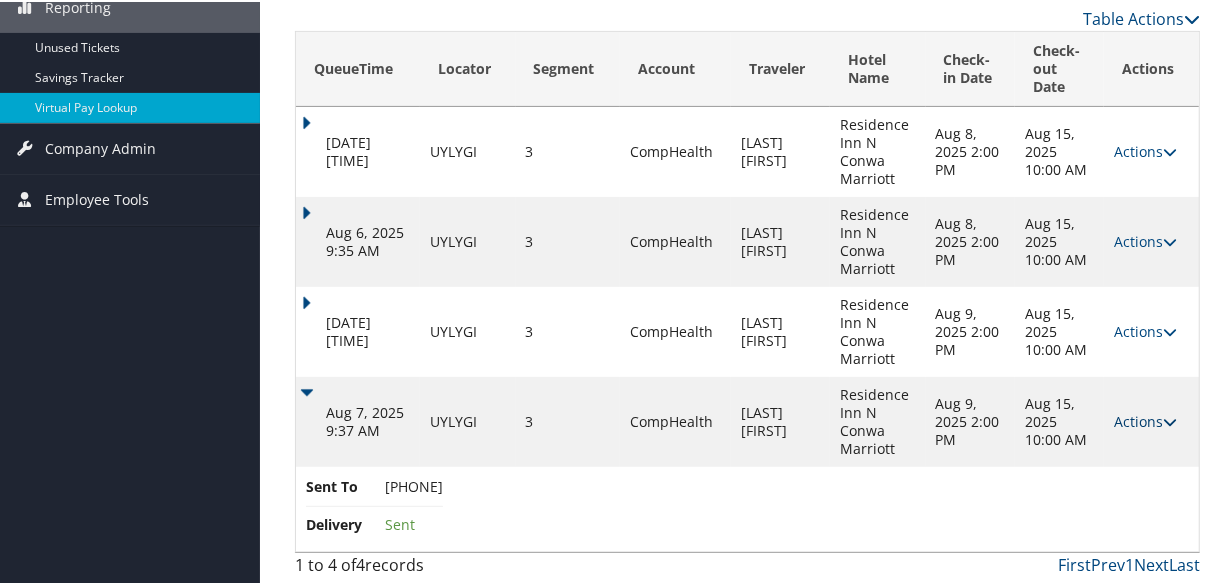 click on "Actions" at bounding box center [1145, 419] 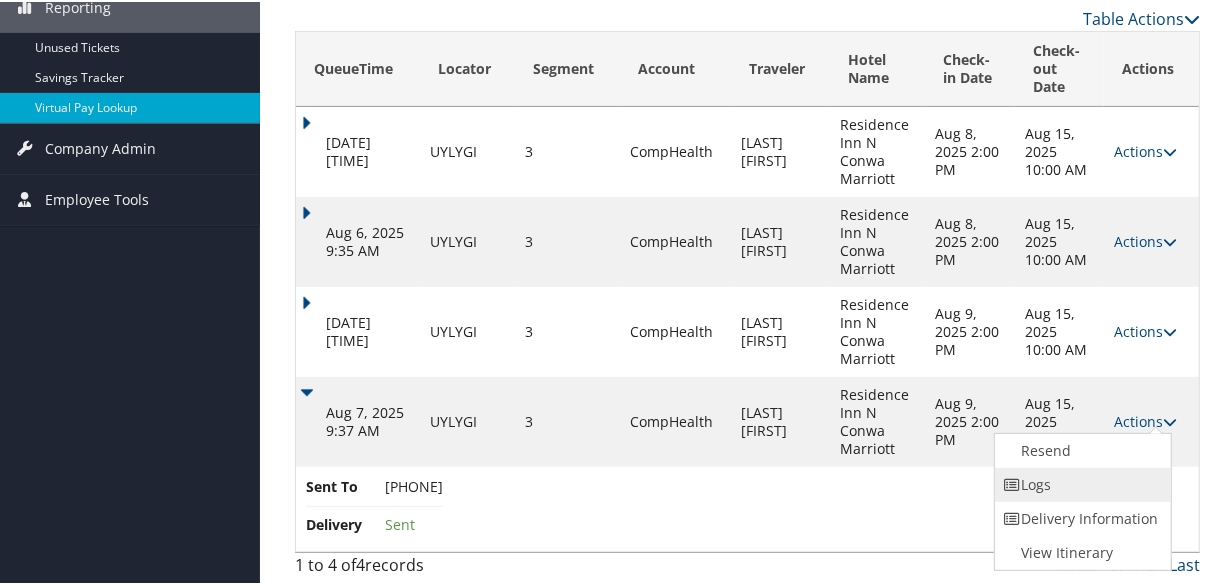 click on "Logs" at bounding box center (1080, 483) 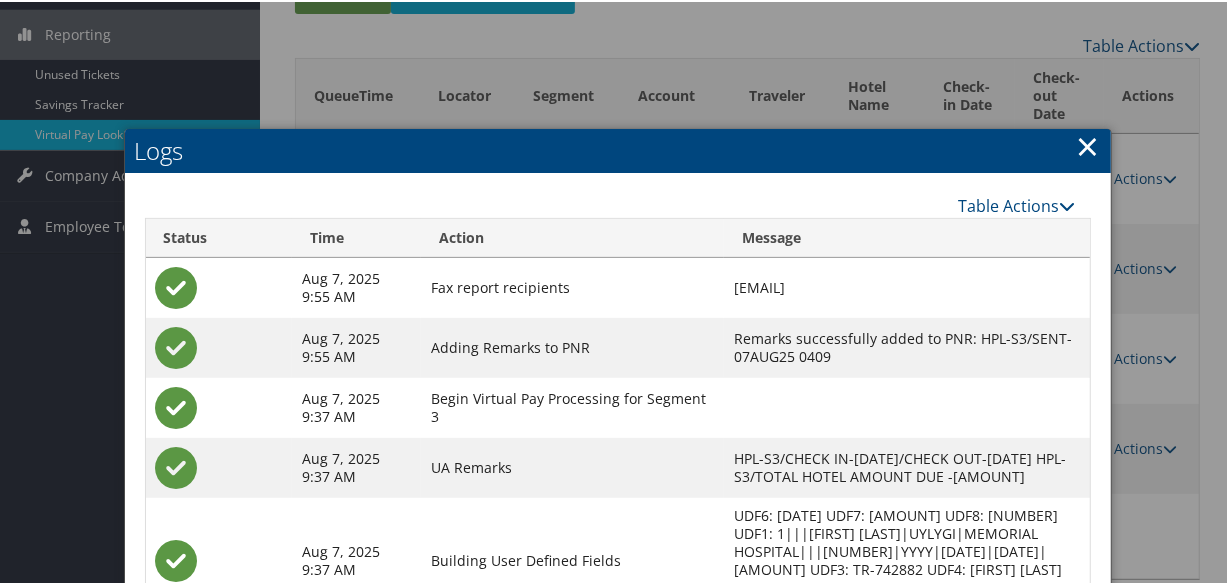scroll, scrollTop: 28, scrollLeft: 0, axis: vertical 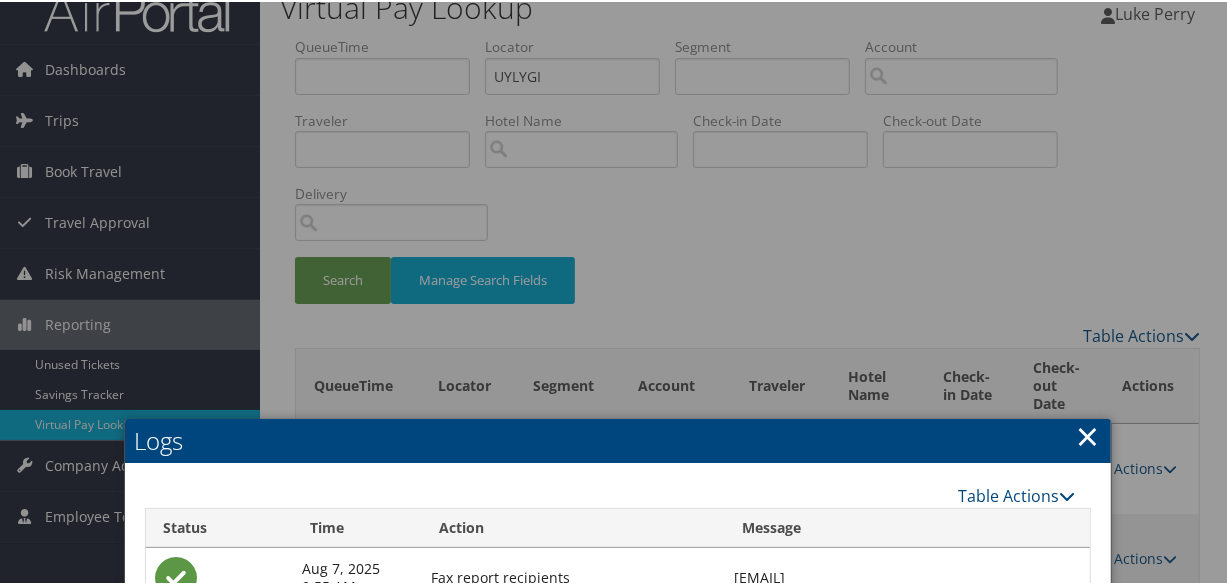 click on "×" at bounding box center [1088, 434] 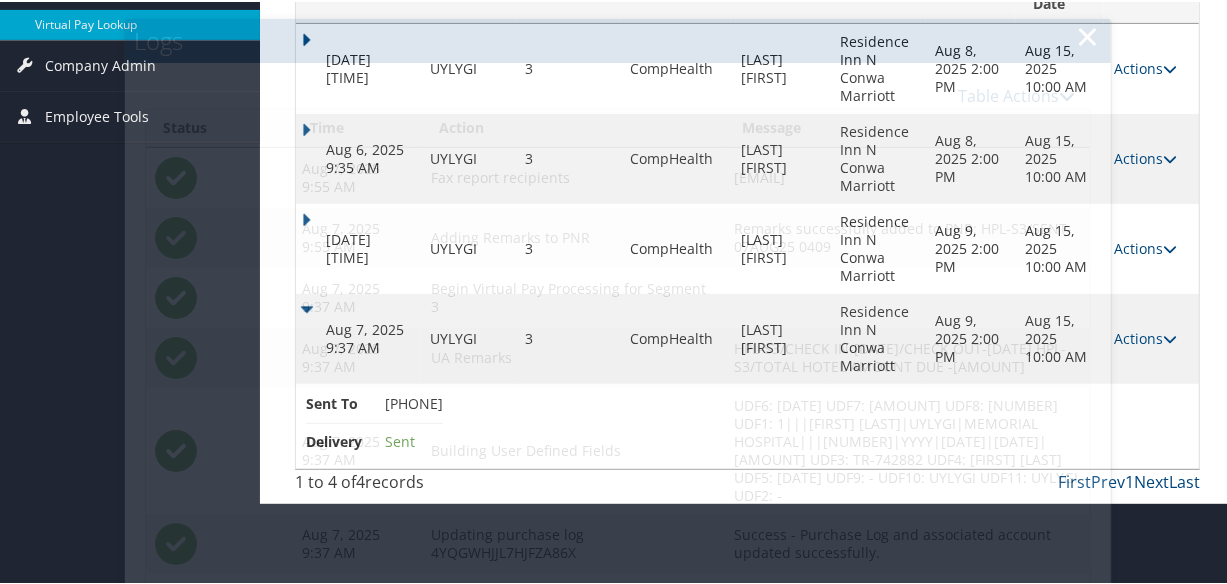 scroll, scrollTop: 345, scrollLeft: 0, axis: vertical 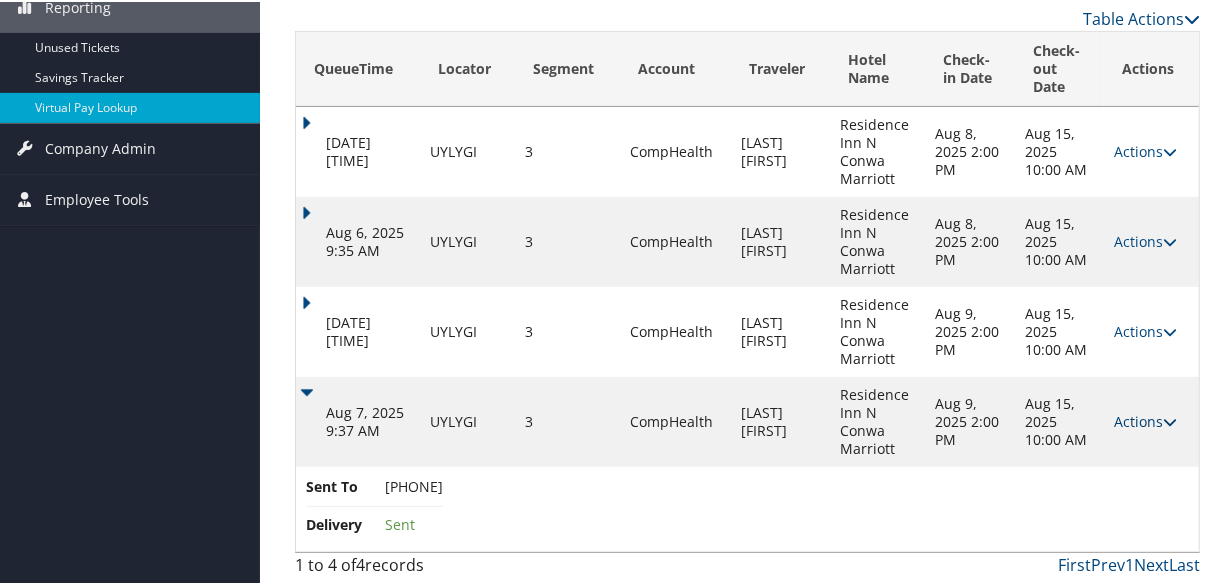 click on "Actions" at bounding box center (1145, 419) 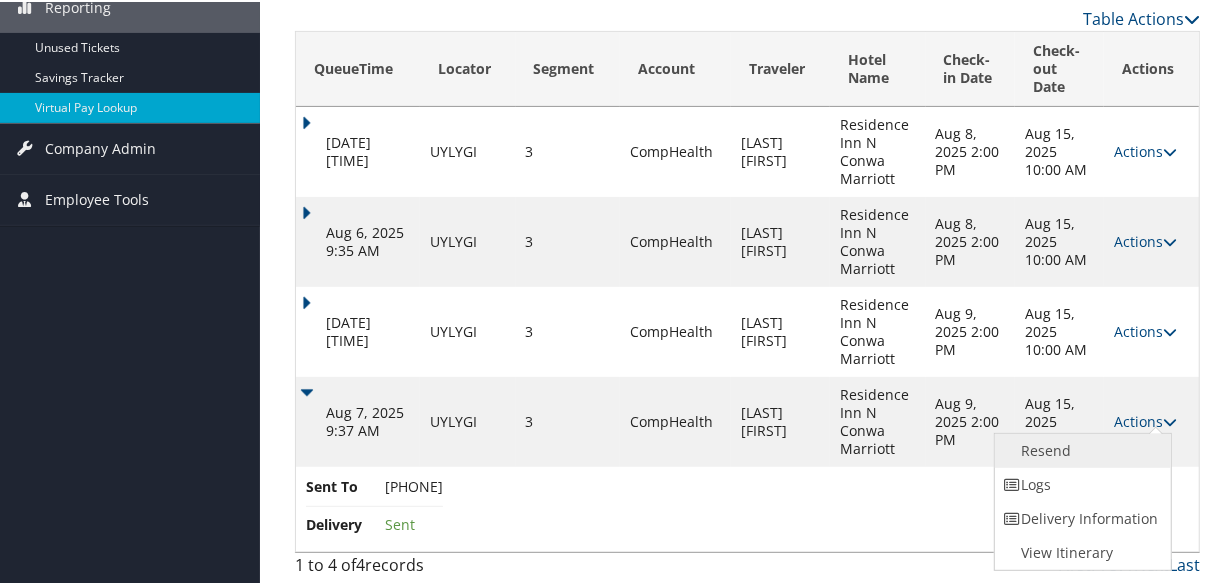 click on "Resend" at bounding box center [1080, 449] 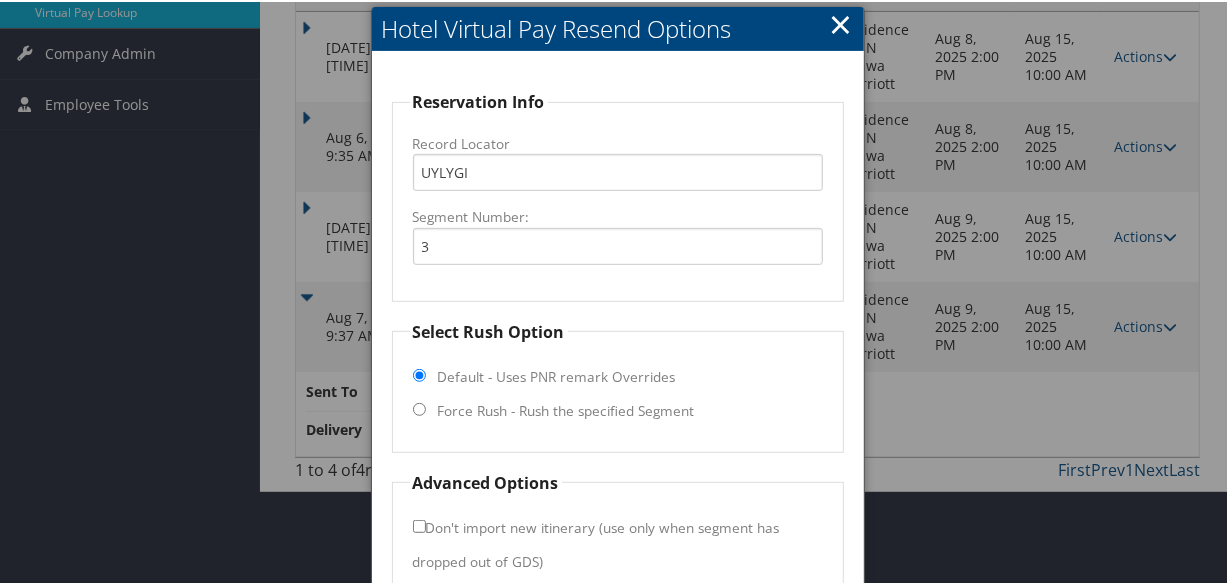 scroll, scrollTop: 539, scrollLeft: 0, axis: vertical 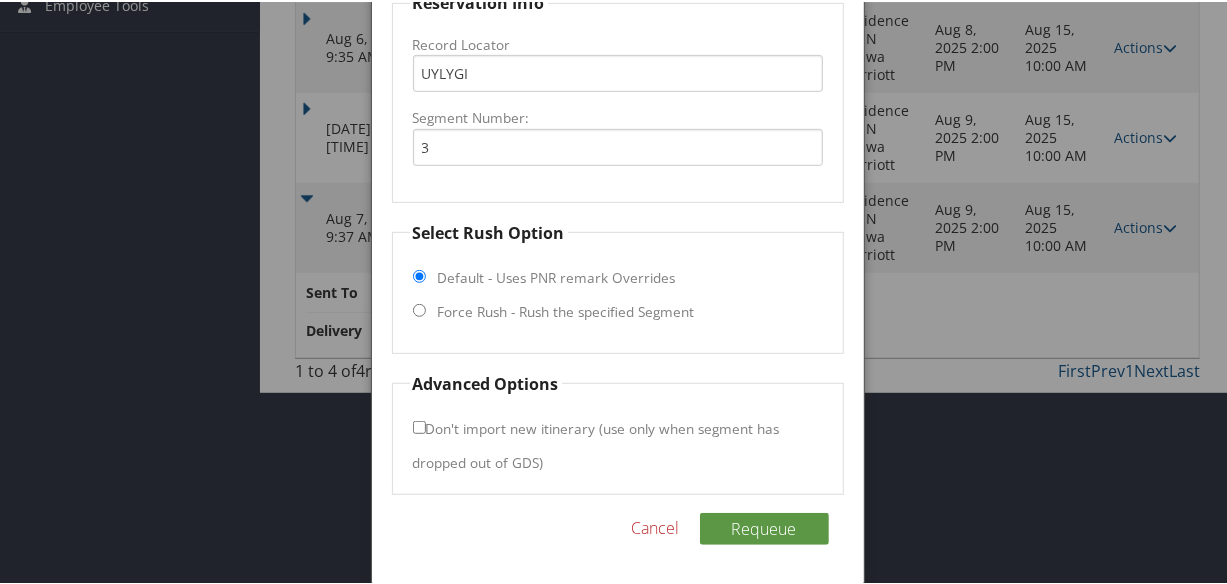 click on "Default - Uses PNR remark Overrides" at bounding box center [557, 276] 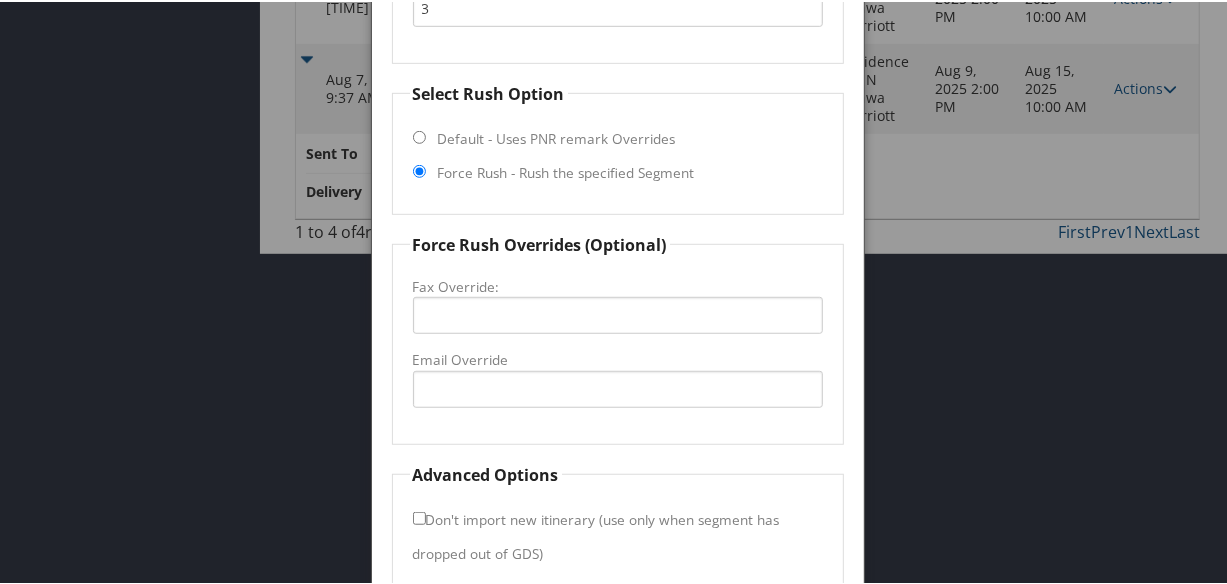 scroll, scrollTop: 769, scrollLeft: 0, axis: vertical 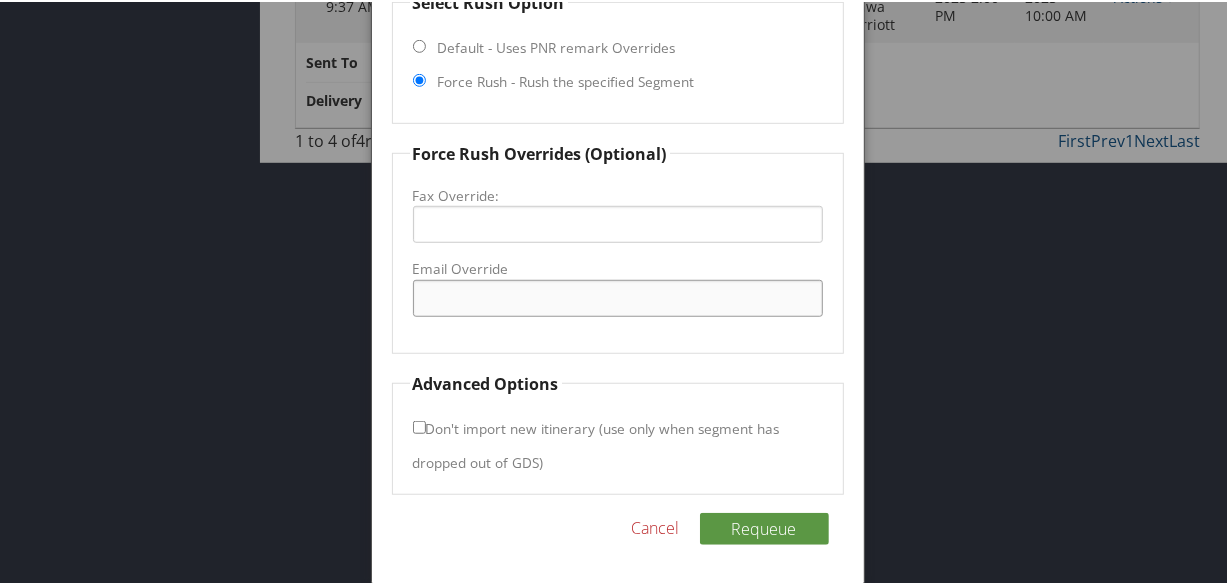 click on "Email Override" at bounding box center [618, 296] 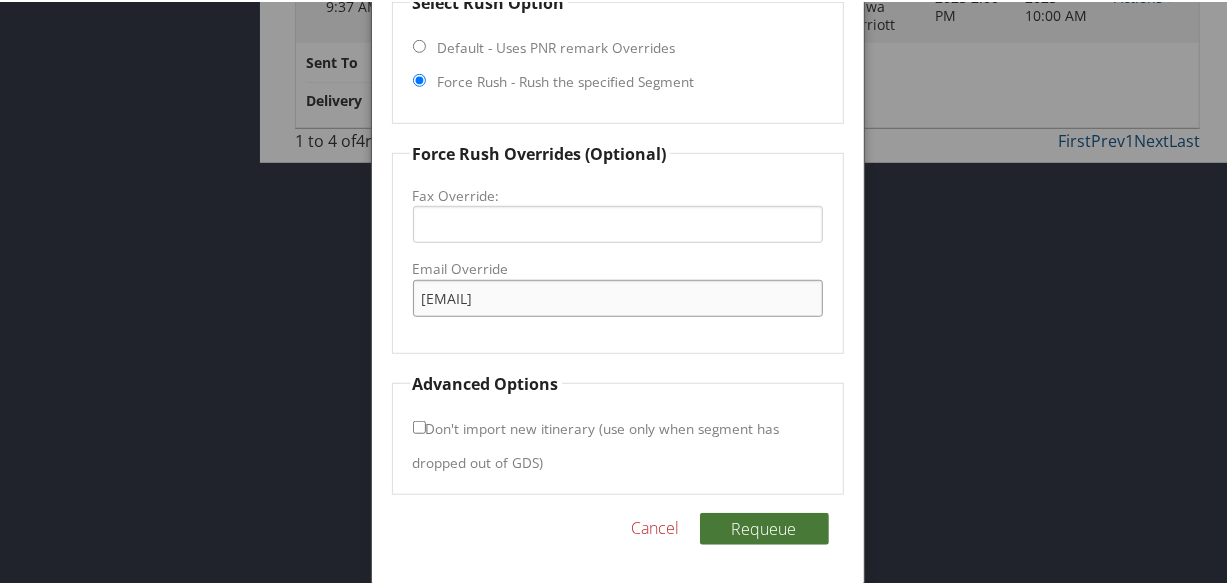 type on "[EMAIL]" 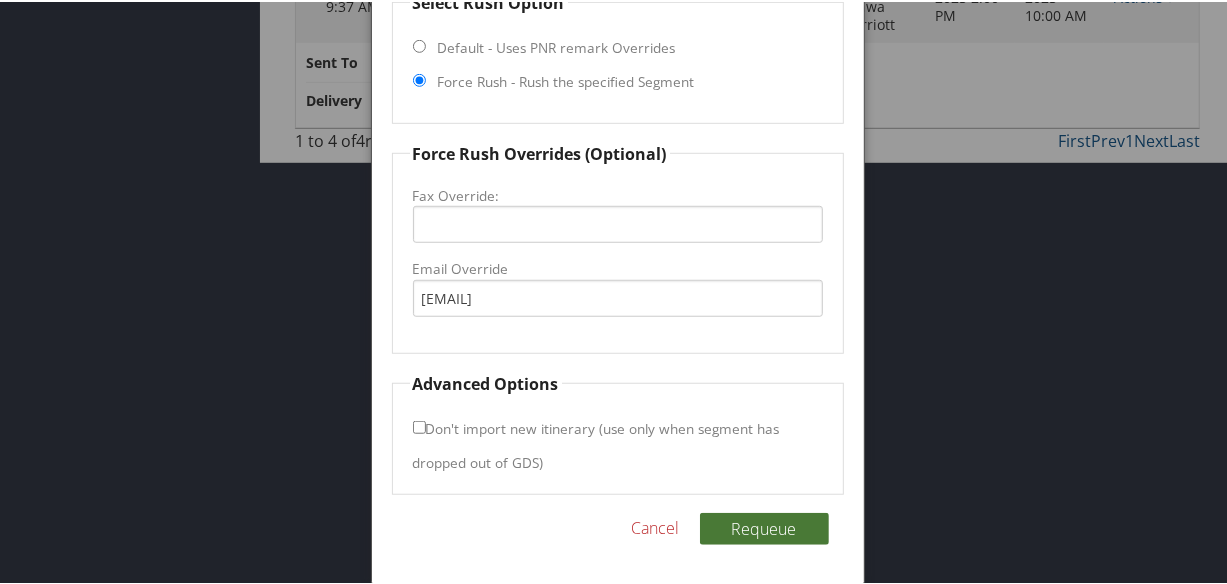click on "Requeue" at bounding box center (764, 527) 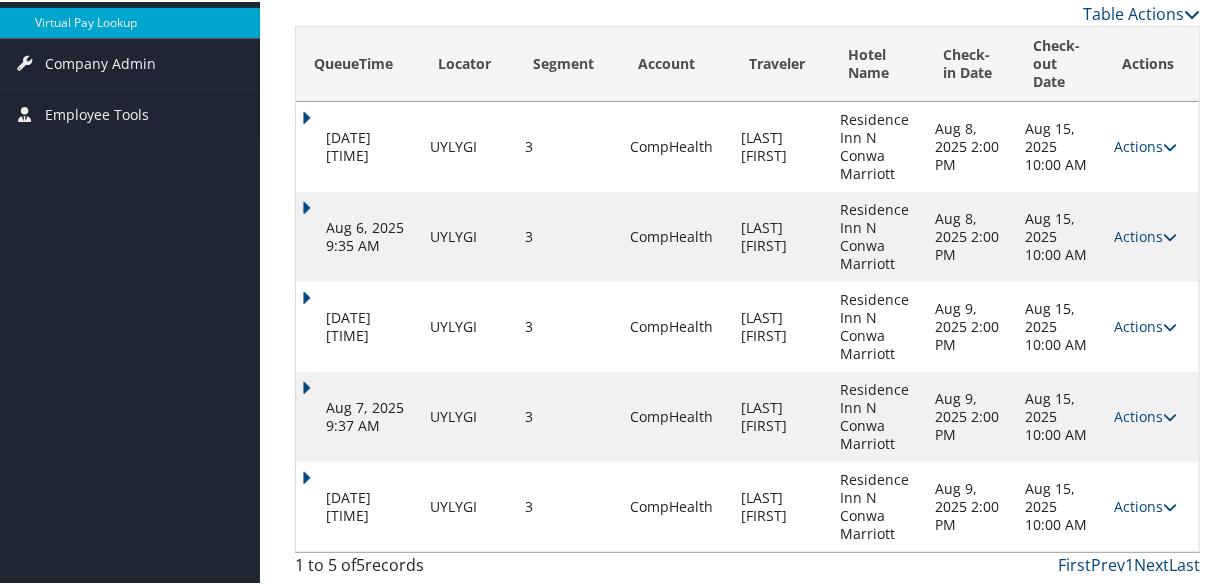 scroll, scrollTop: 350, scrollLeft: 0, axis: vertical 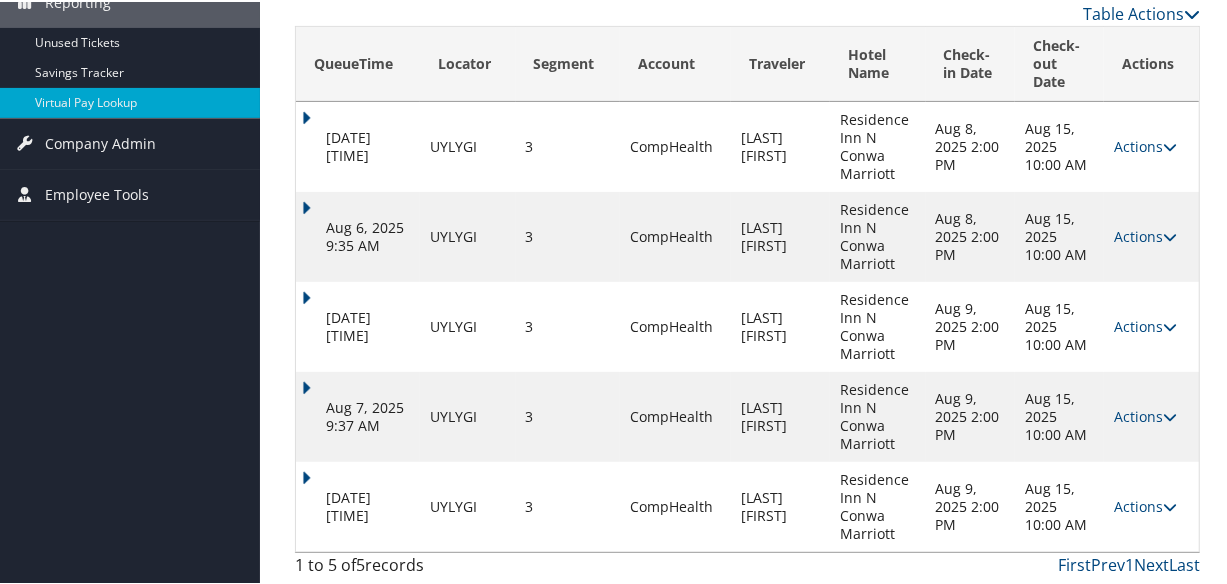 click on "Aug 7, 2025 7:49 PM" at bounding box center [358, 505] 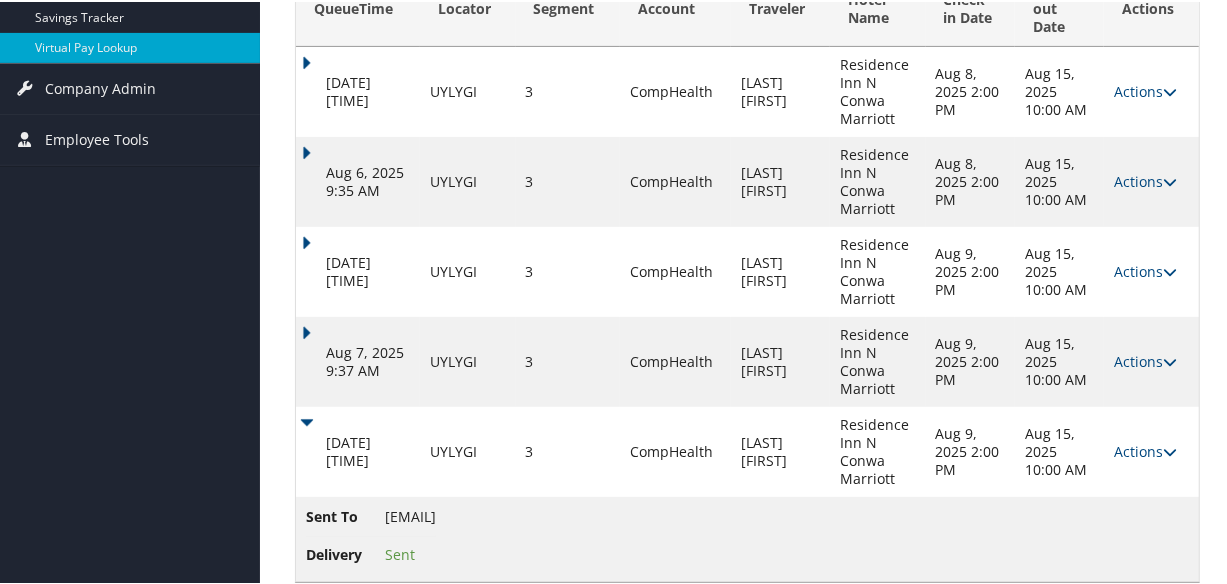 scroll, scrollTop: 435, scrollLeft: 0, axis: vertical 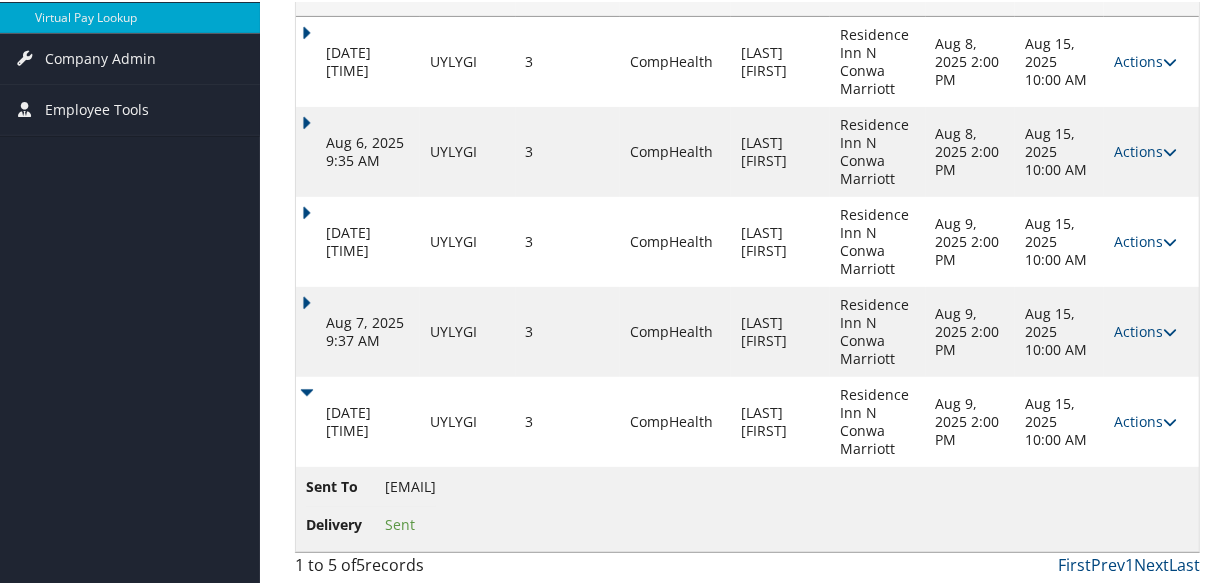 click on "Sent To   mvitella@lafrancehospitality.com" at bounding box center [371, 489] 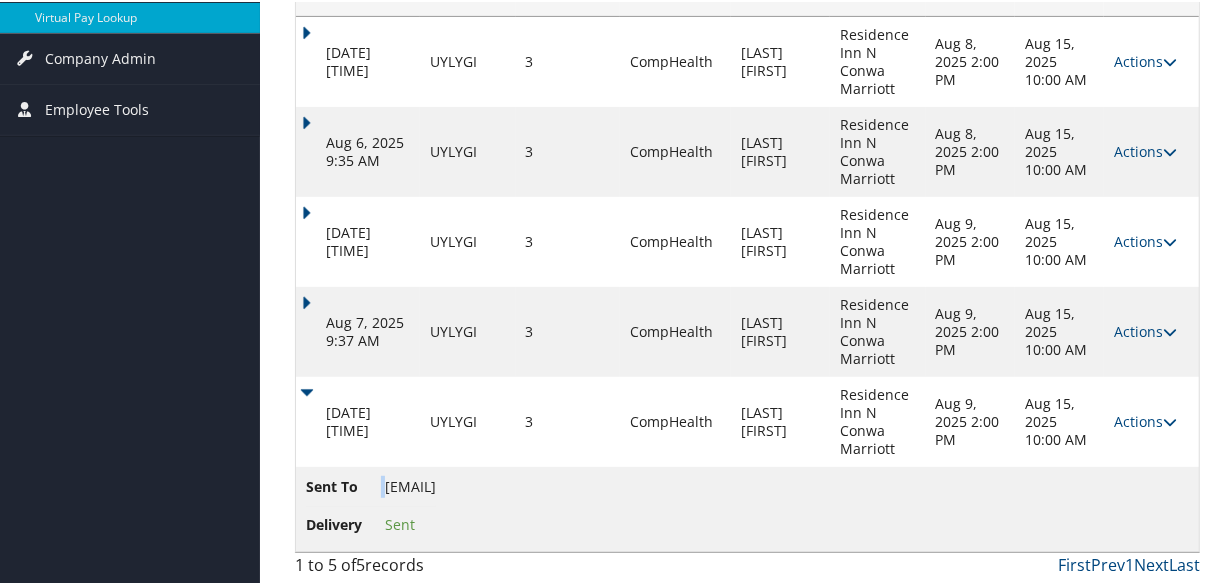 click on "Sent To" at bounding box center [343, 485] 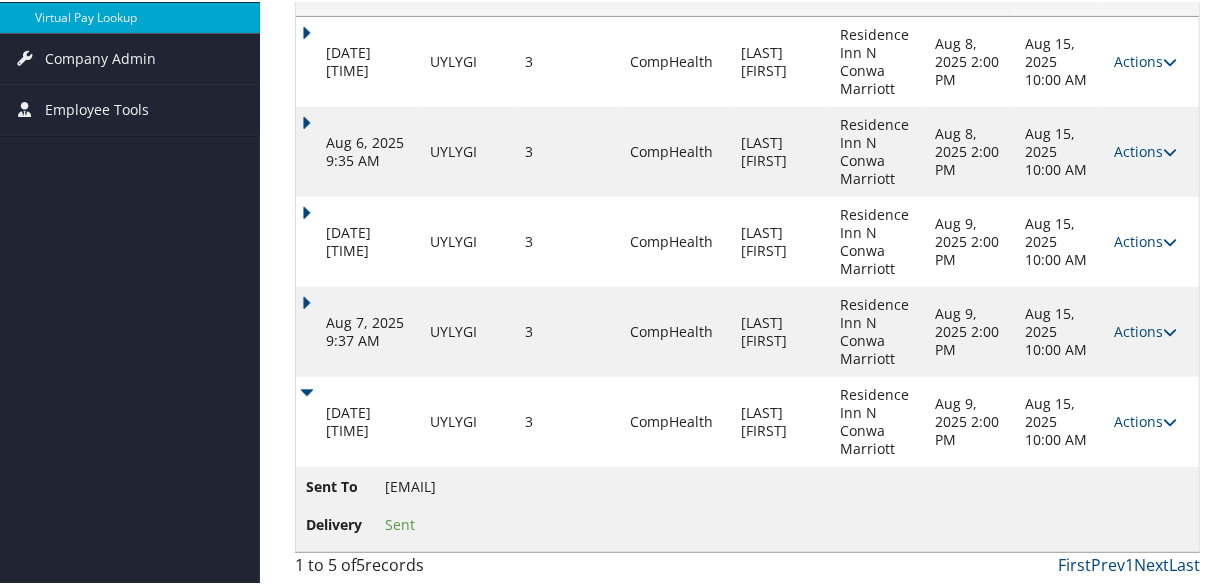 drag, startPoint x: 384, startPoint y: 483, endPoint x: 600, endPoint y: 496, distance: 216.39085 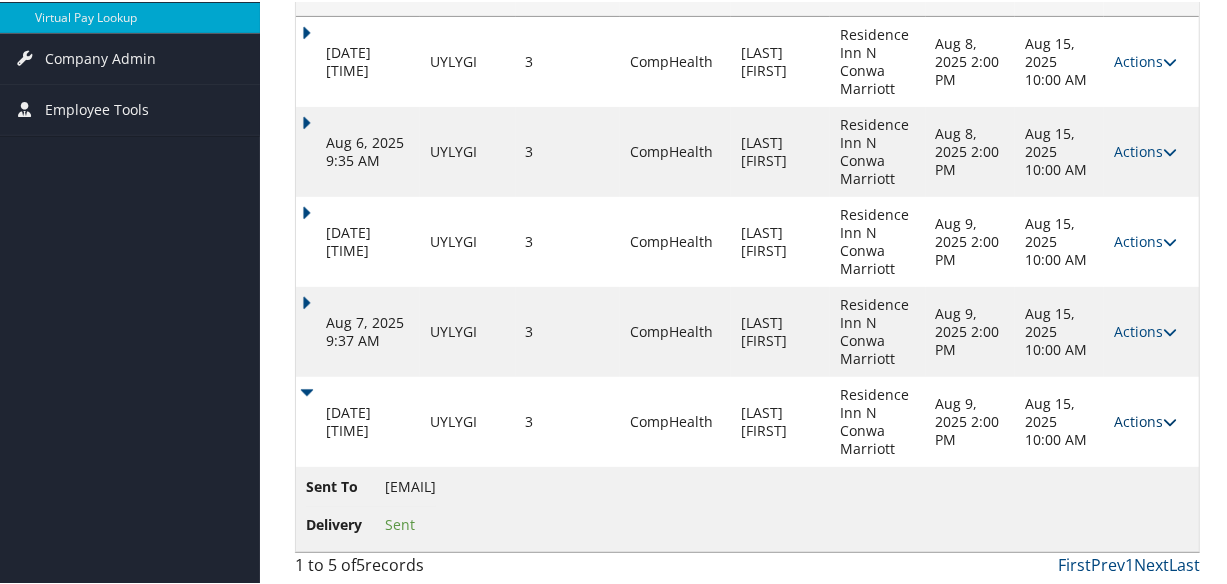 click on "Actions" at bounding box center [1145, 419] 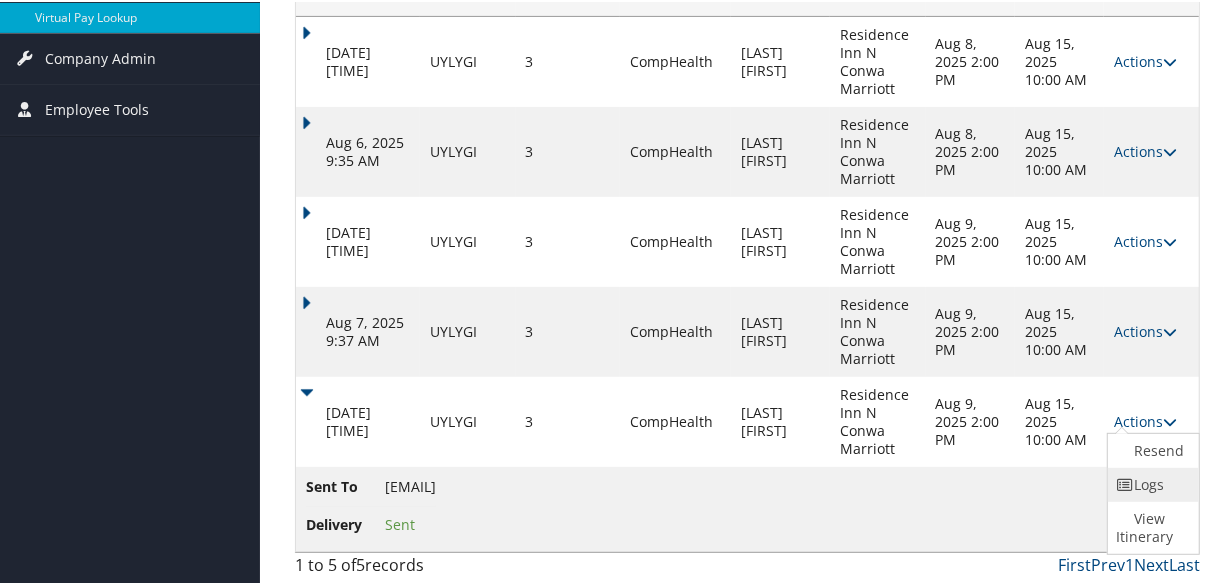 click on "Logs" at bounding box center (1151, 483) 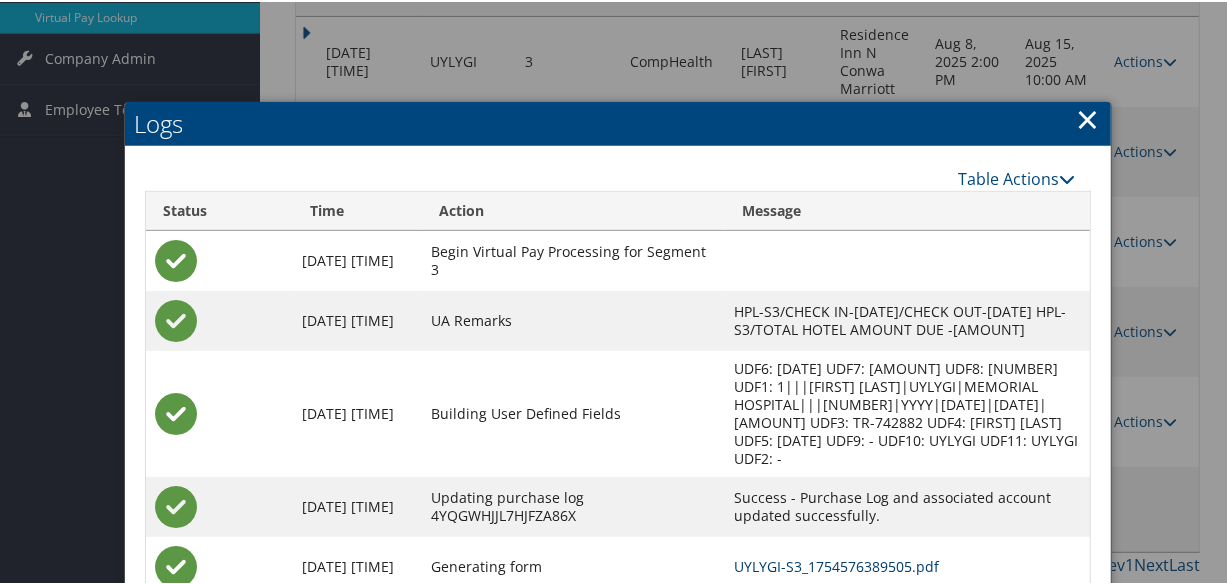 scroll, scrollTop: 621, scrollLeft: 0, axis: vertical 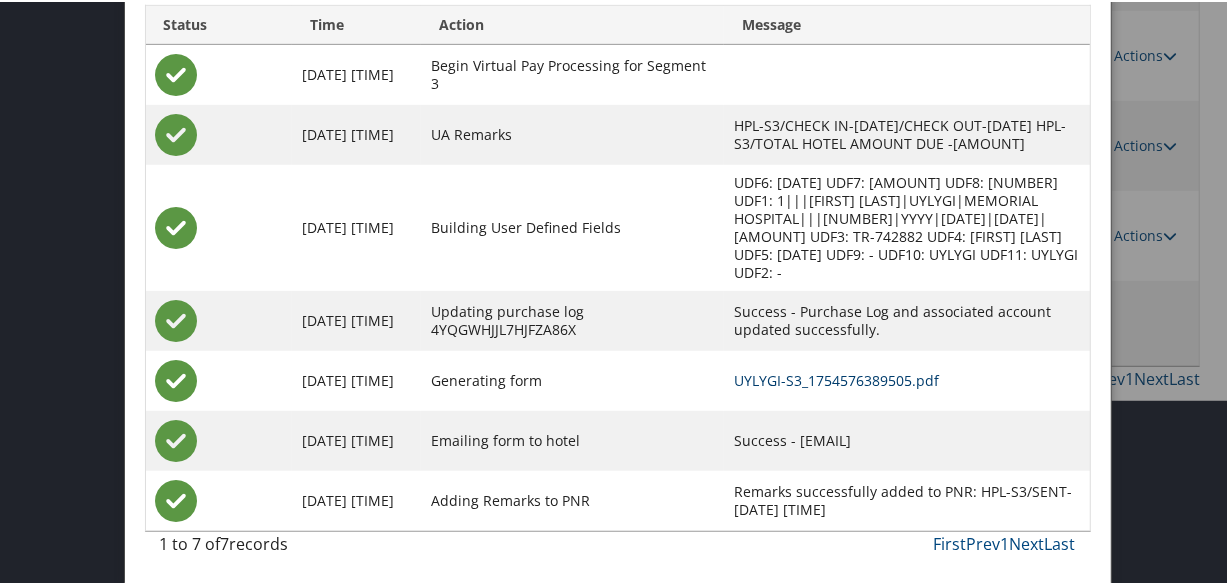 click on "UYLYGI-S3_1754576389505.pdf" at bounding box center (836, 378) 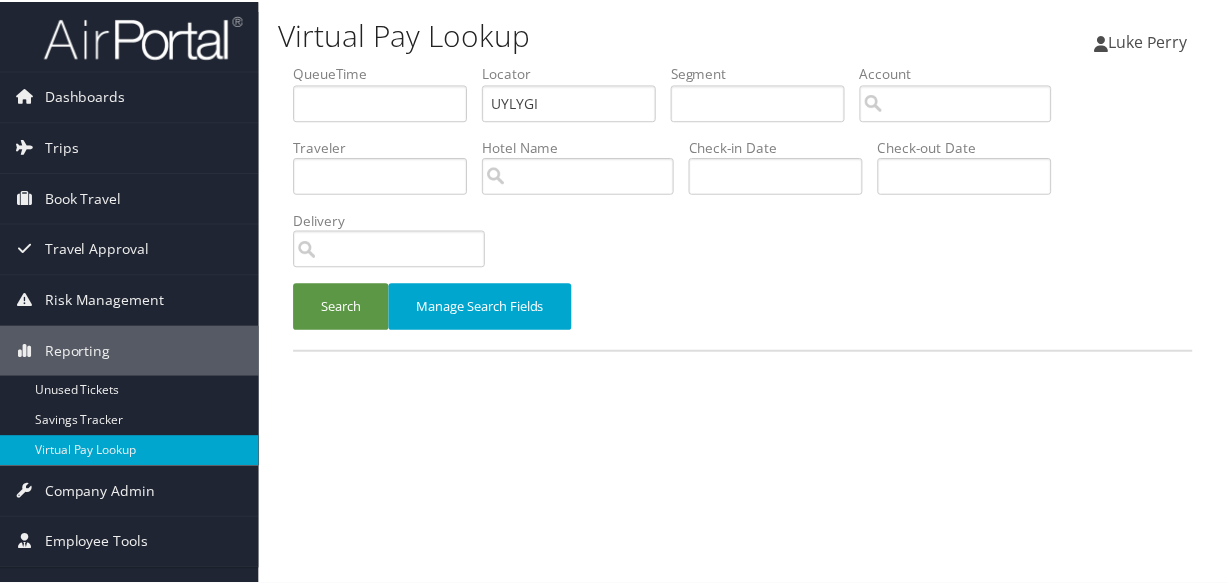 scroll, scrollTop: 0, scrollLeft: 0, axis: both 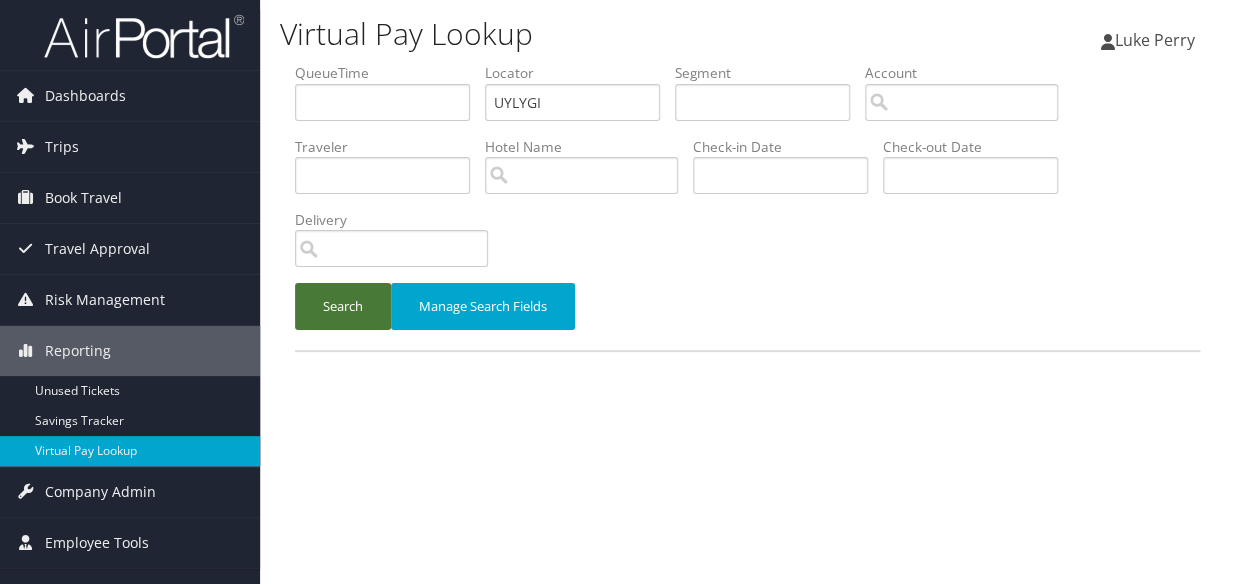 click on "Search" at bounding box center (343, 306) 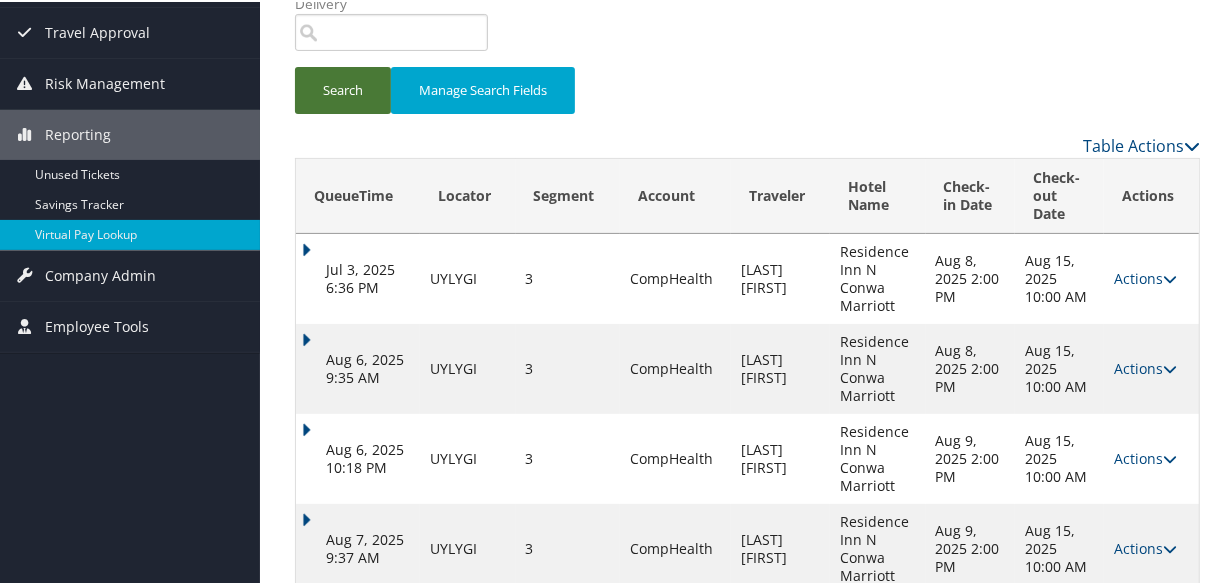 scroll, scrollTop: 350, scrollLeft: 0, axis: vertical 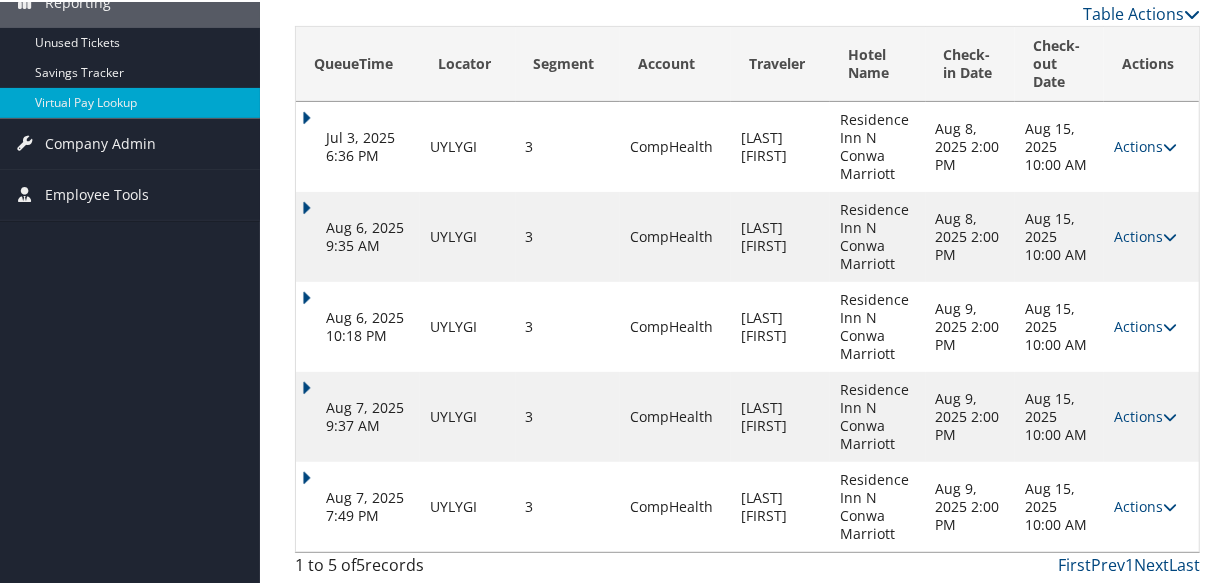 click on "Aug 7, 2025 7:49 PM" at bounding box center [358, 505] 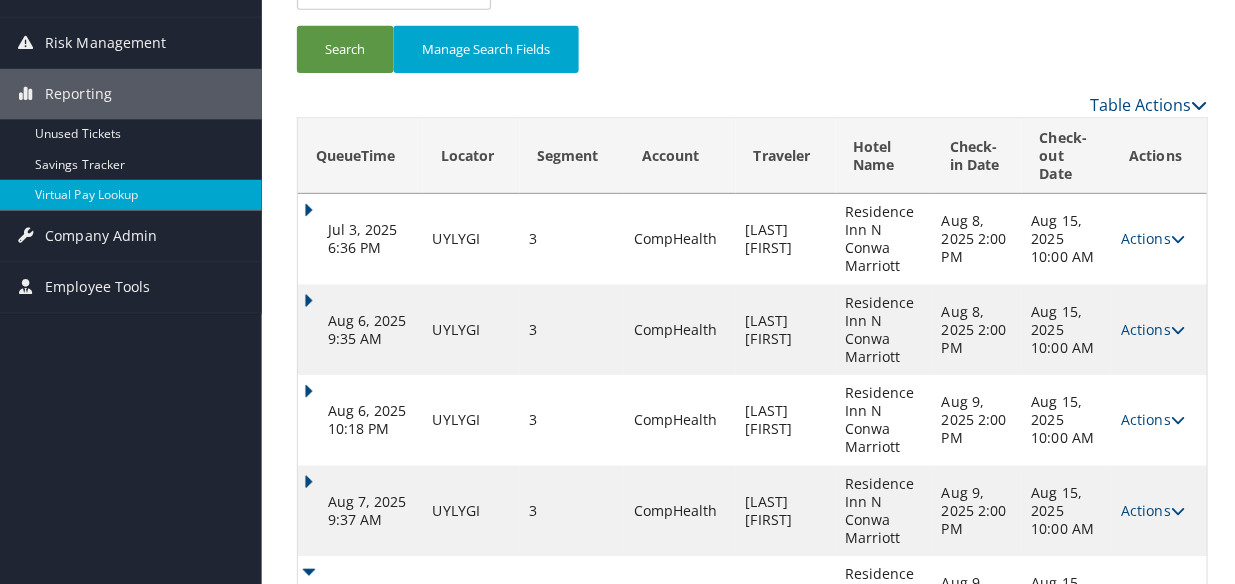 scroll, scrollTop: 0, scrollLeft: 0, axis: both 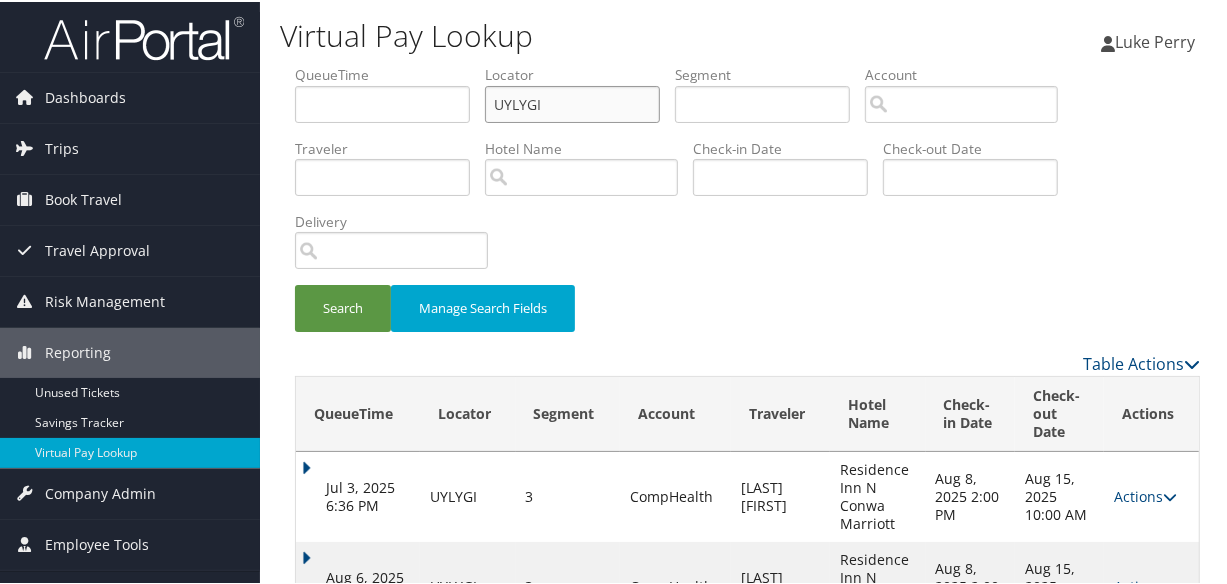 drag, startPoint x: 559, startPoint y: 109, endPoint x: 429, endPoint y: 121, distance: 130.55267 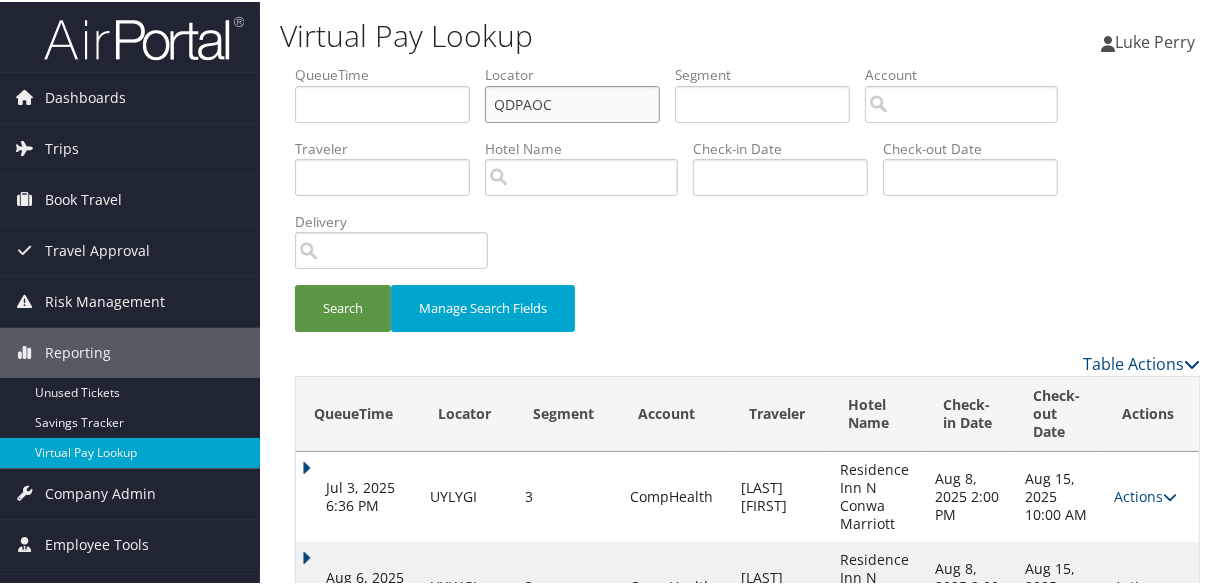 type on "QDPAOC" 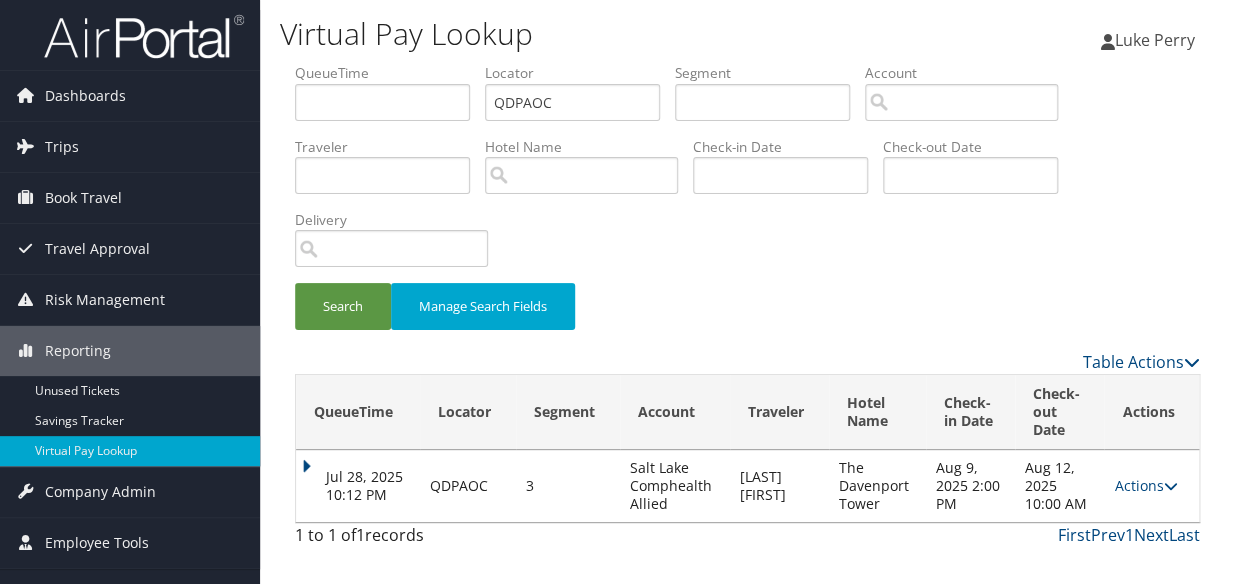 click on "QueueTime Locator QDPAOC Segment Account Traveler Hotel Name Check-in Date Check-out Date Delivery Search Manage Search Fields
Table Actions  Loading... QueueTime Locator Segment Account Traveler Hotel Name Check-in Date Check-out Date Sent To Delivery Actions Jul 28, 2025 10:12 PM QDPAOC 3 Salt Lake Comphealth Allied [LAST] [FIRST] The Davenport Tower Aug 9, 2025 2:00 PM Aug 12, 2025 10:00 AM Via Sertifi Sent Actions   Resend  Logs  View Itinerary 1 to 1 of  1  records First Prev 1 Next Last
Advanced Search Cancel Save   ×" at bounding box center [747, 310] 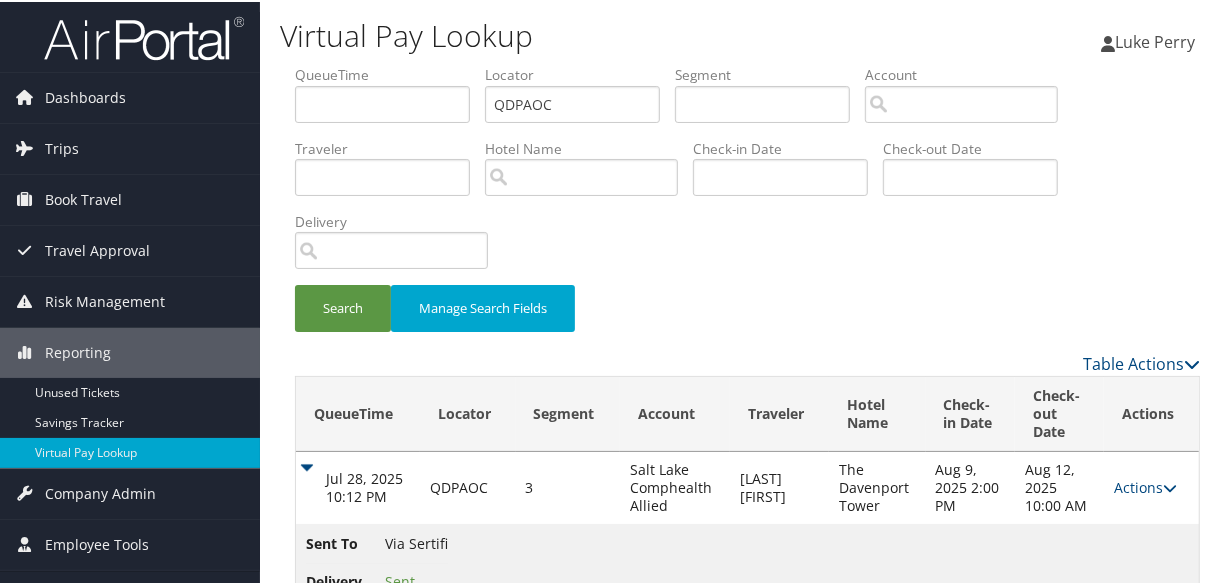 click on "Jul 28, 2025 10:12 PM" at bounding box center [358, 486] 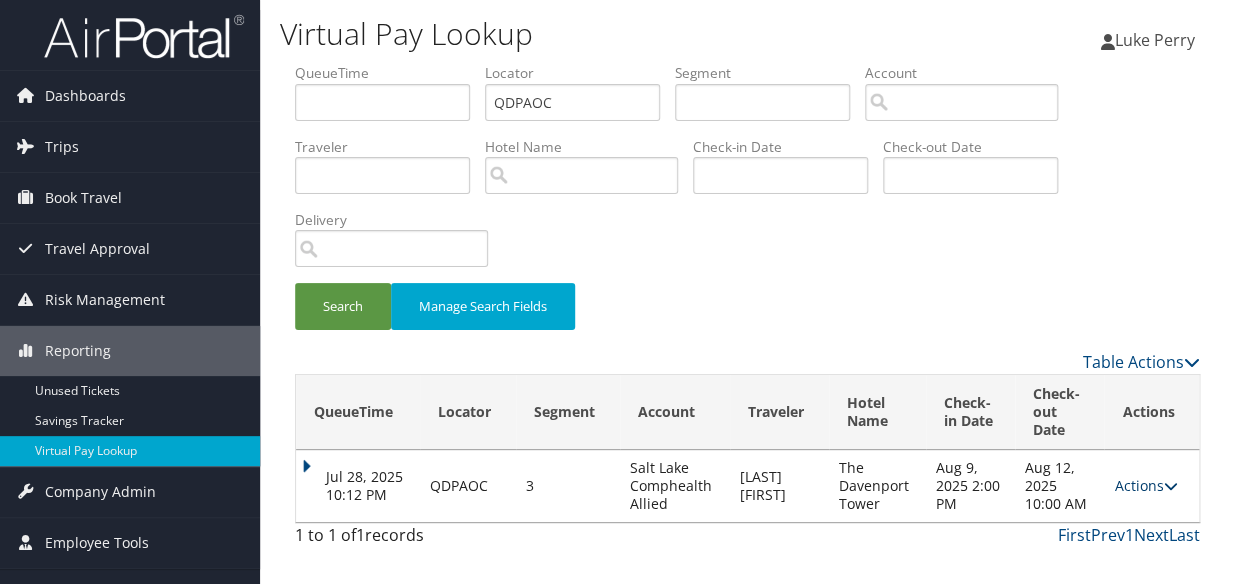 click on "Actions" at bounding box center (1145, 485) 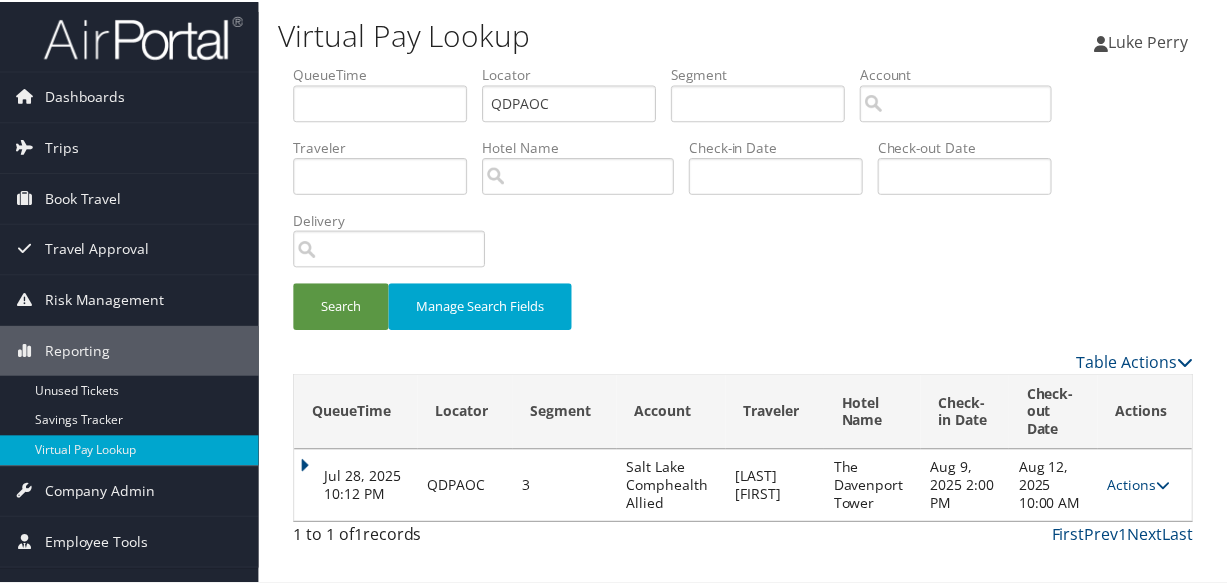 scroll, scrollTop: 52, scrollLeft: 0, axis: vertical 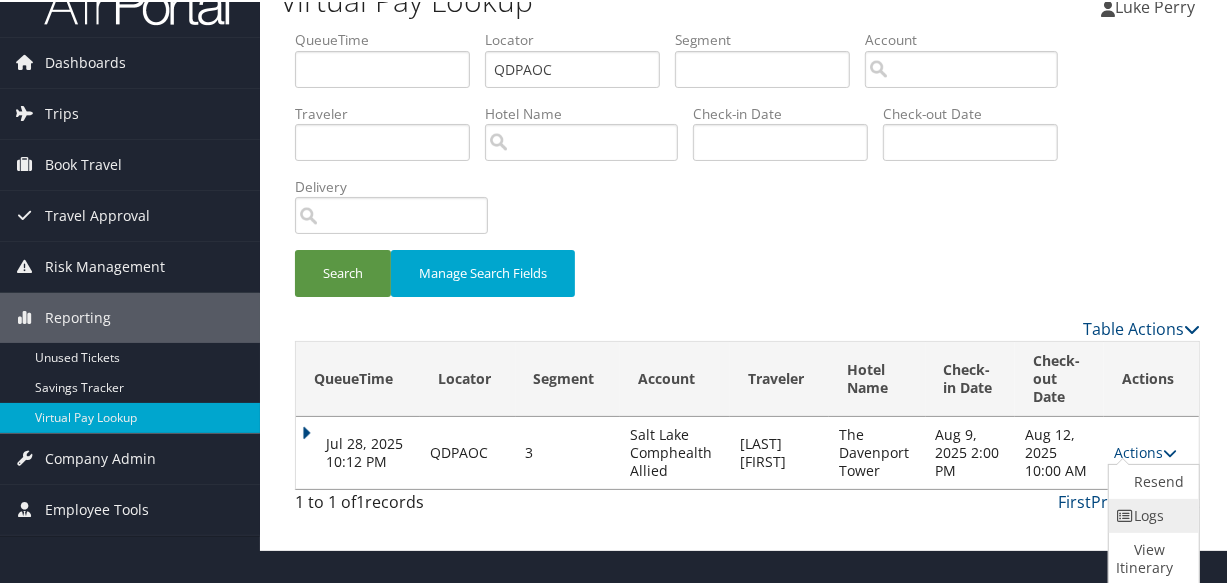 click on "Logs" at bounding box center (1151, 514) 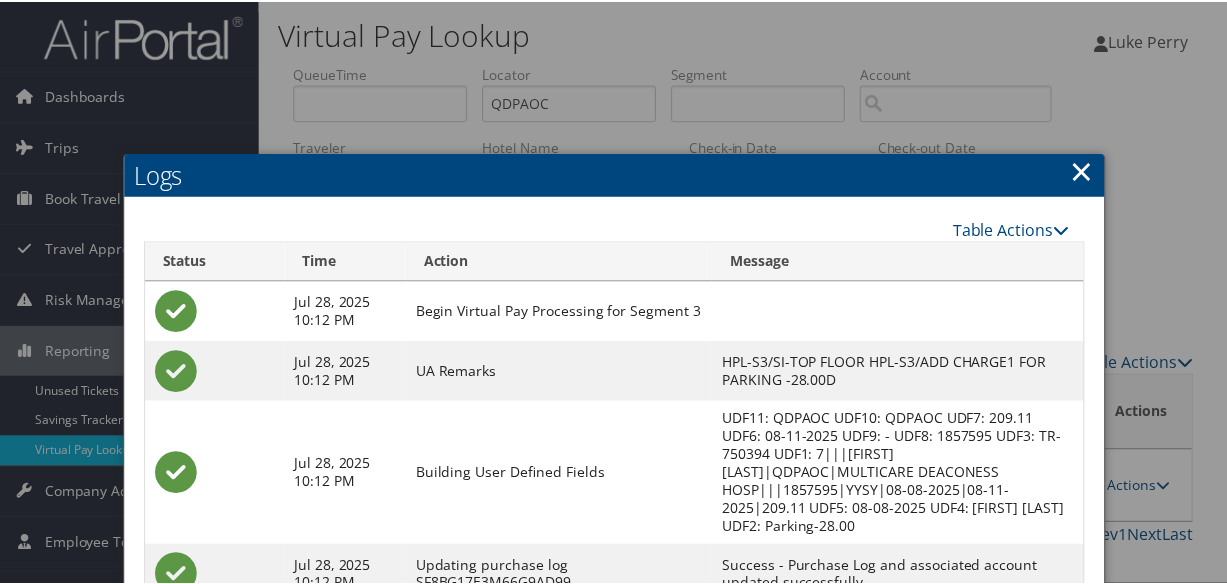 scroll, scrollTop: 296, scrollLeft: 0, axis: vertical 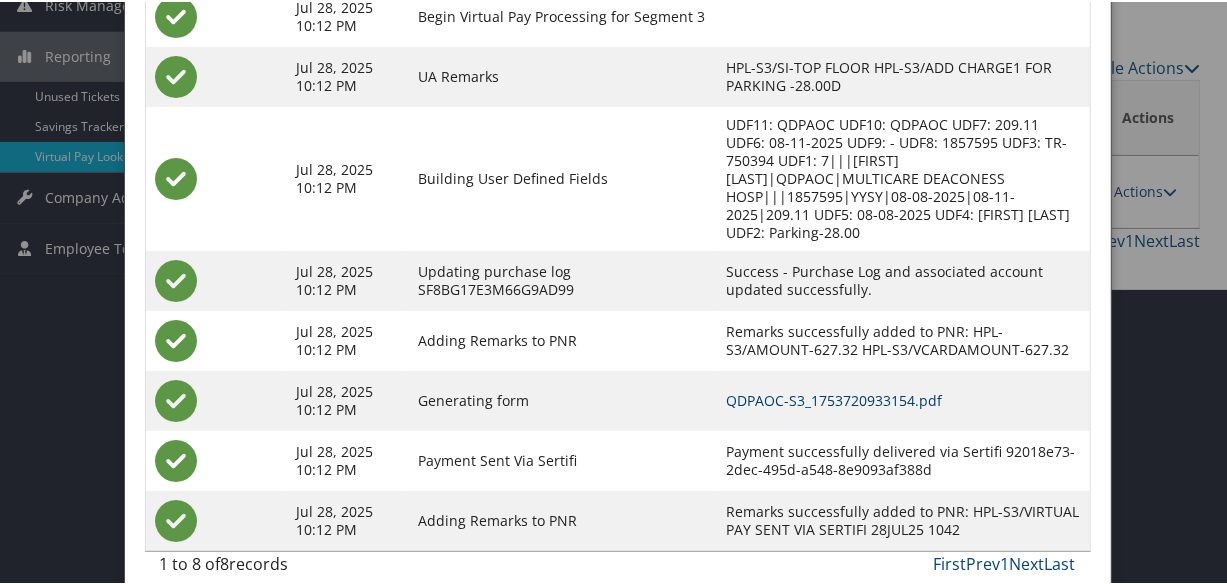 click on "QDPAOC-S3_1753720933154.pdf" at bounding box center (834, 398) 